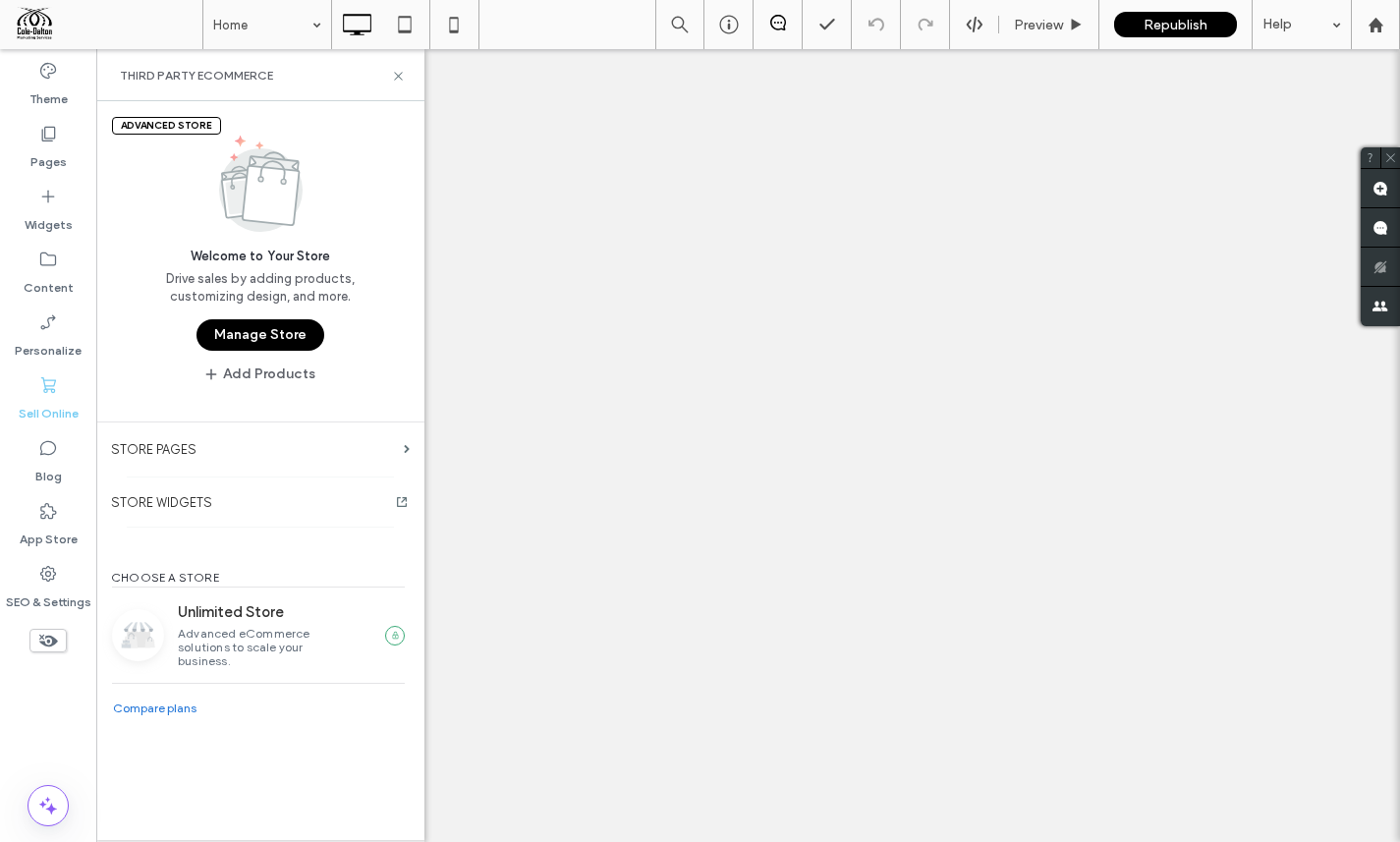 click on "Manage Store" at bounding box center [260, 335] 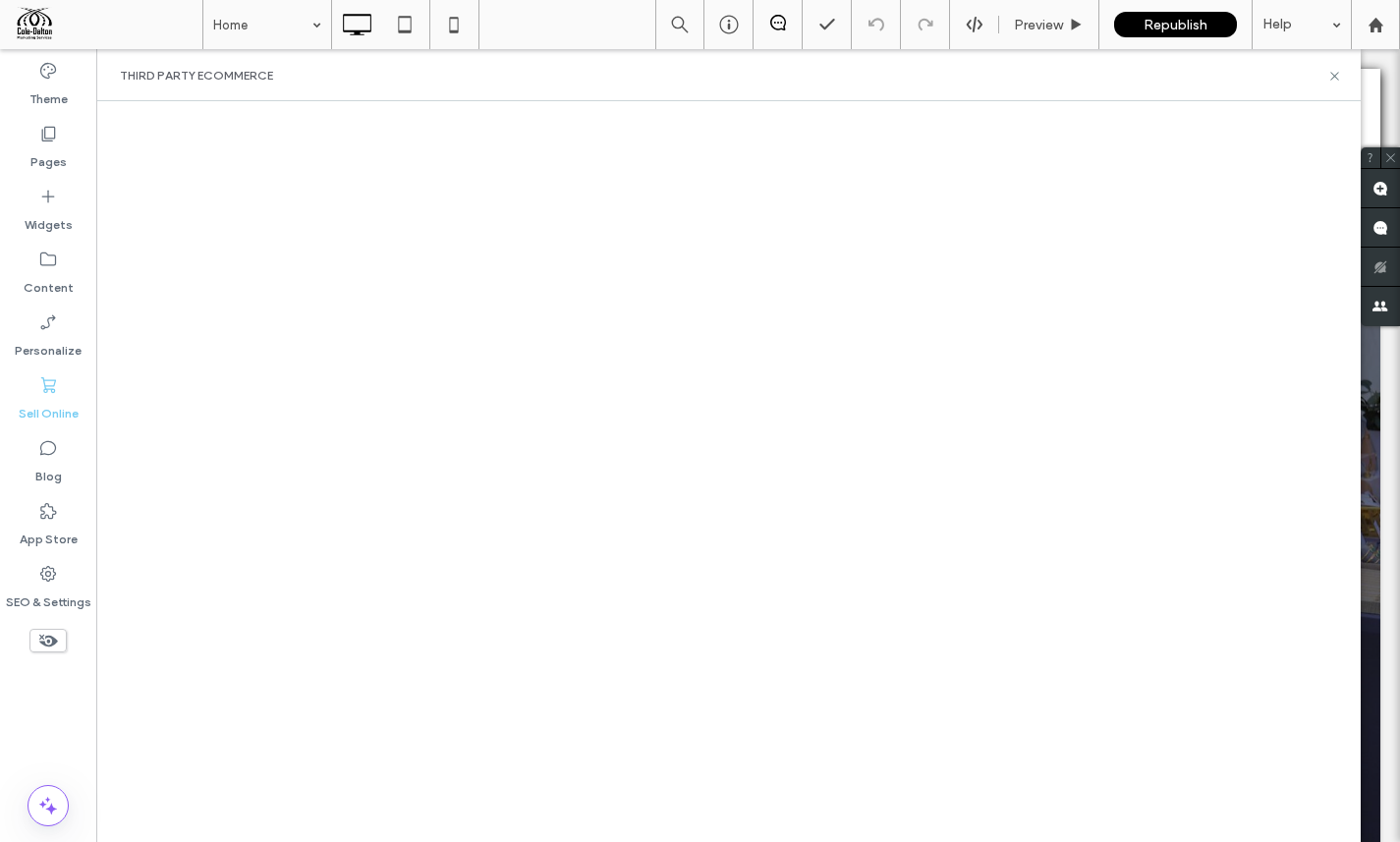 scroll, scrollTop: 0, scrollLeft: 0, axis: both 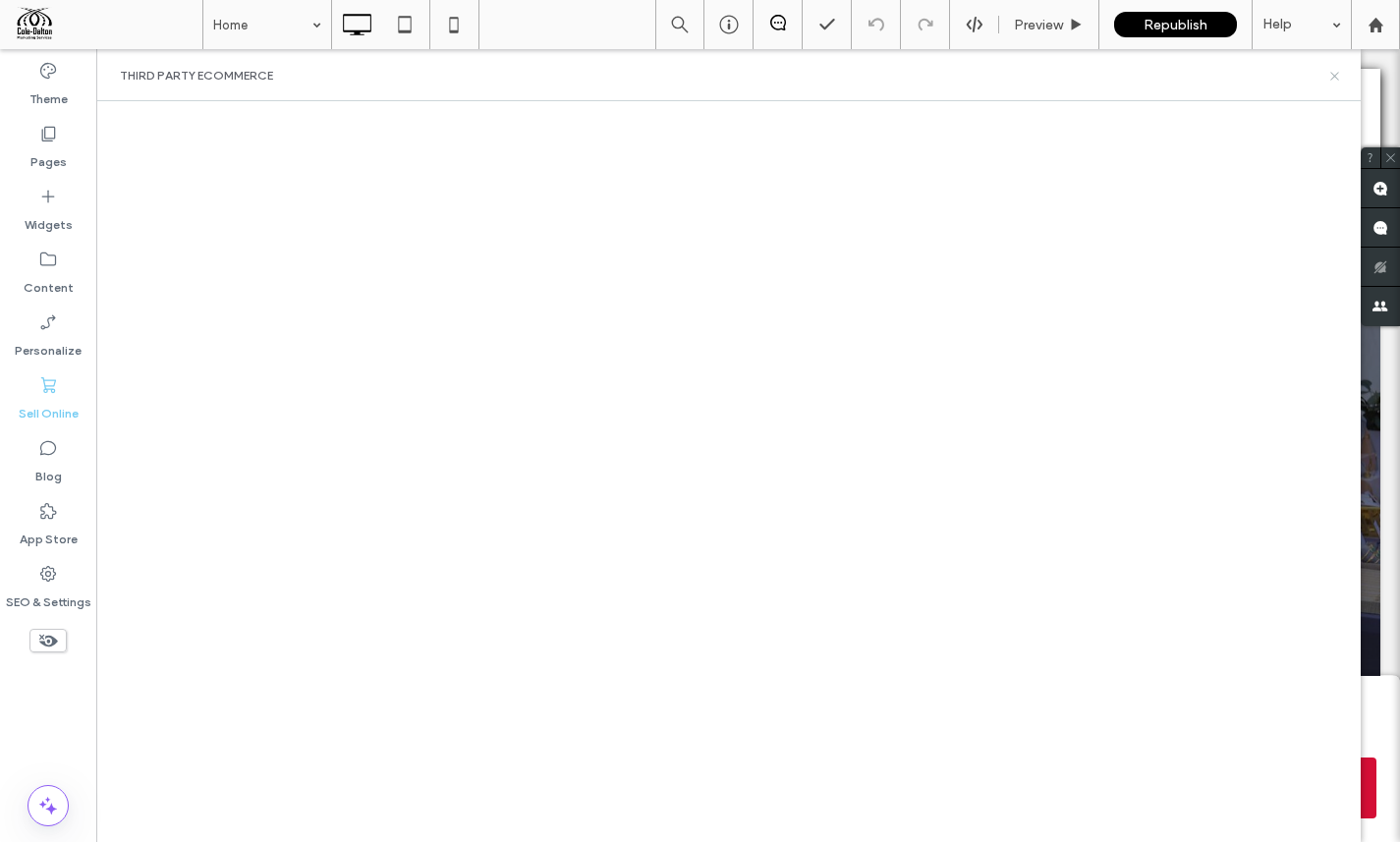 click 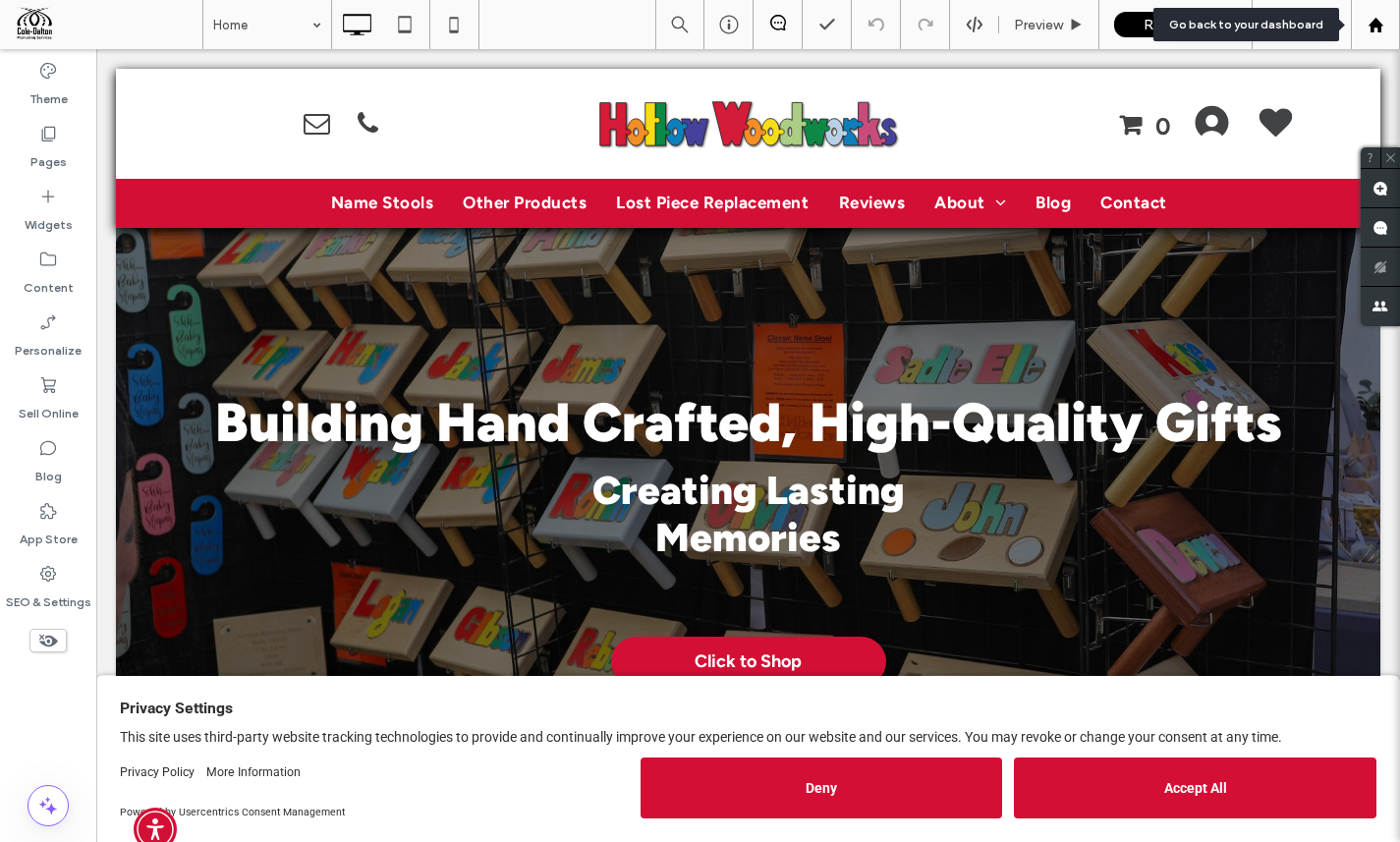 click 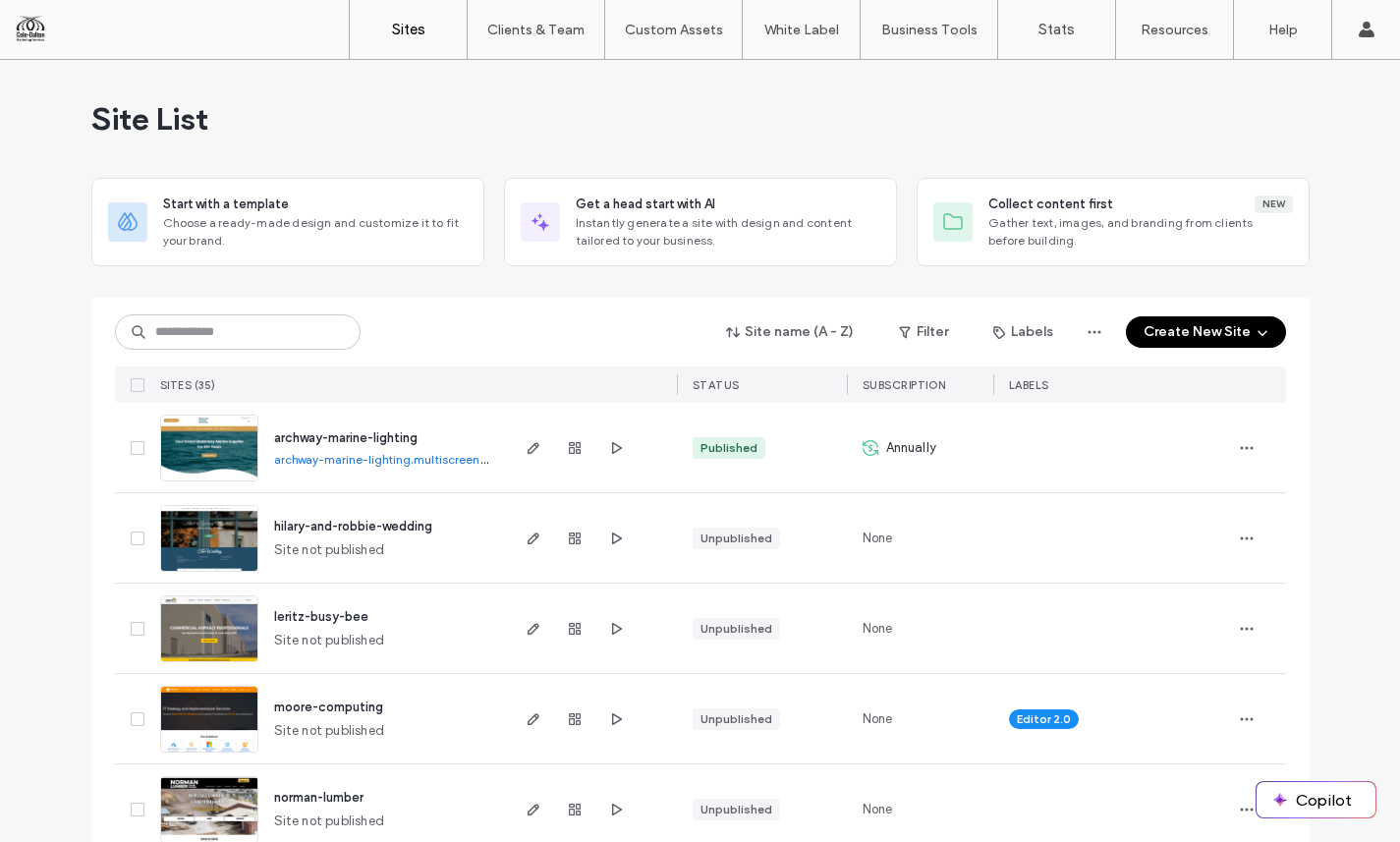 scroll, scrollTop: 0, scrollLeft: 0, axis: both 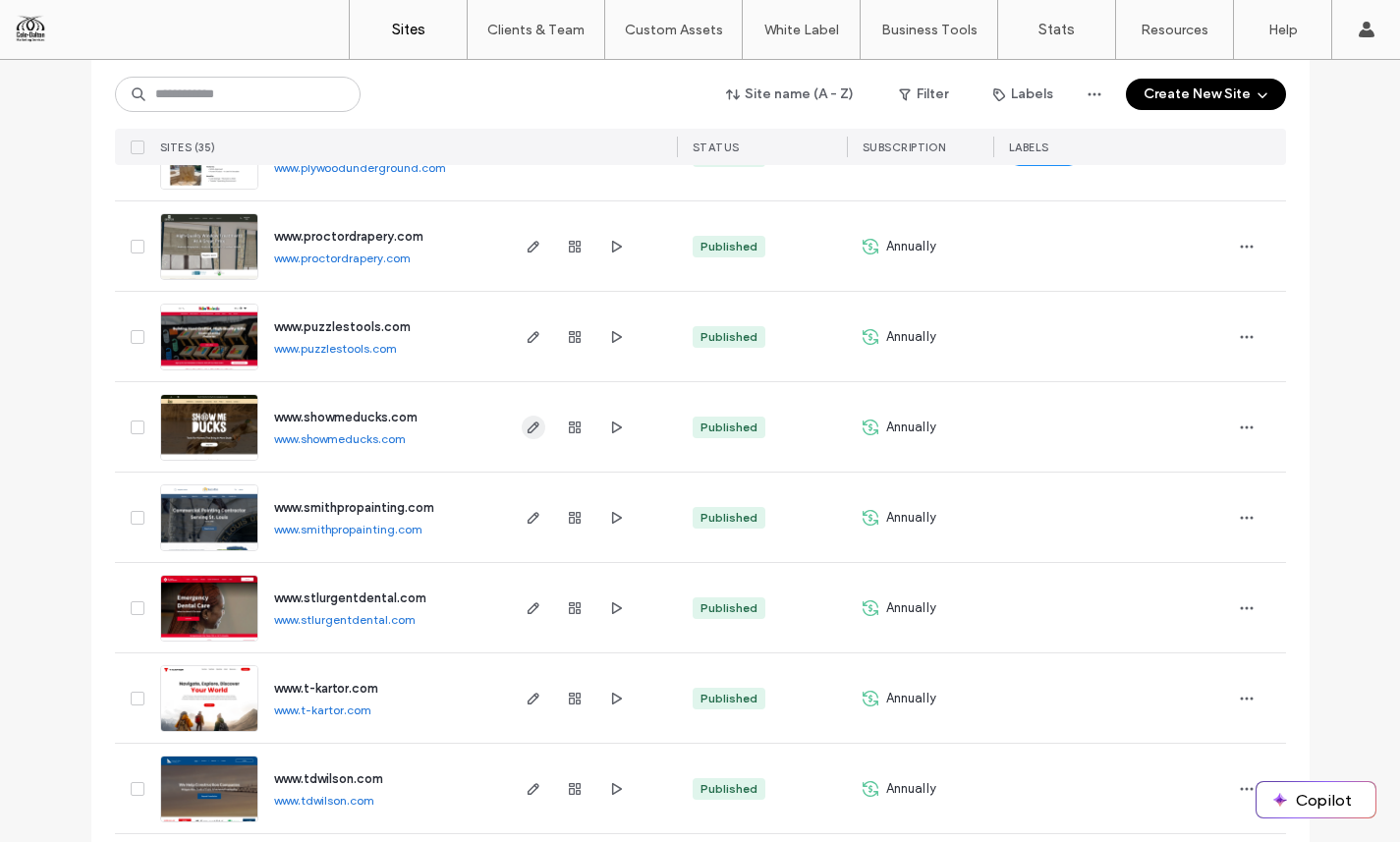 click 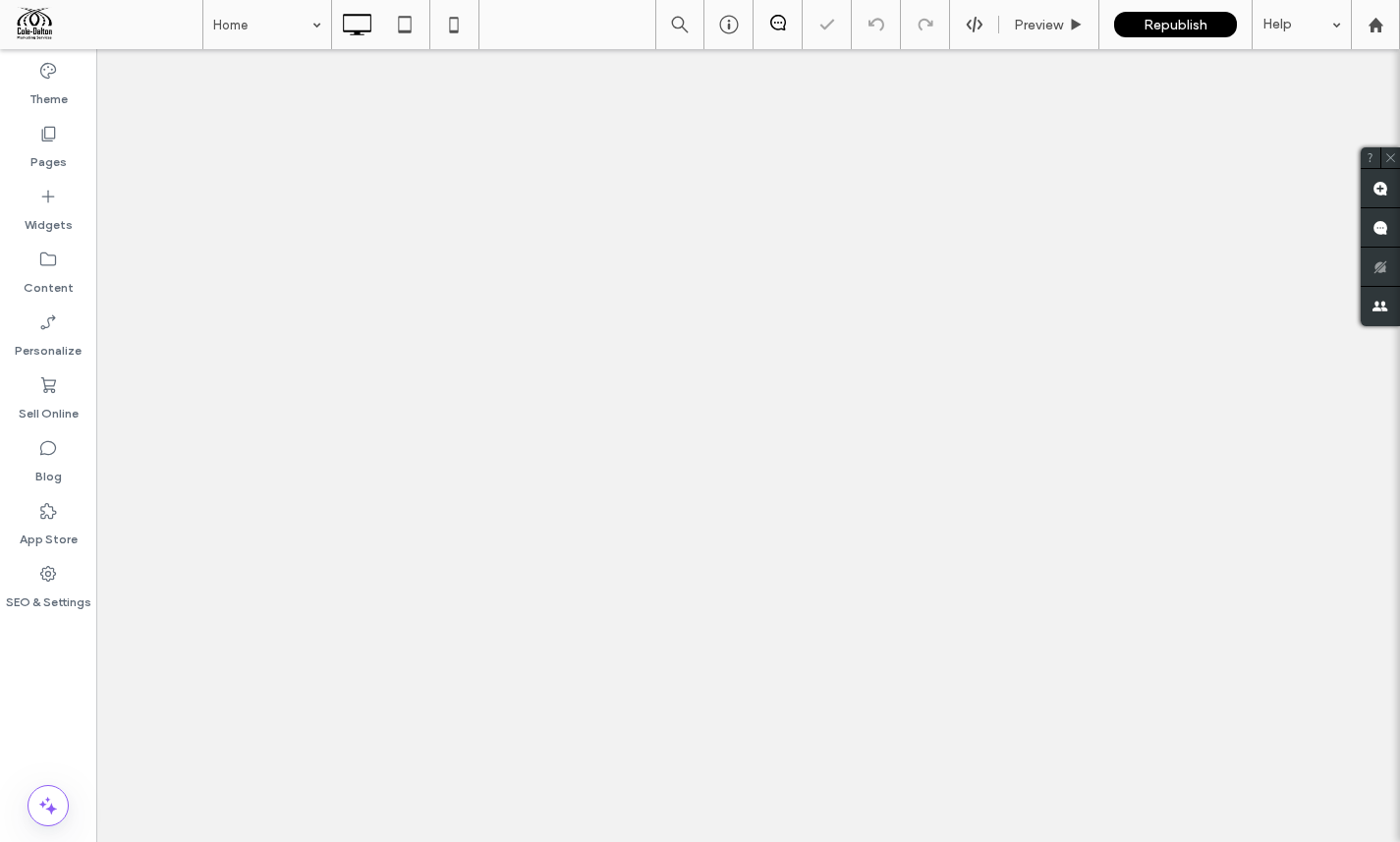 click on "Sell Online" at bounding box center (48, 409) 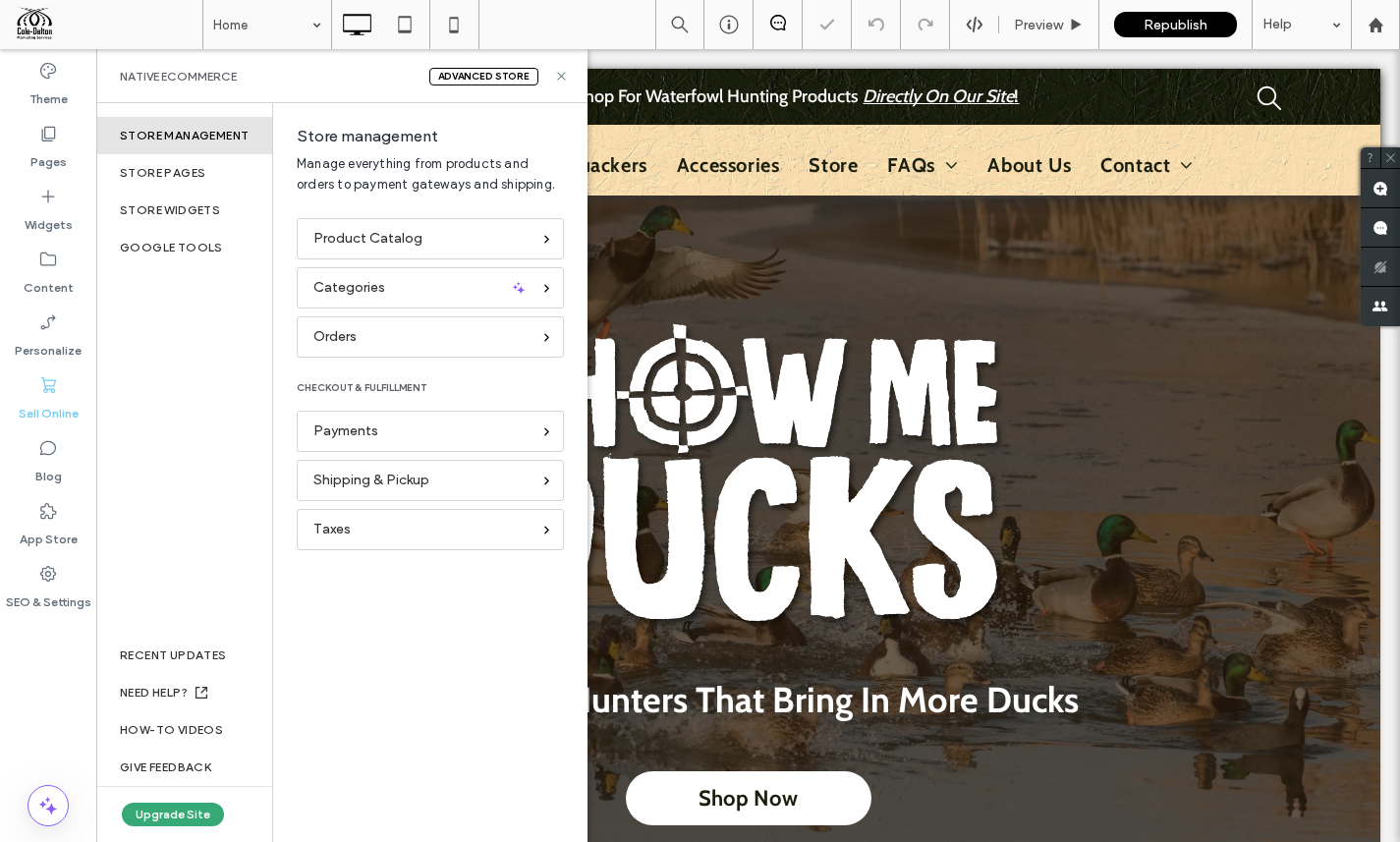 scroll, scrollTop: 0, scrollLeft: 0, axis: both 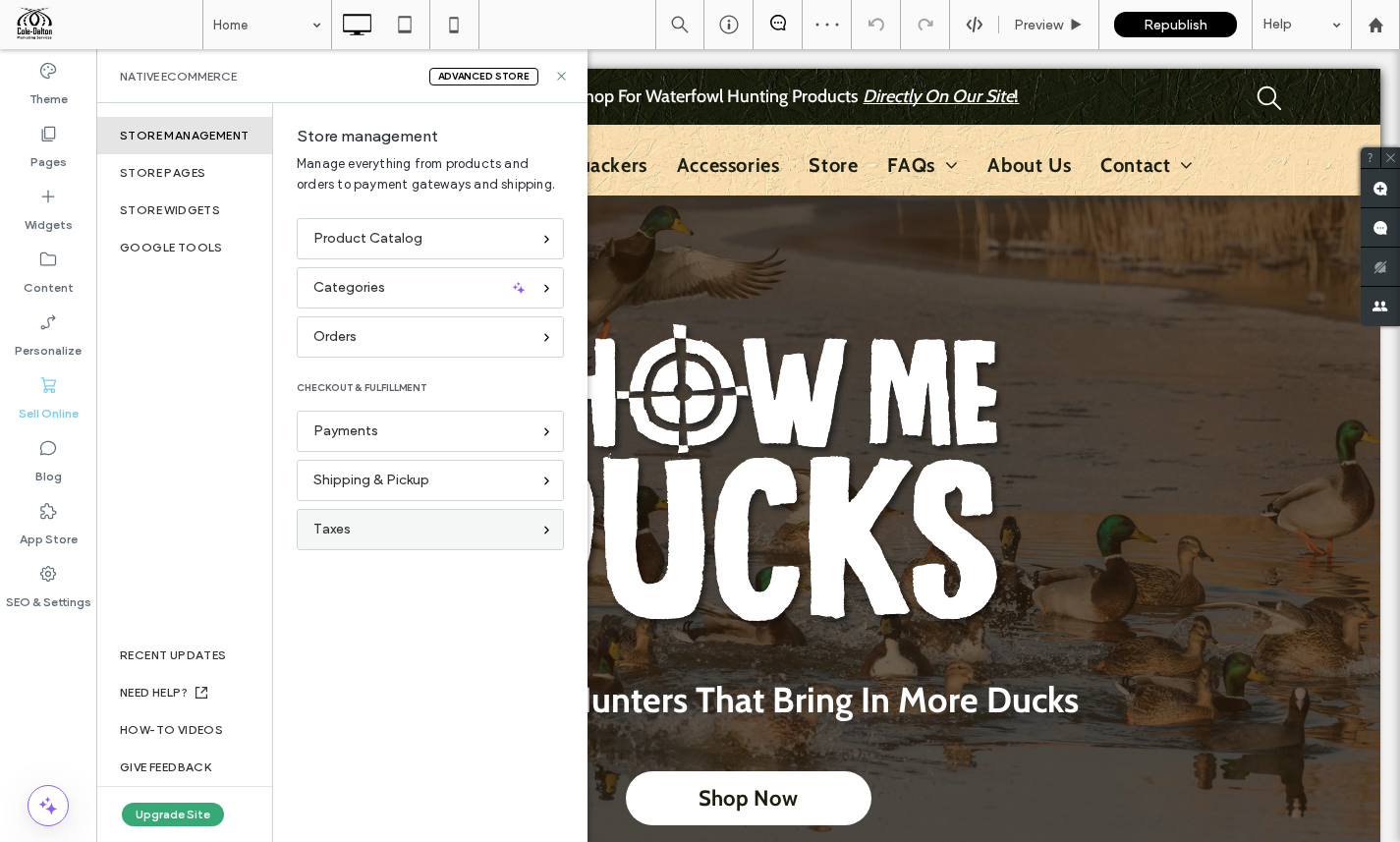 click on "Taxes" at bounding box center [421, 530] 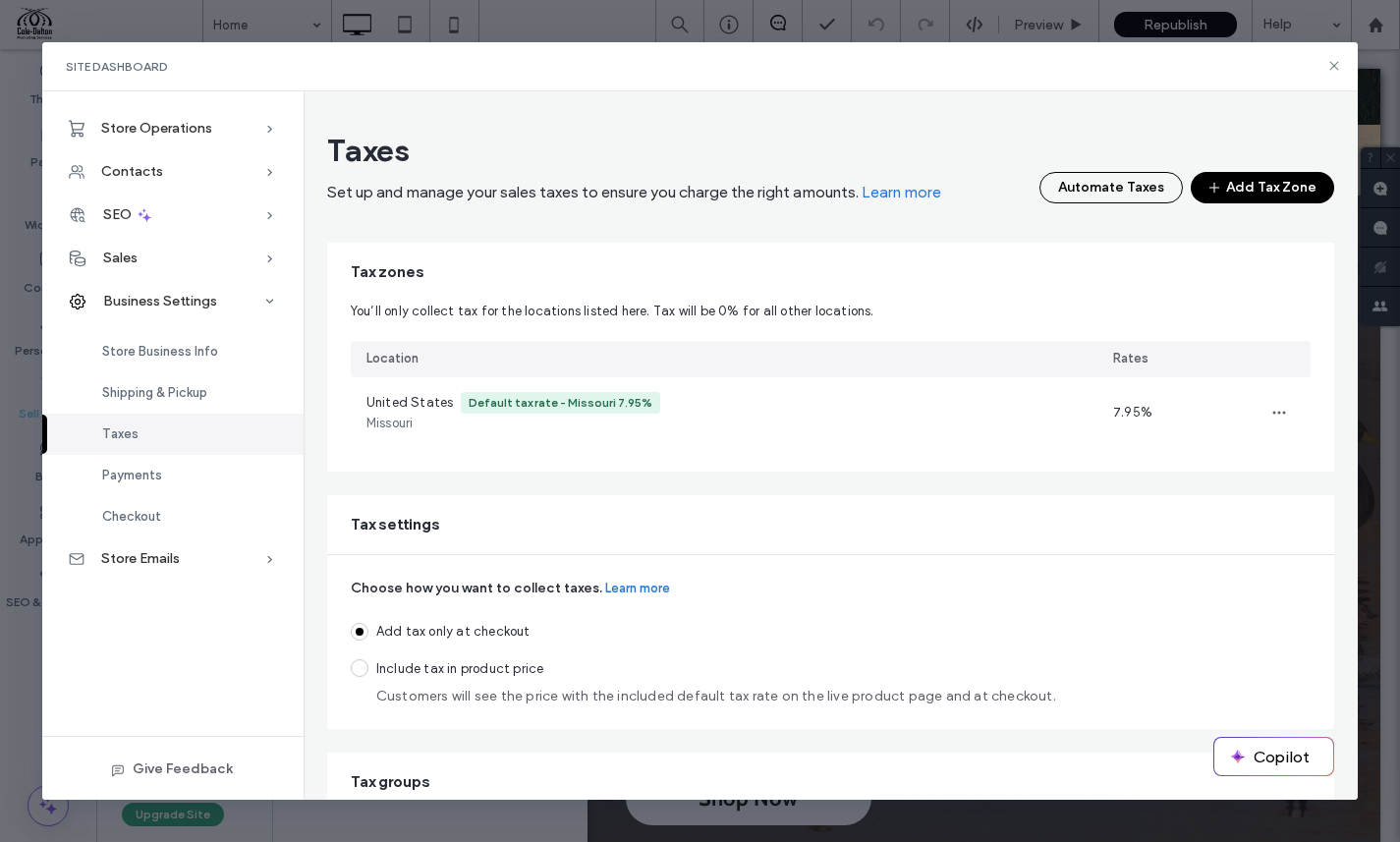 click on "Tax zones" at bounding box center (831, 272) 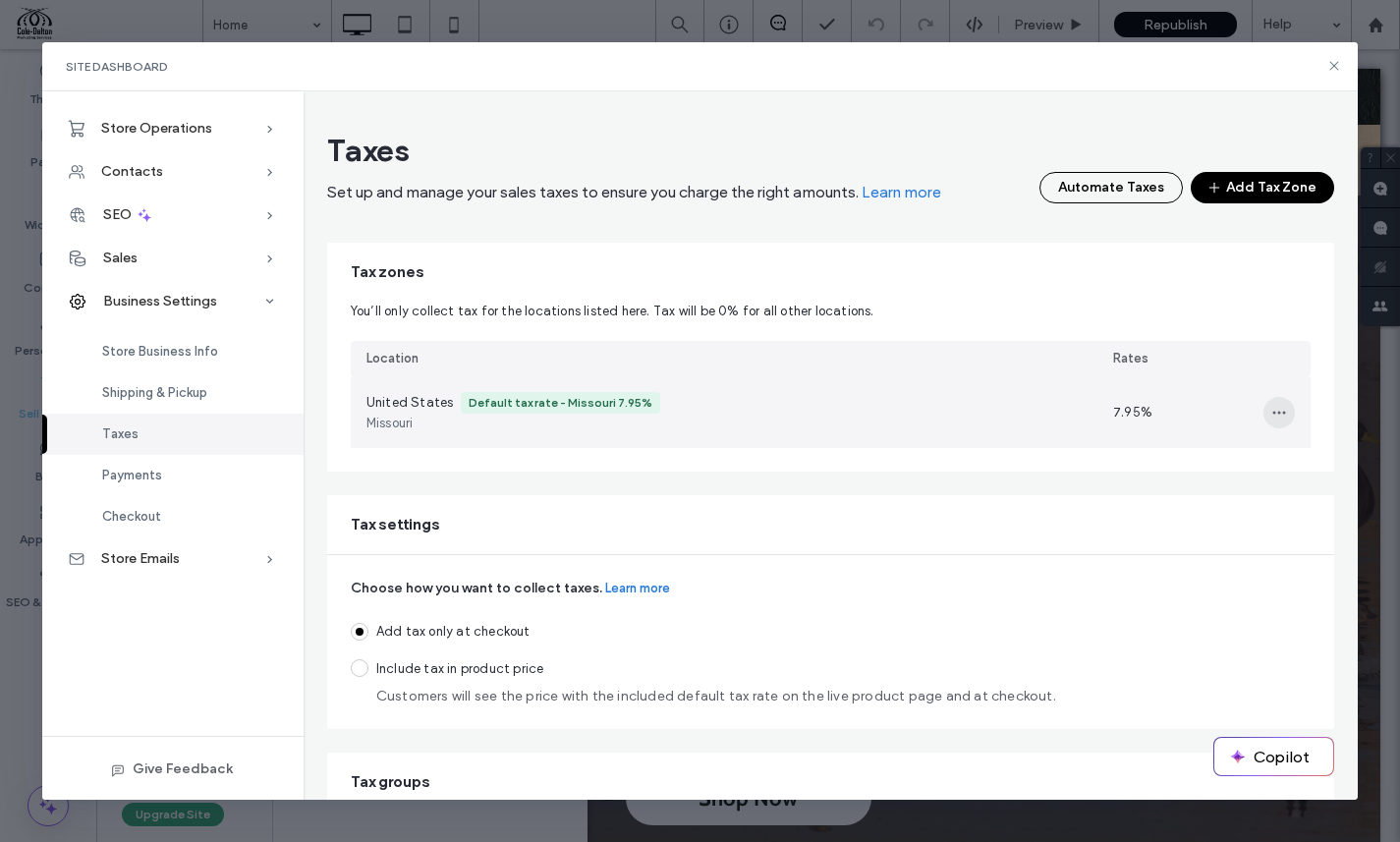 click 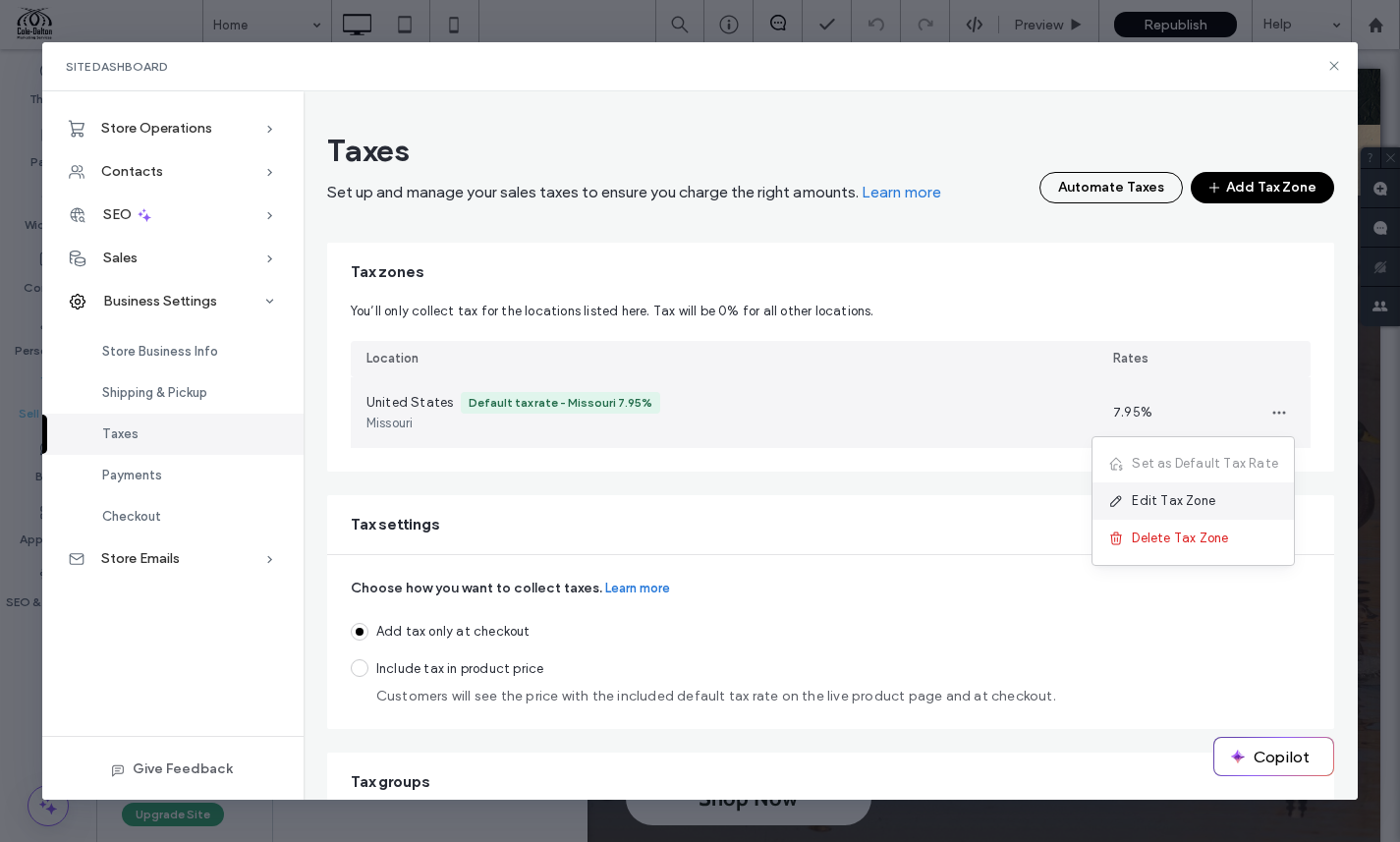 click on "Edit Tax Zone" at bounding box center [1173, 501] 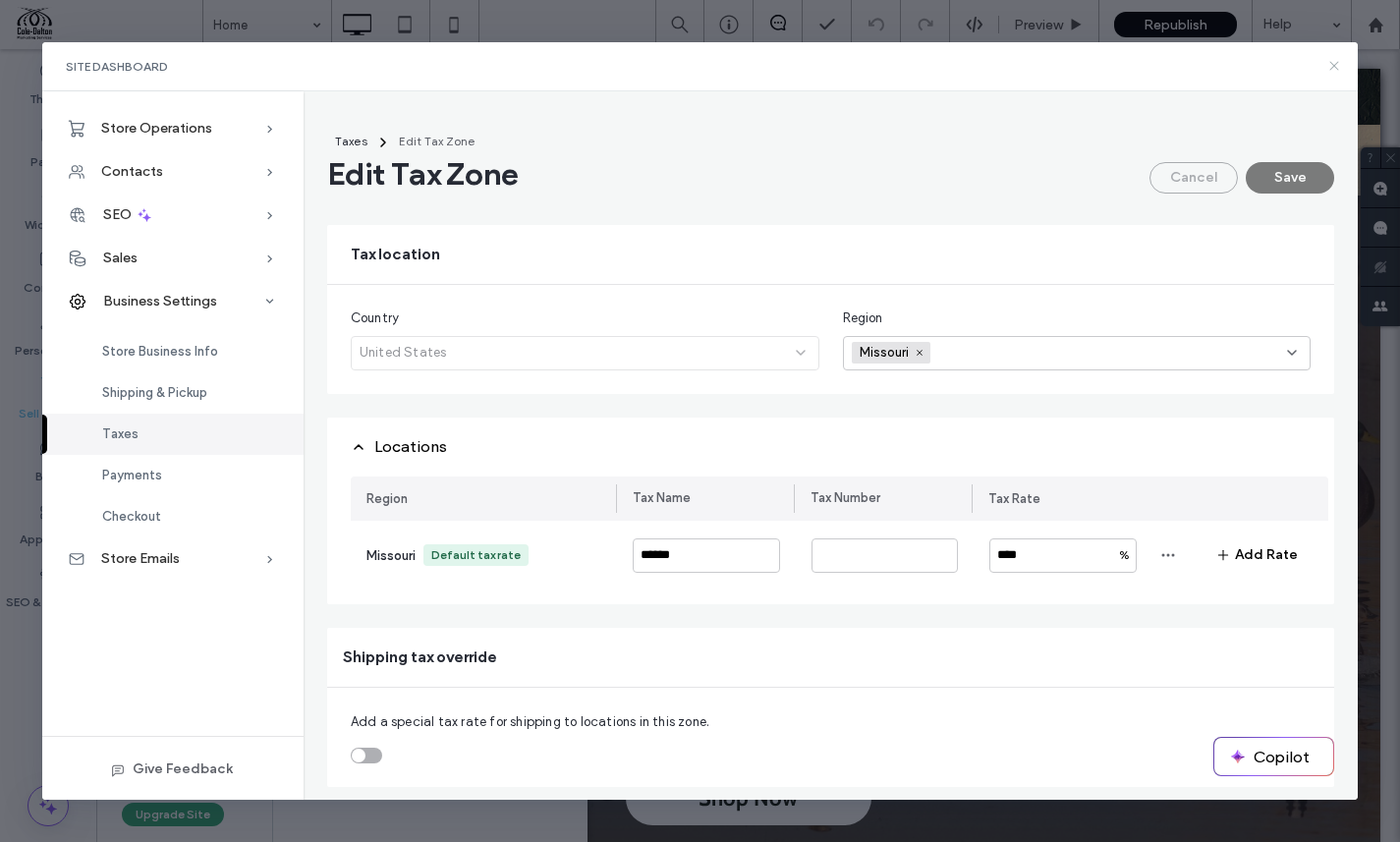 click 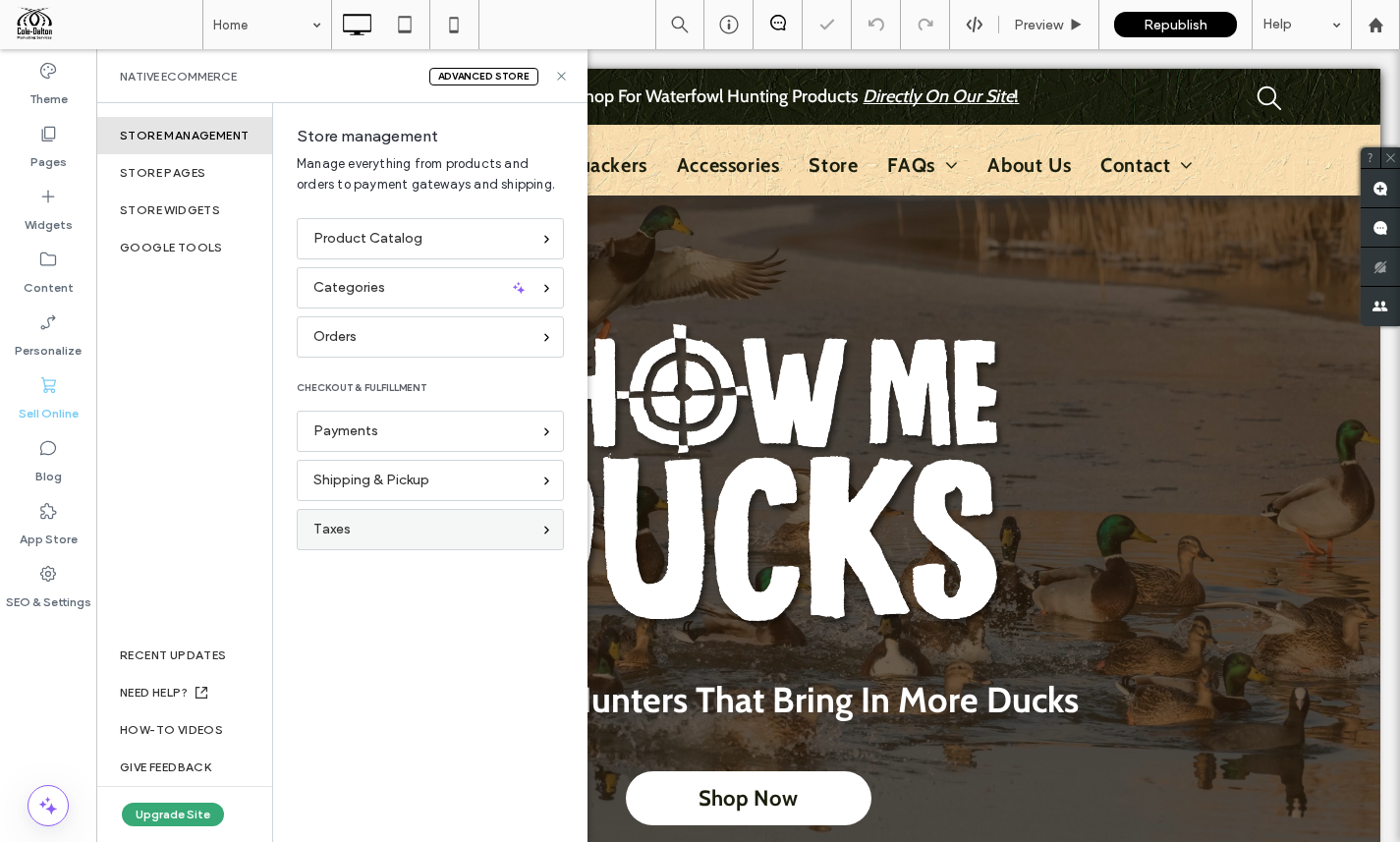 scroll, scrollTop: 0, scrollLeft: 0, axis: both 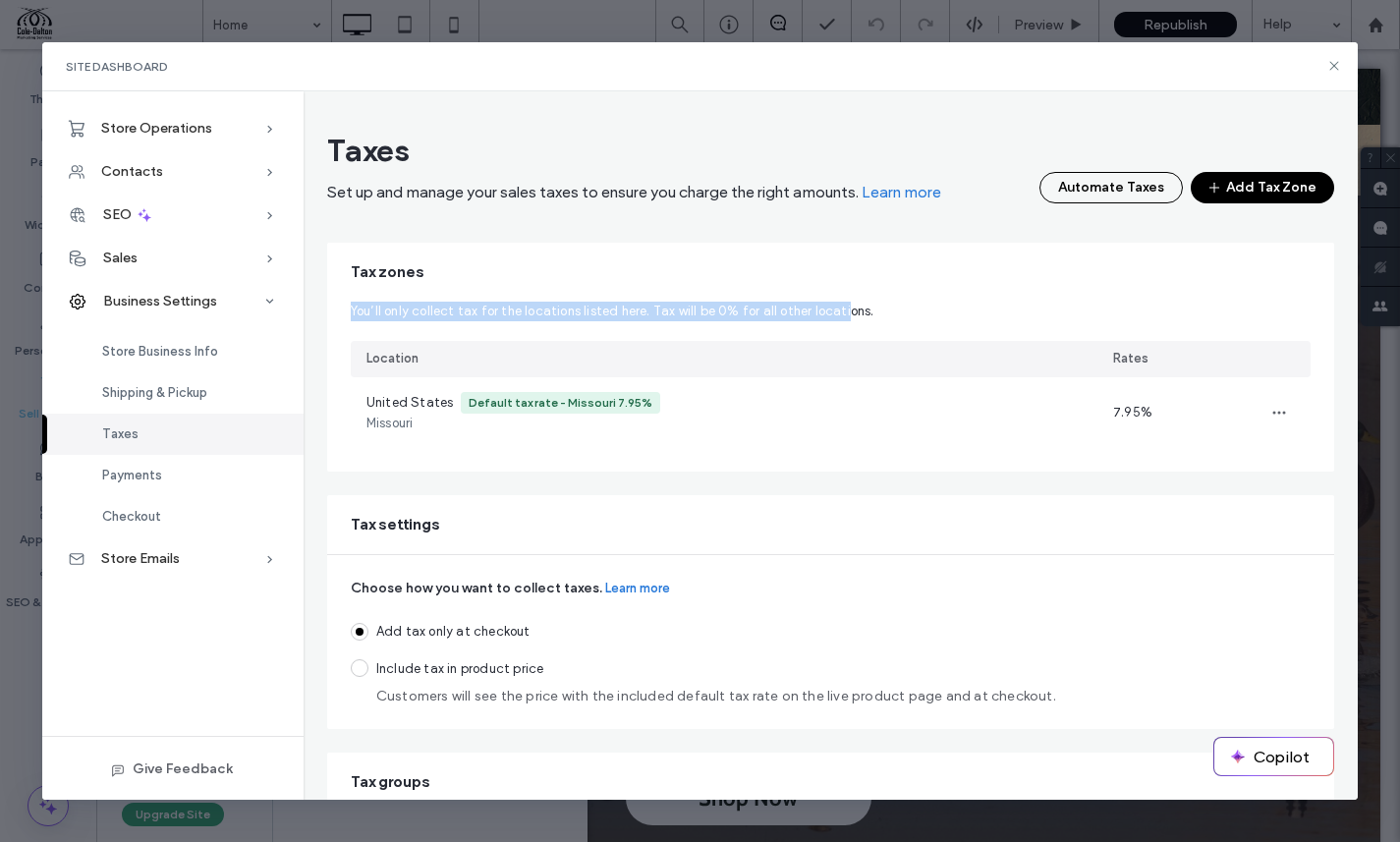 drag, startPoint x: 435, startPoint y: 301, endPoint x: 835, endPoint y: 307, distance: 400.045 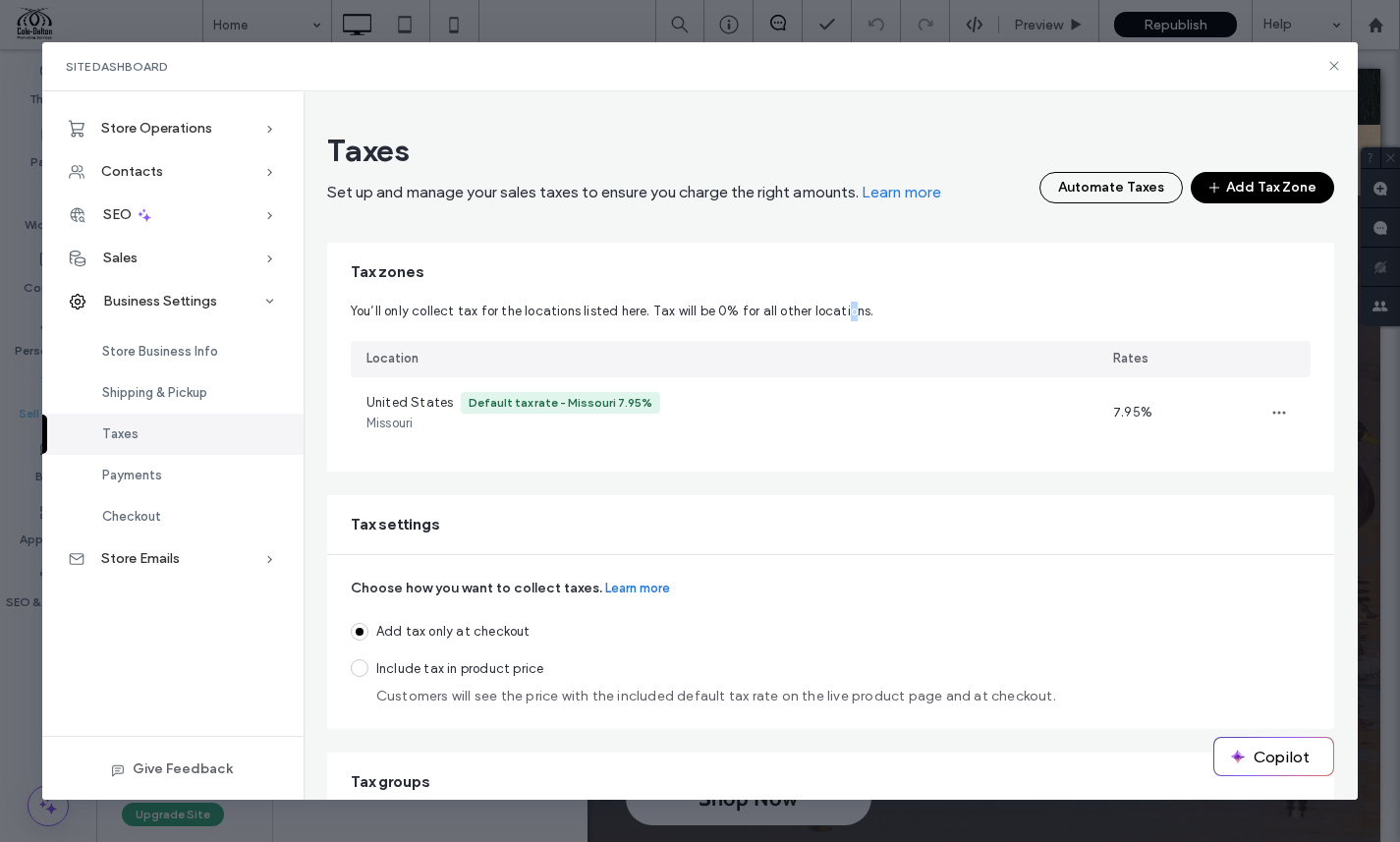 drag, startPoint x: 835, startPoint y: 307, endPoint x: 1057, endPoint y: 358, distance: 227.78279 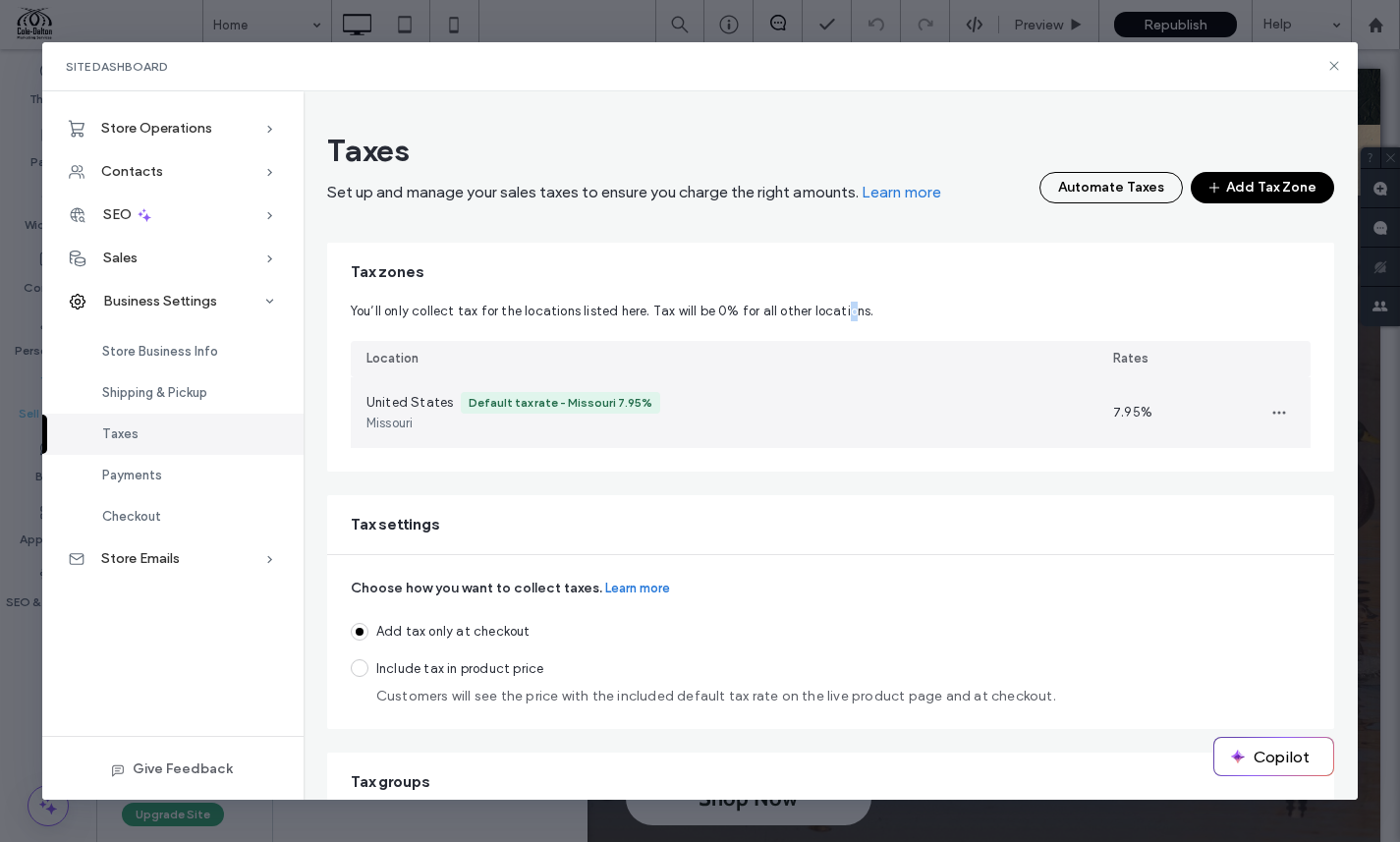 click on "7.95%" at bounding box center [1133, 412] 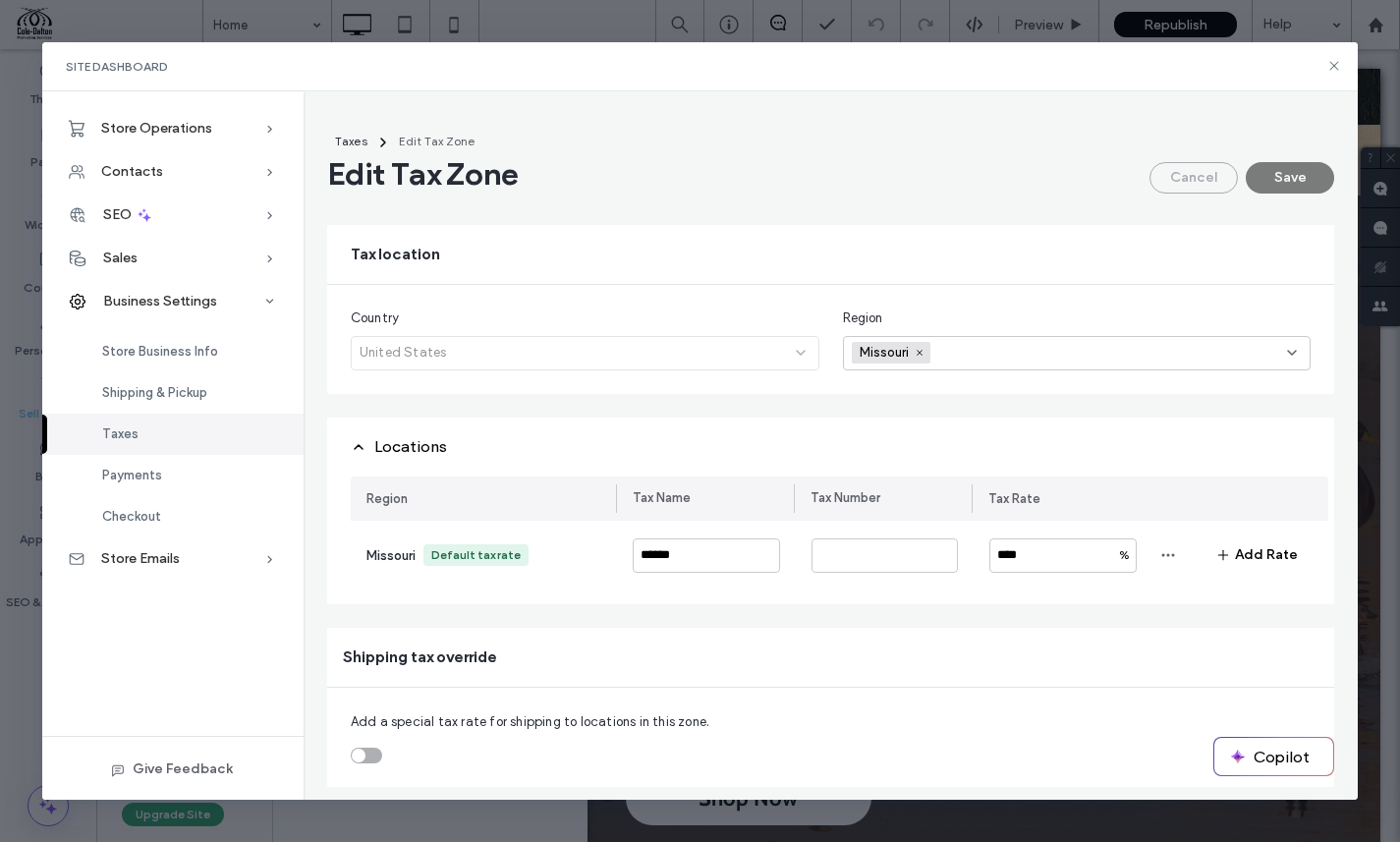 click on "Tax location Country United States Region Missouri Locations Region Tax Name Tax Number Tax Rate Missouri Default tax rate ****** **** % Add Rate Shipping tax override Add a special tax rate for shipping to locations in this zone." at bounding box center [831, 506] 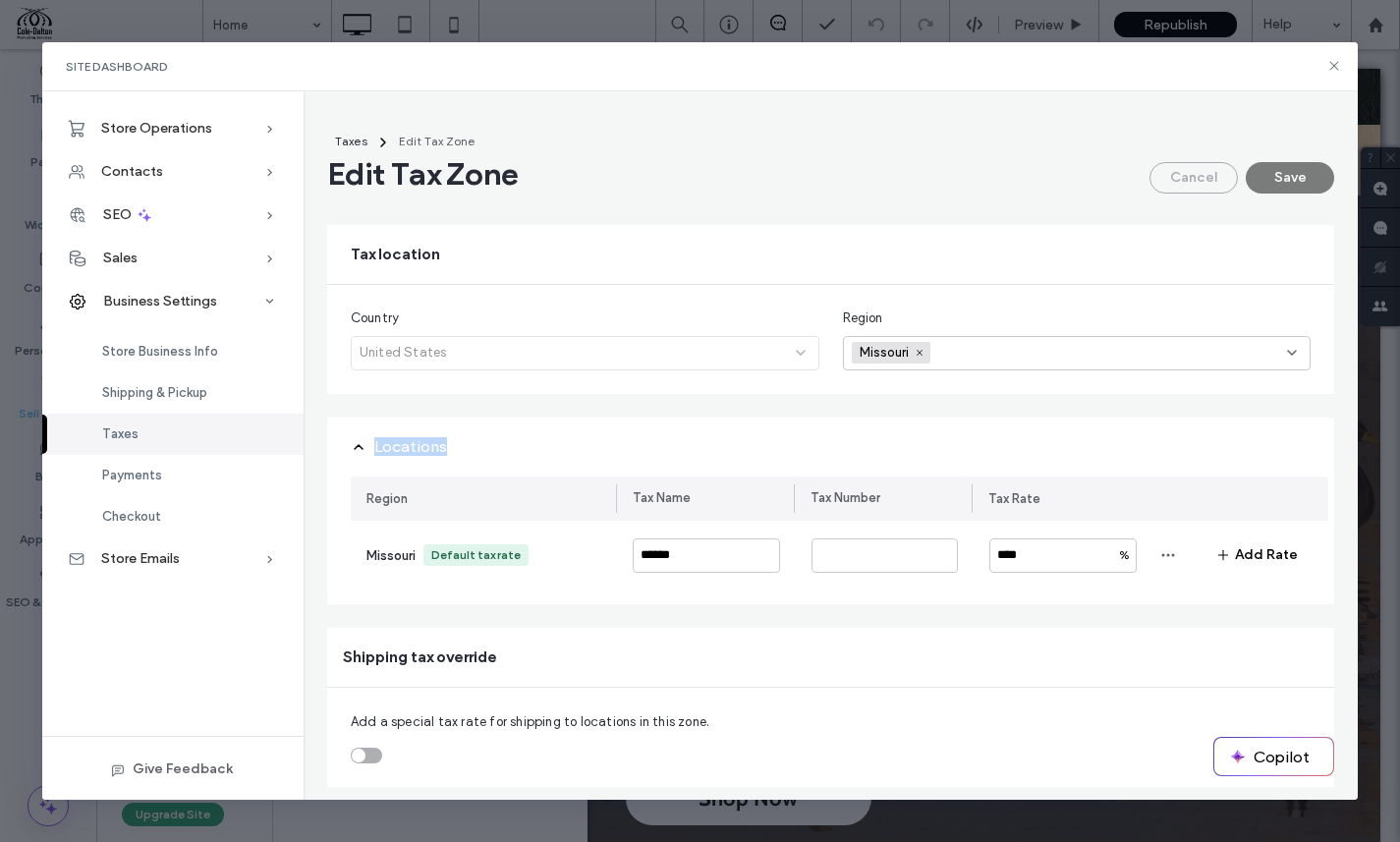 click on "Tax location Country United States Region Missouri Locations Region Tax Name Tax Number Tax Rate Missouri Default tax rate ****** **** % Add Rate Shipping tax override Add a special tax rate for shipping to locations in this zone." at bounding box center (831, 506) 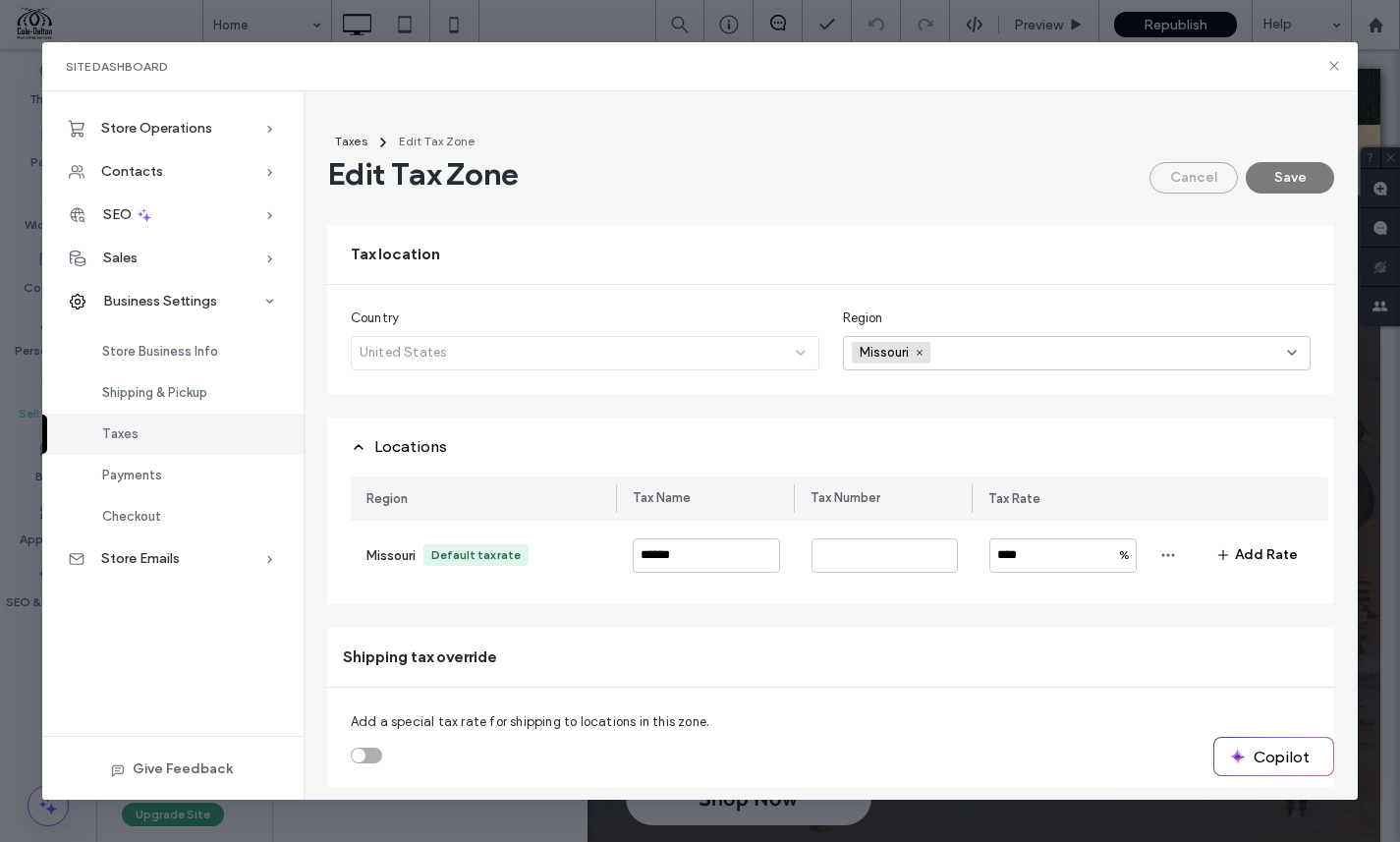 click on "Locations" at bounding box center (831, 447) 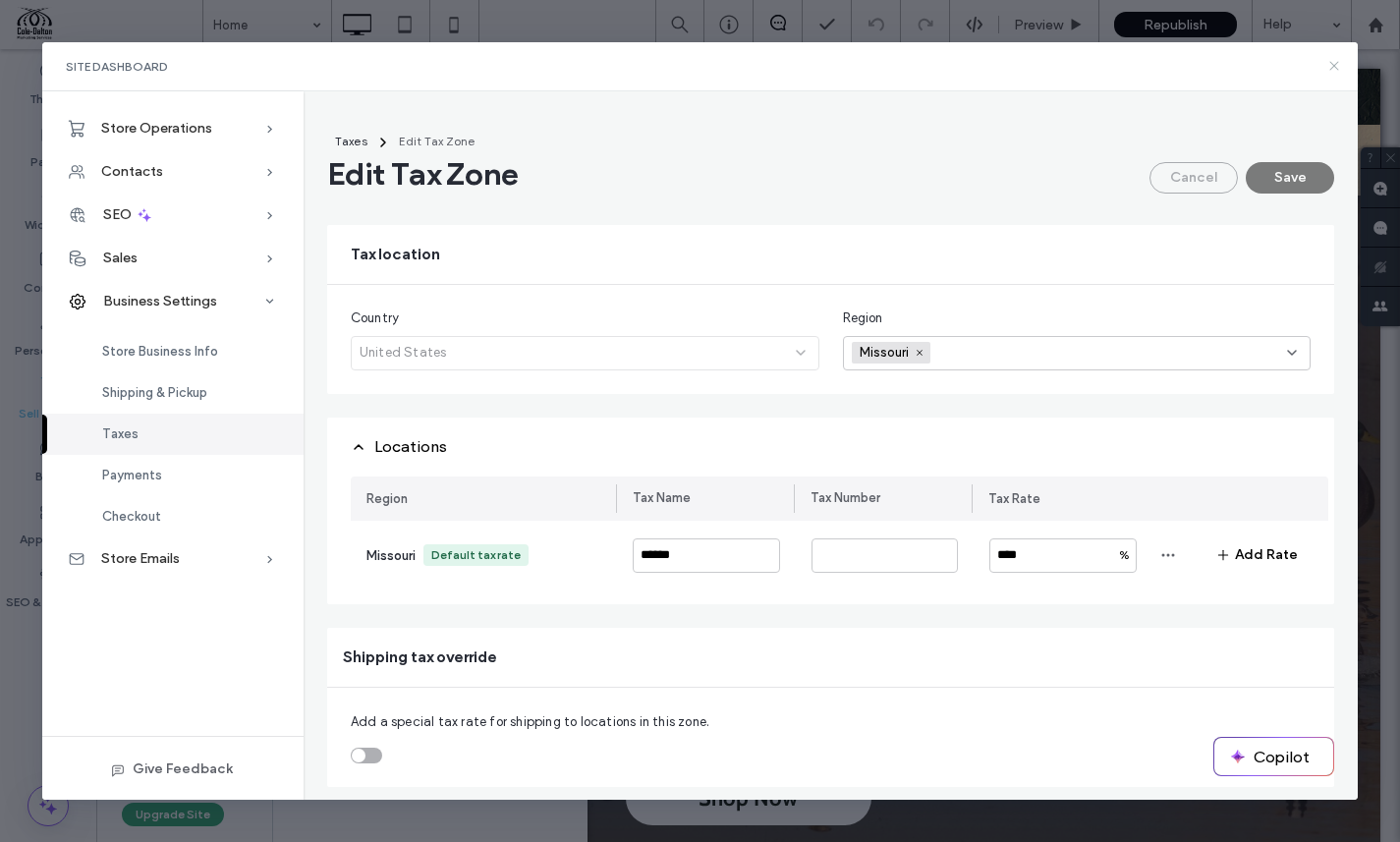 click 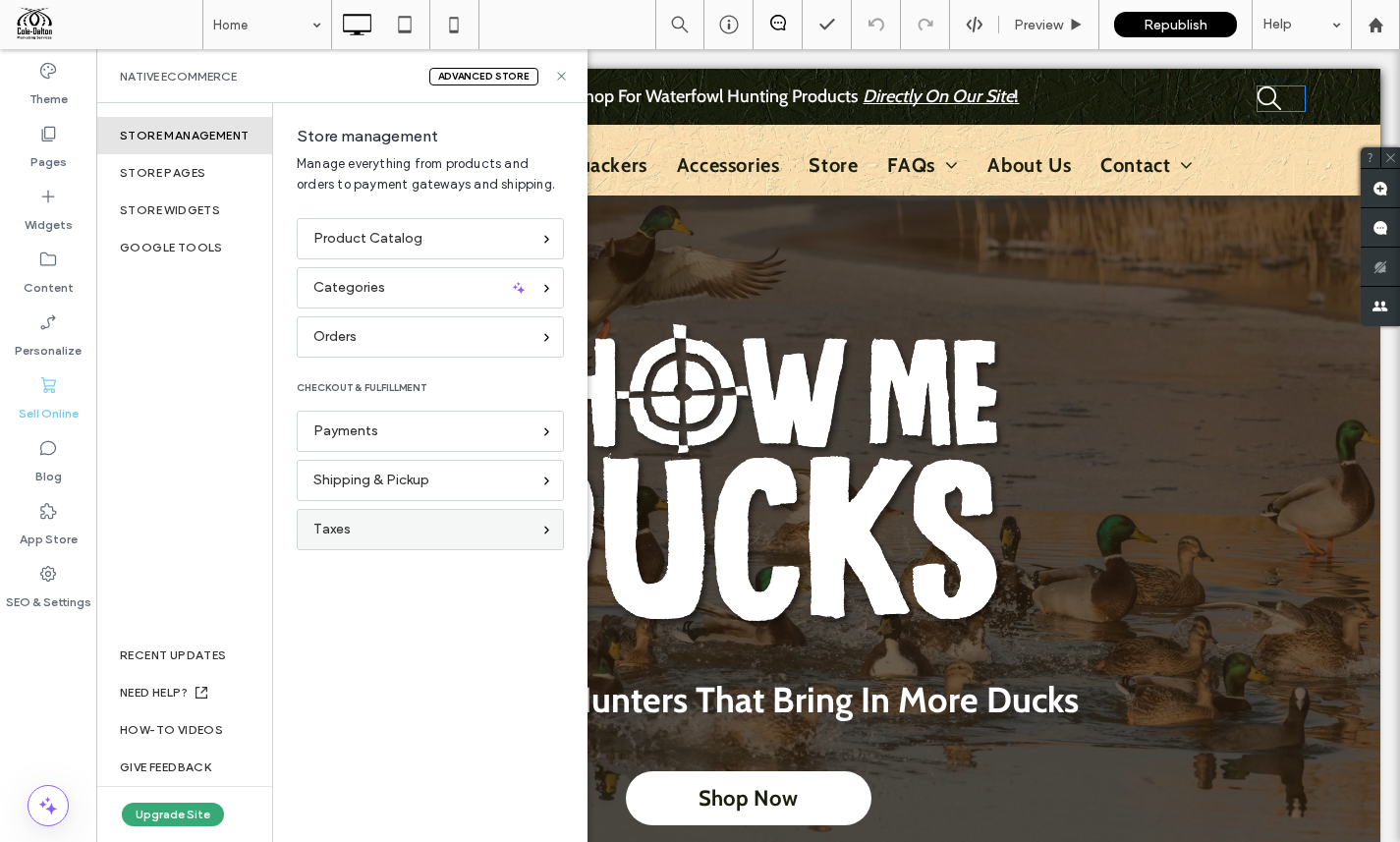 click on "Taxes" at bounding box center [421, 530] 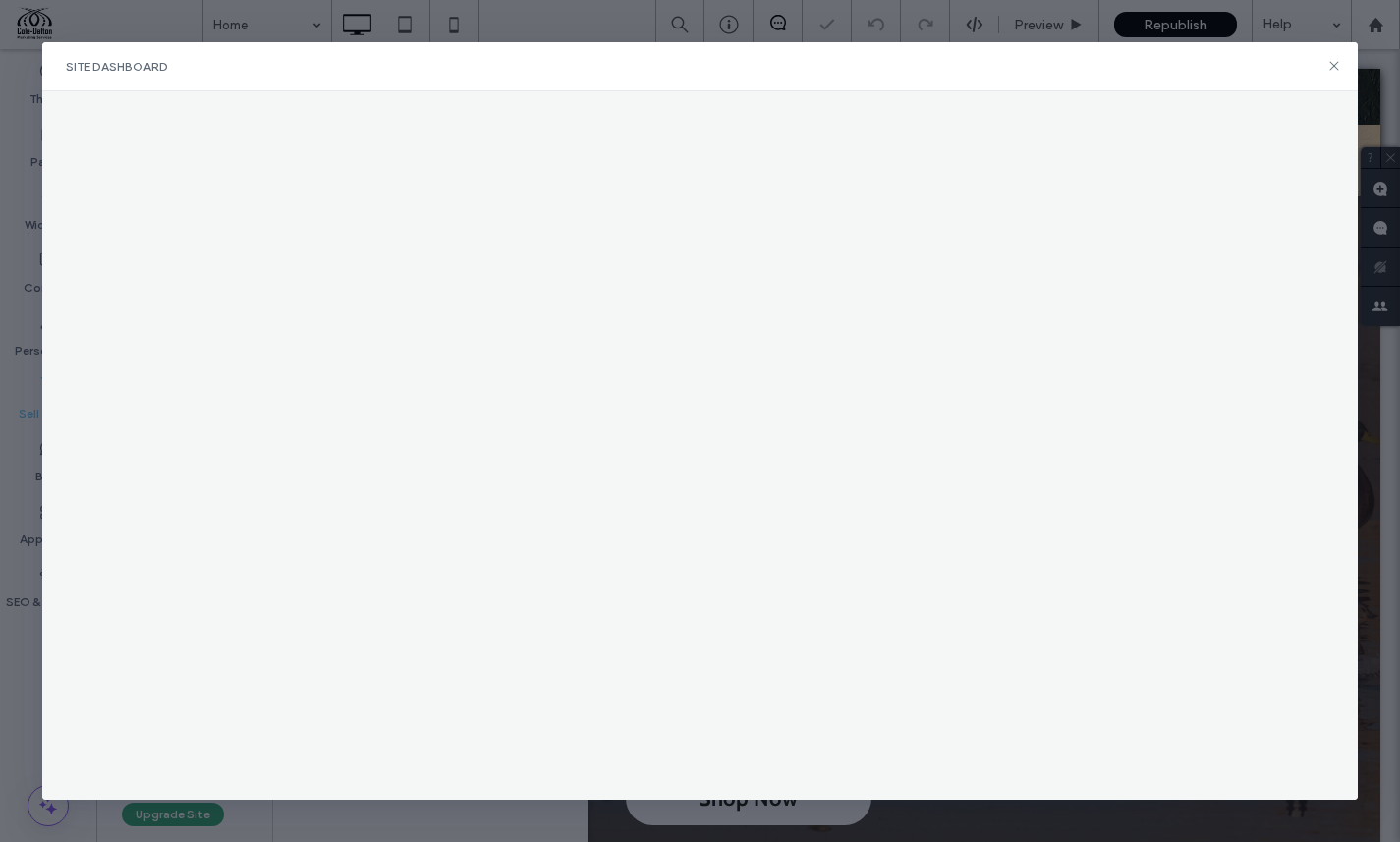 scroll, scrollTop: 0, scrollLeft: 0, axis: both 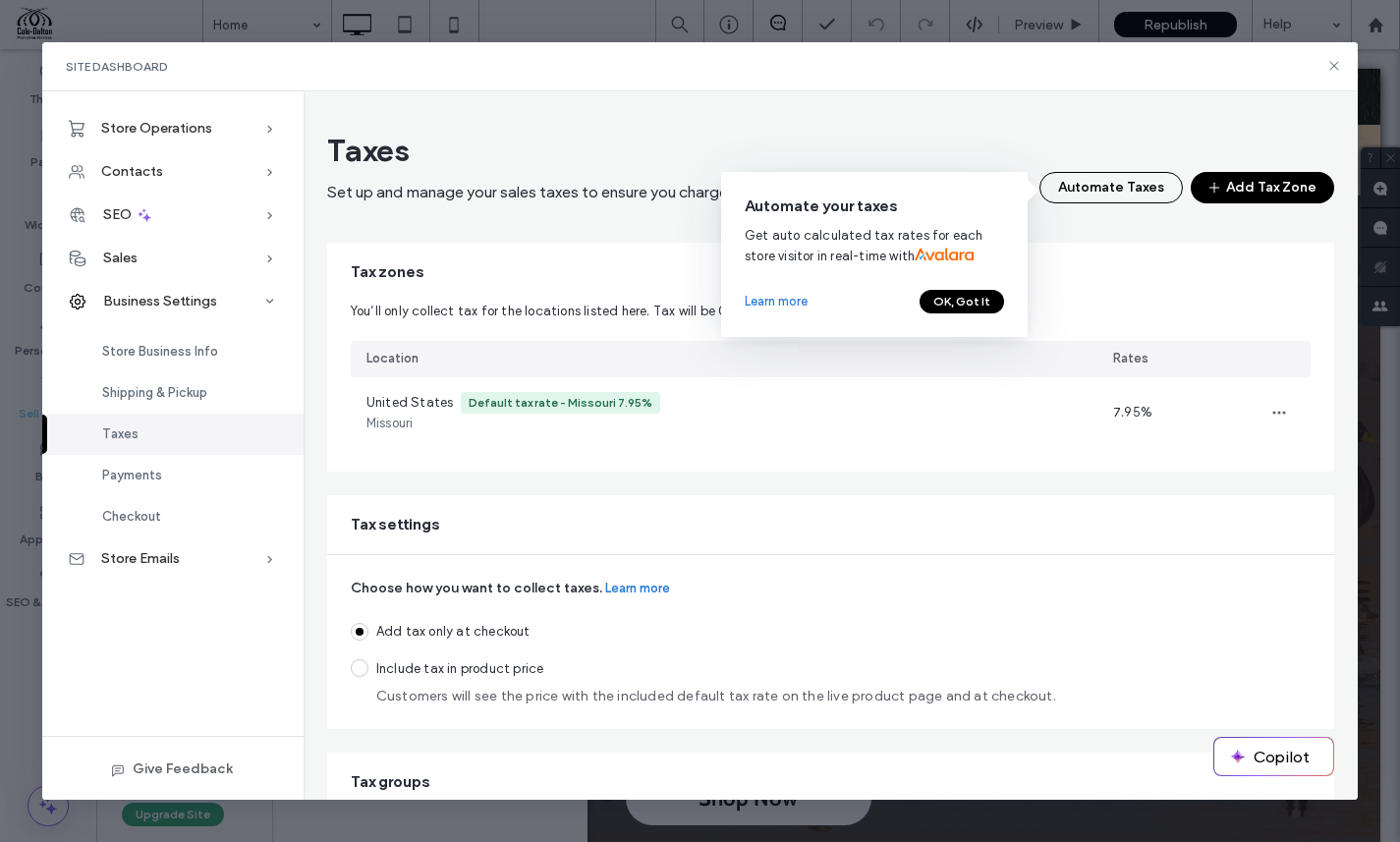 click on "OK, Got It" at bounding box center [962, 302] 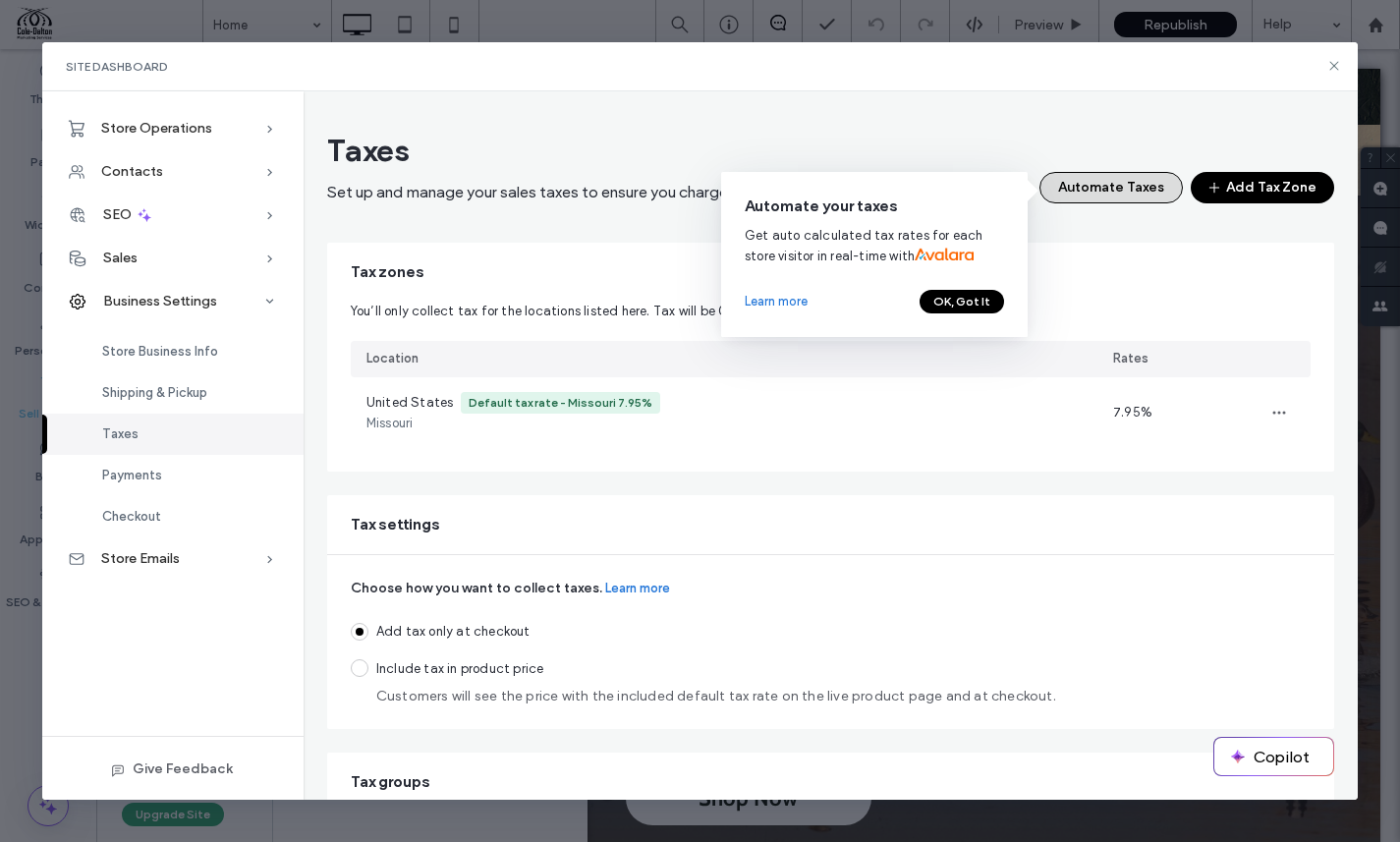 click on "Automate Taxes" at bounding box center (1111, 188) 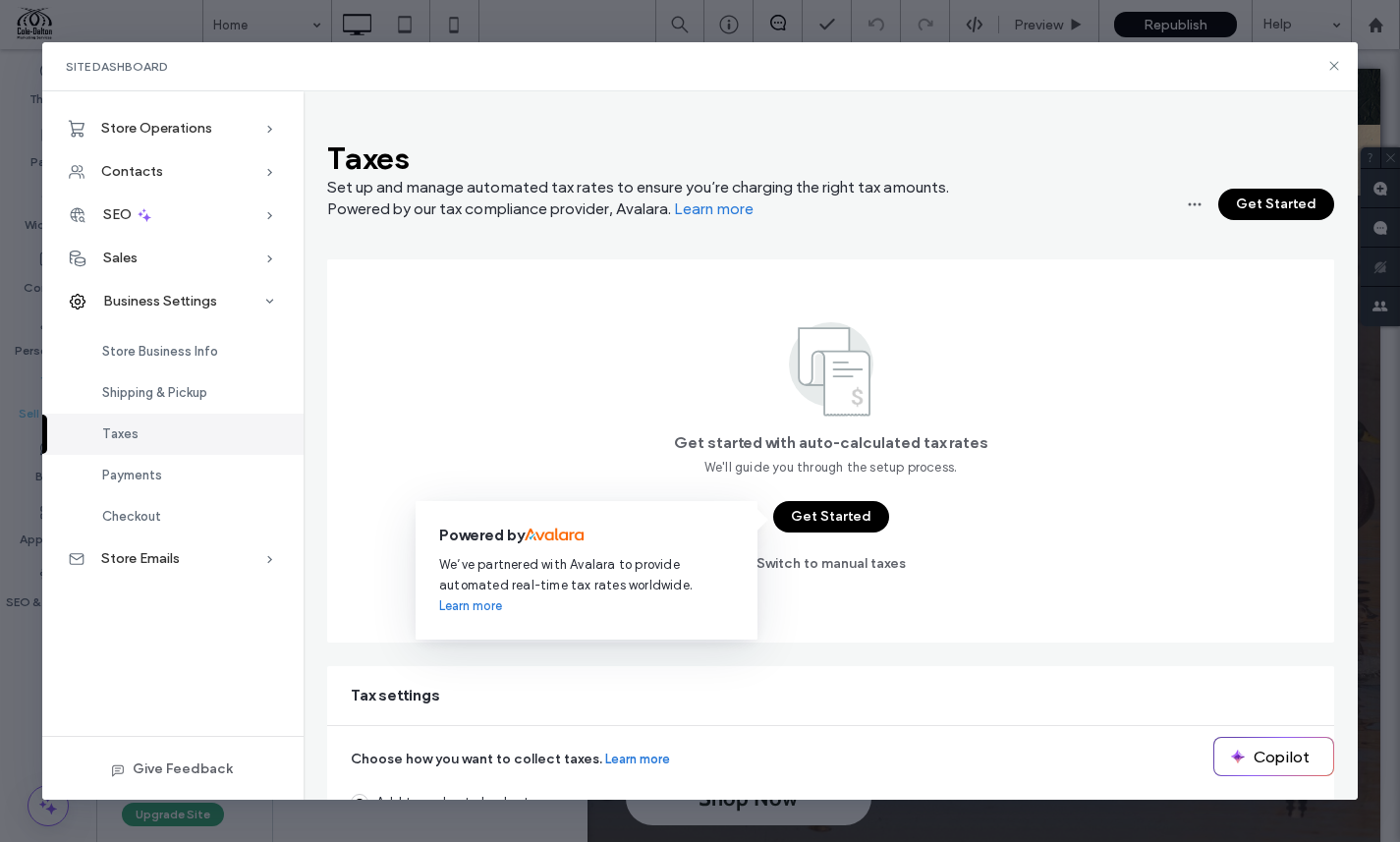 click on "Get Started" at bounding box center [831, 517] 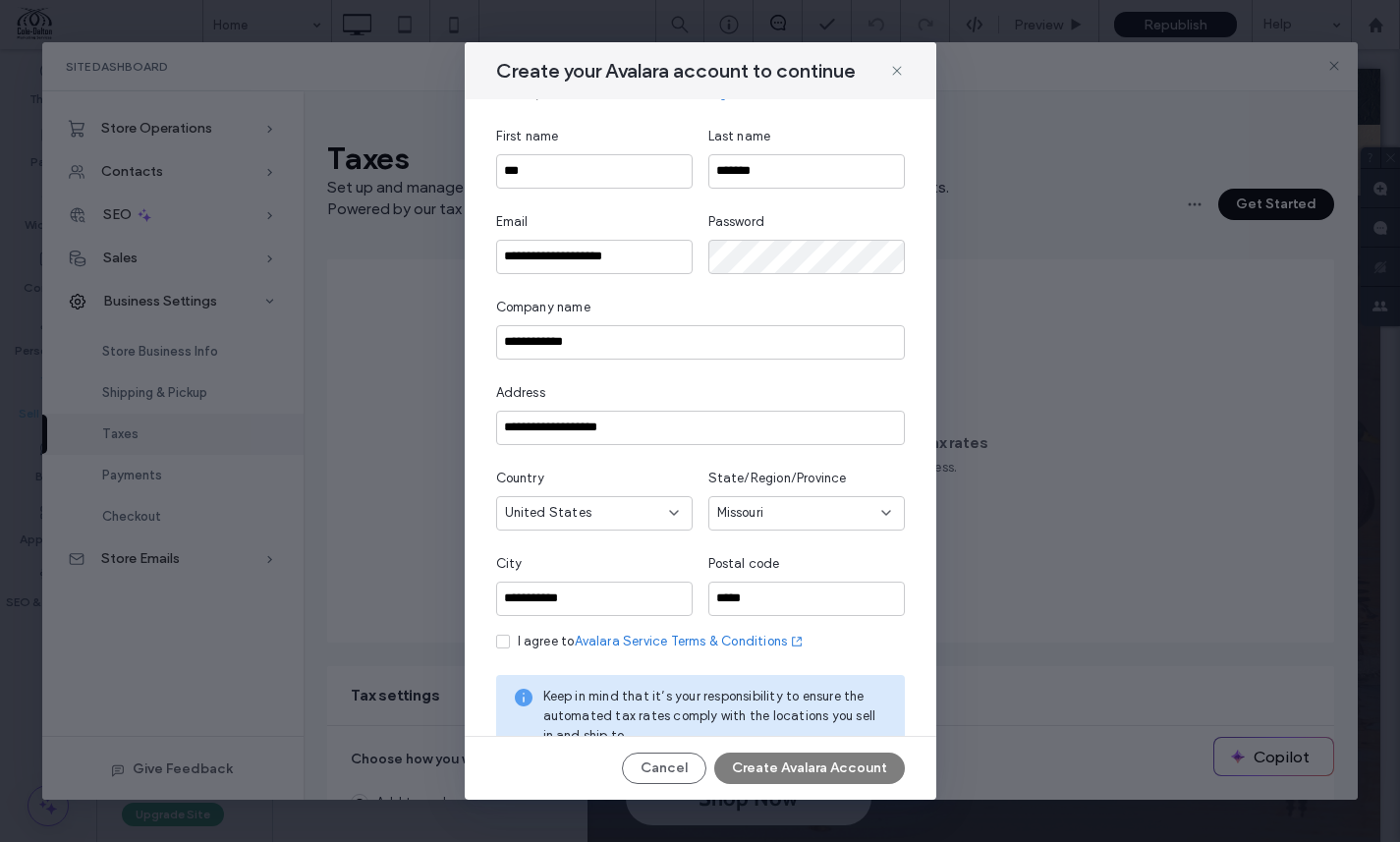 scroll, scrollTop: 84, scrollLeft: 0, axis: vertical 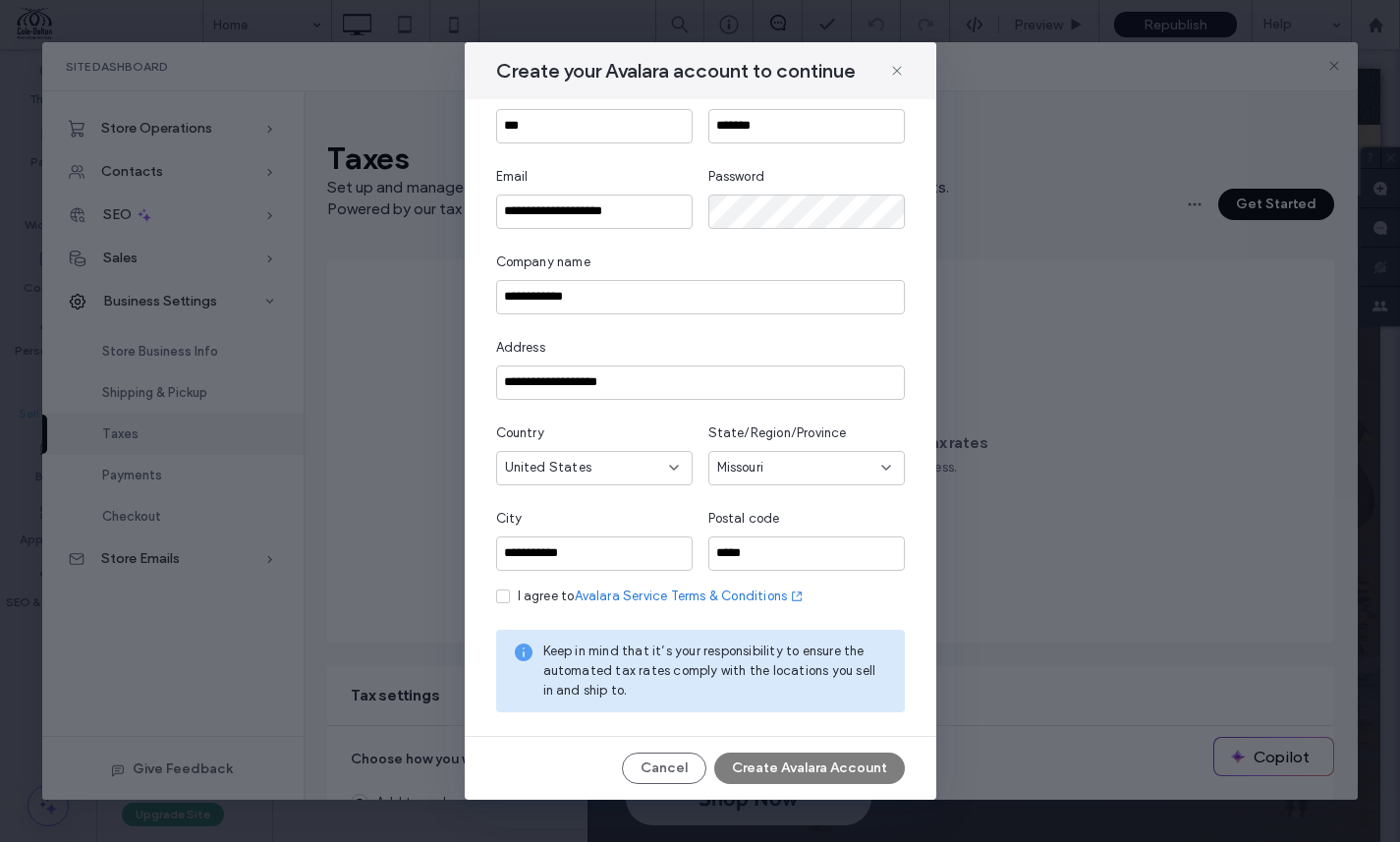 click on "I agree to  Avalara Service Terms & Conditions" at bounding box center [661, 596] 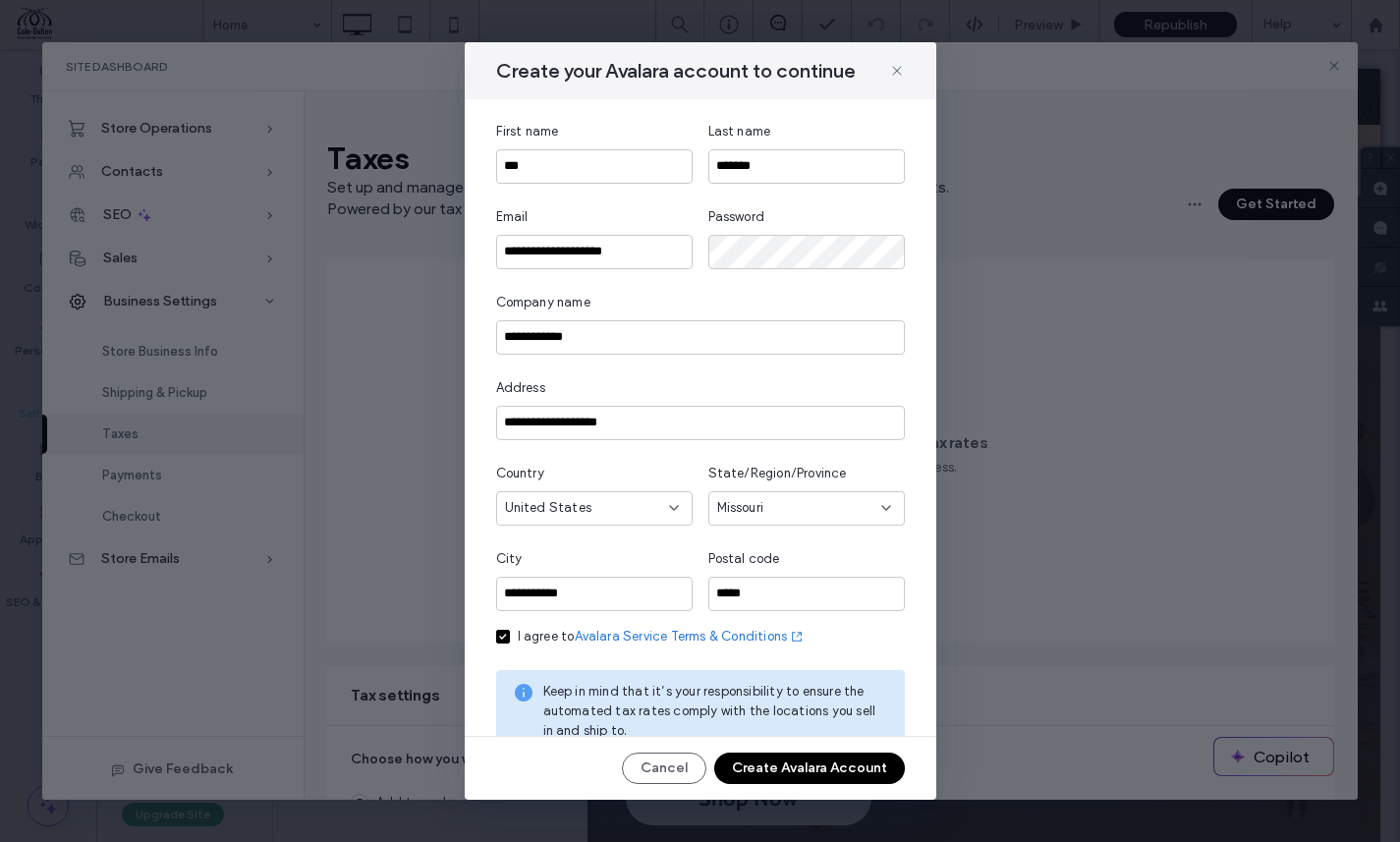 scroll, scrollTop: 0, scrollLeft: 0, axis: both 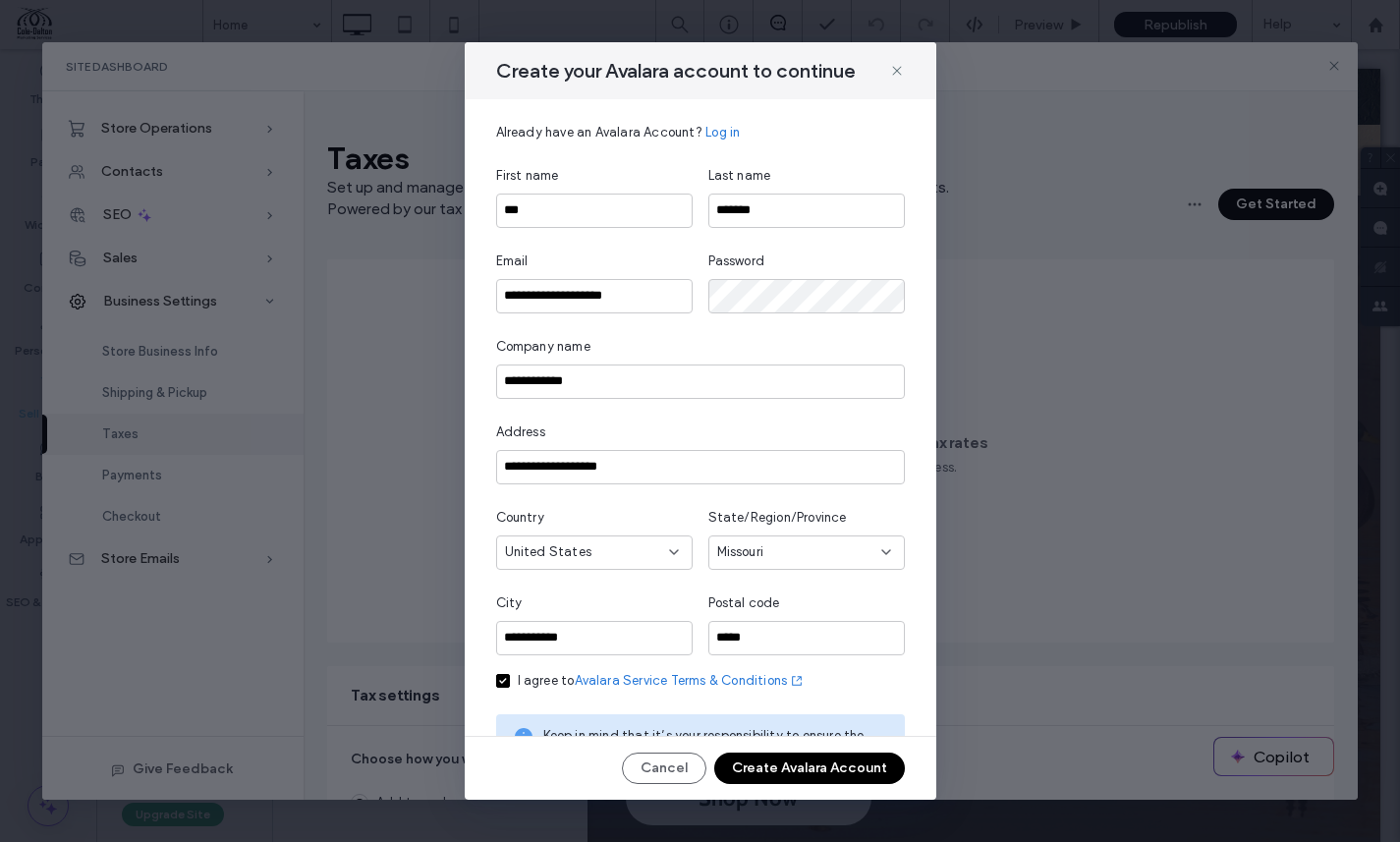 click on "Create your Avalara account to continue" at bounding box center (700, 71) 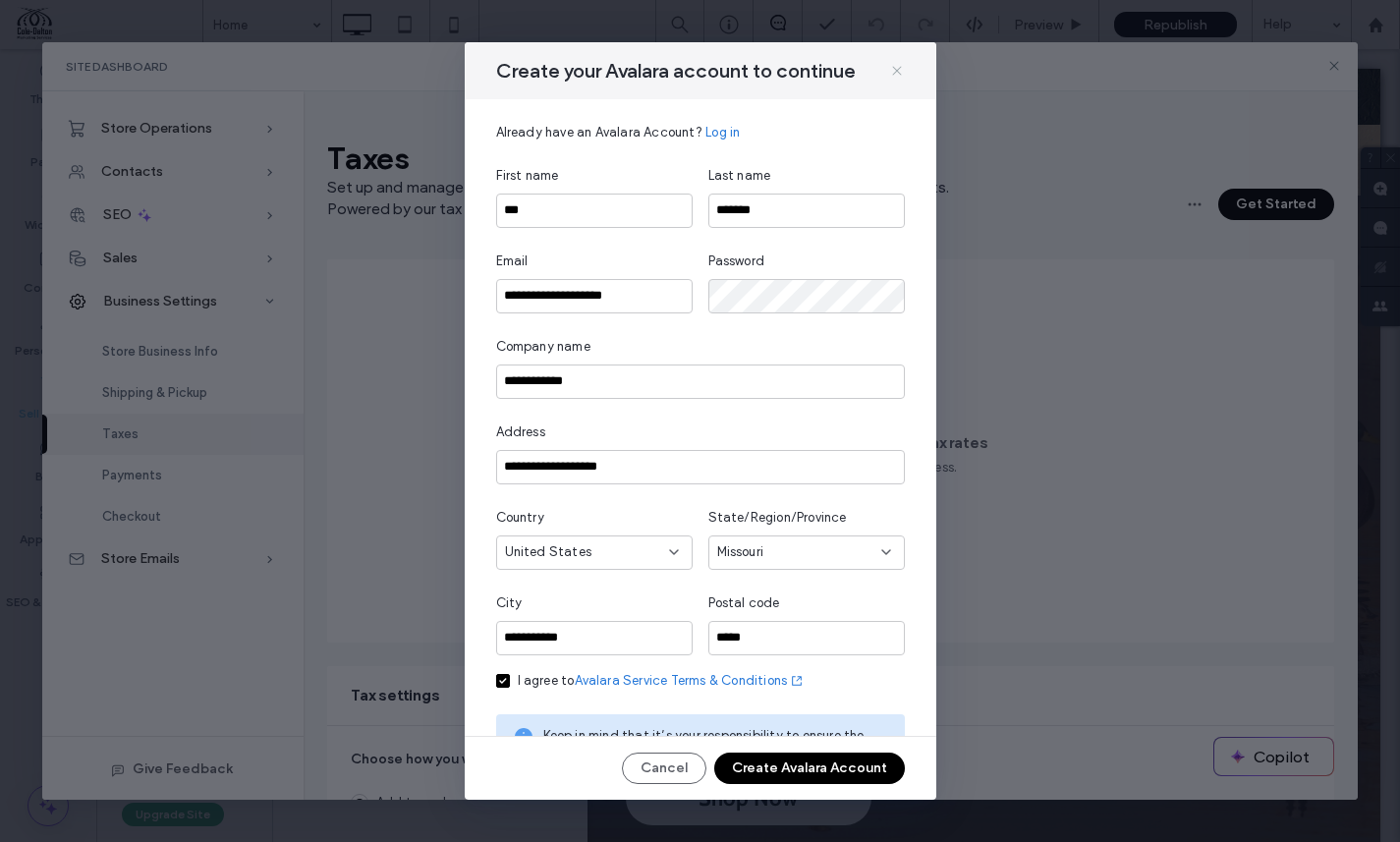 click 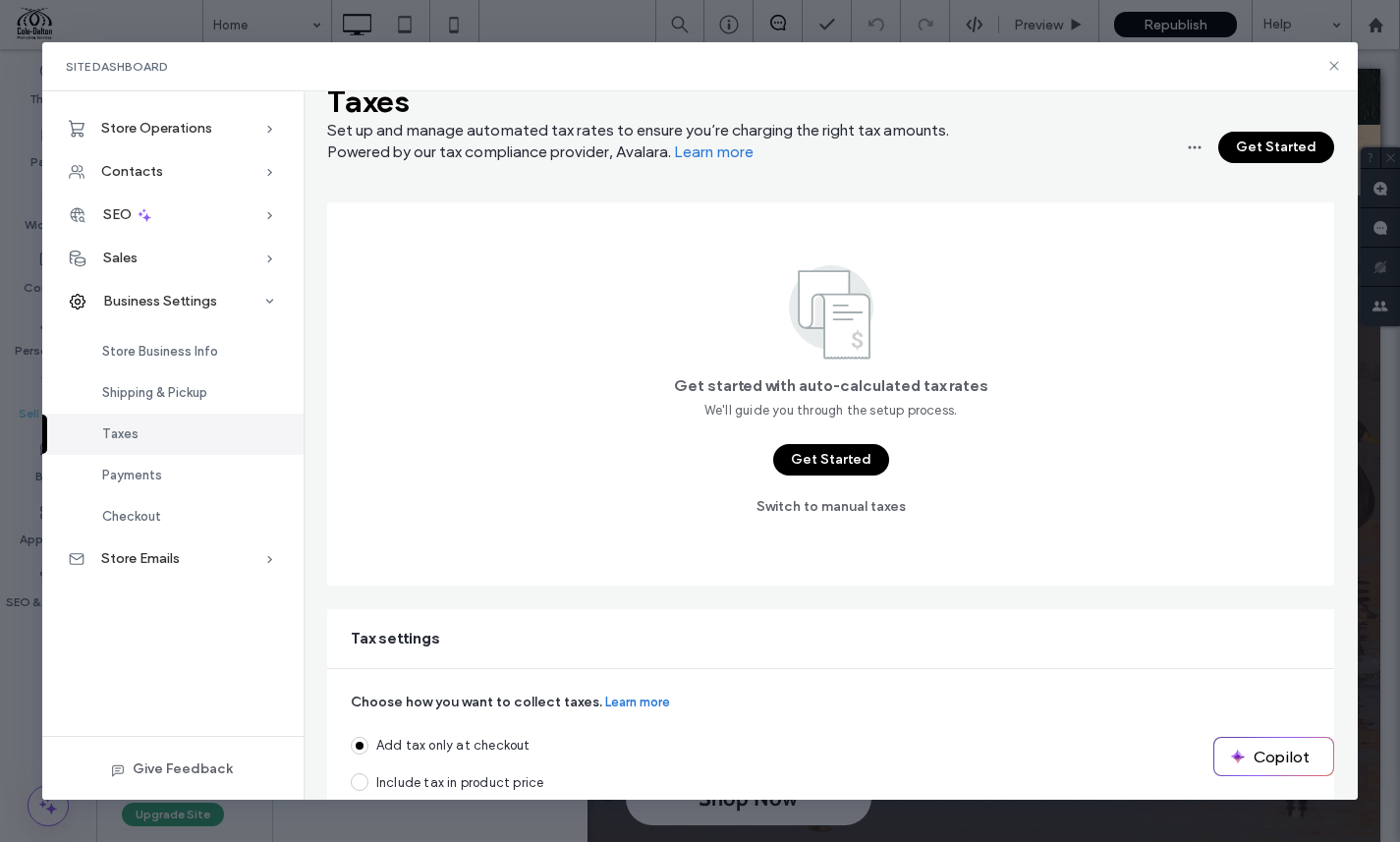 scroll, scrollTop: 0, scrollLeft: 0, axis: both 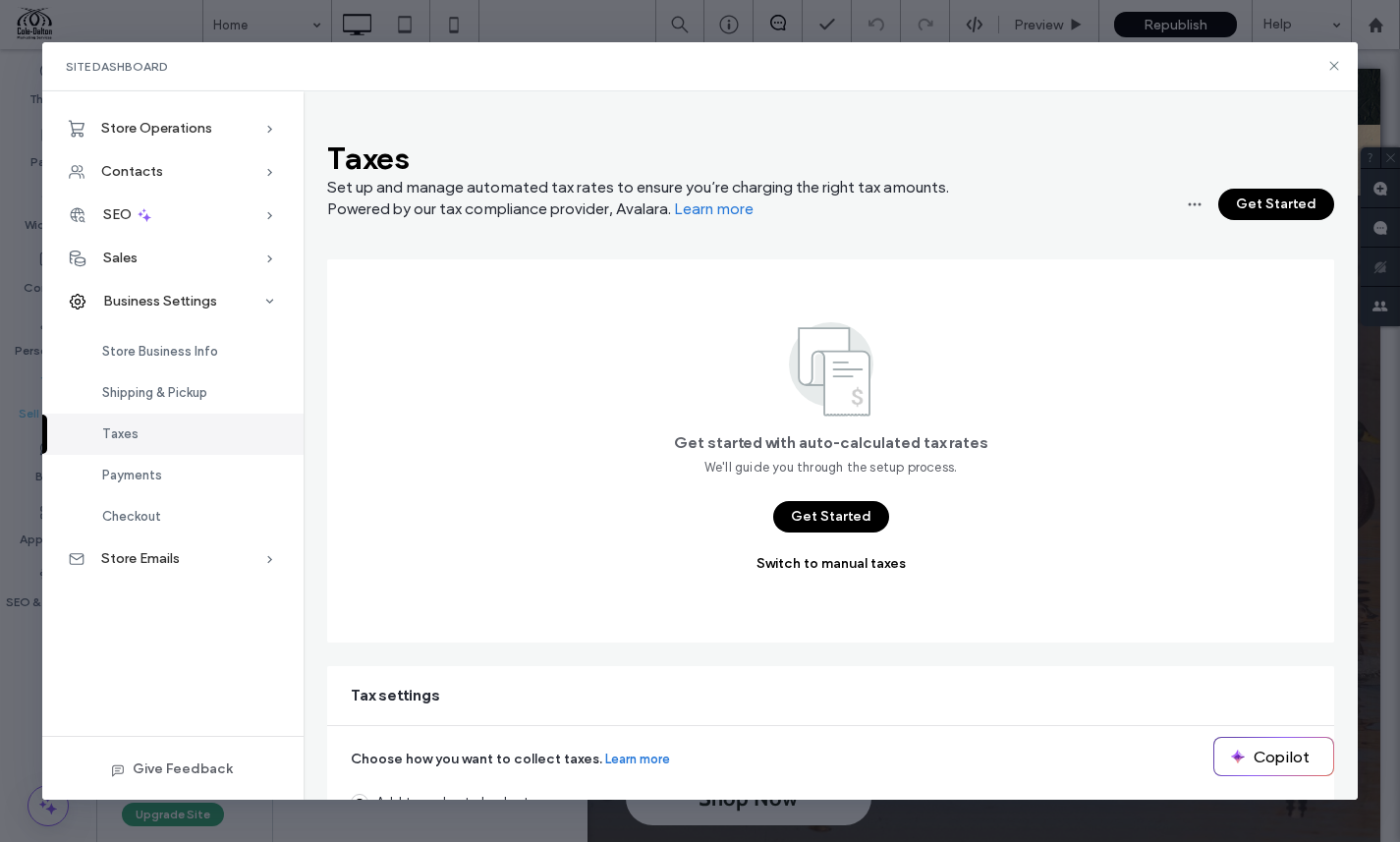 click on "Switch to manual taxes" at bounding box center [831, 564] 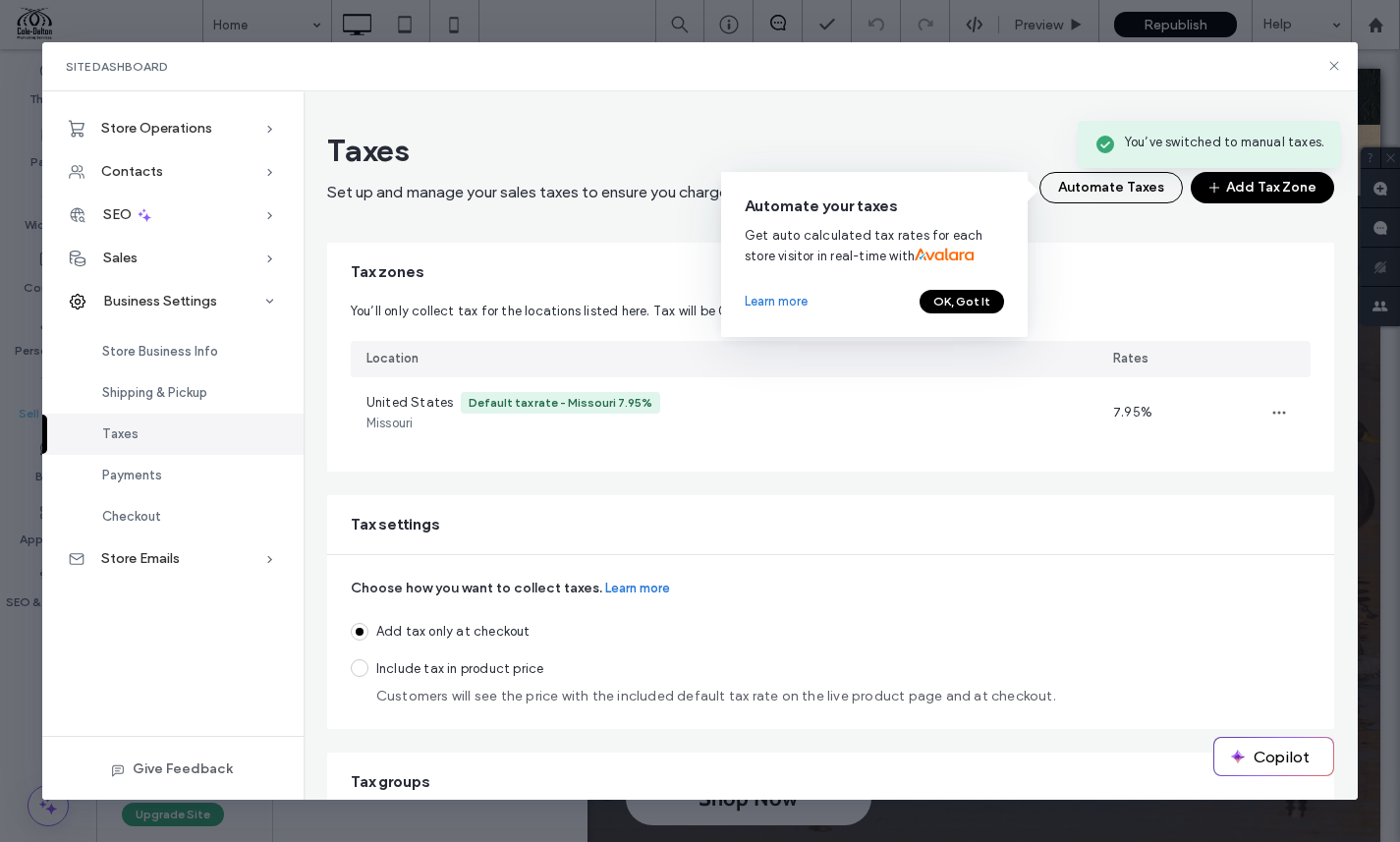 click on "Taxes" at bounding box center [656, 150] 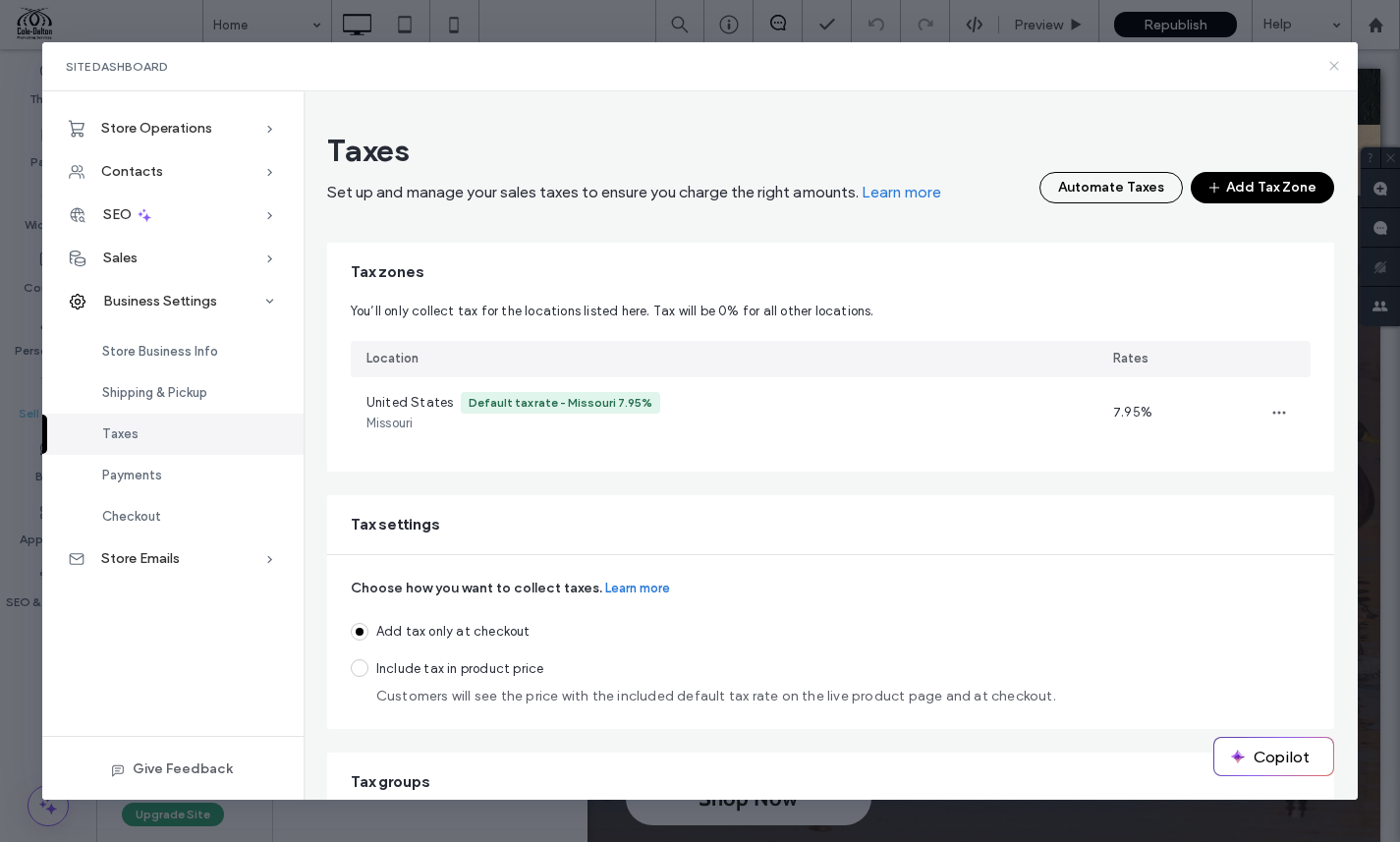 click 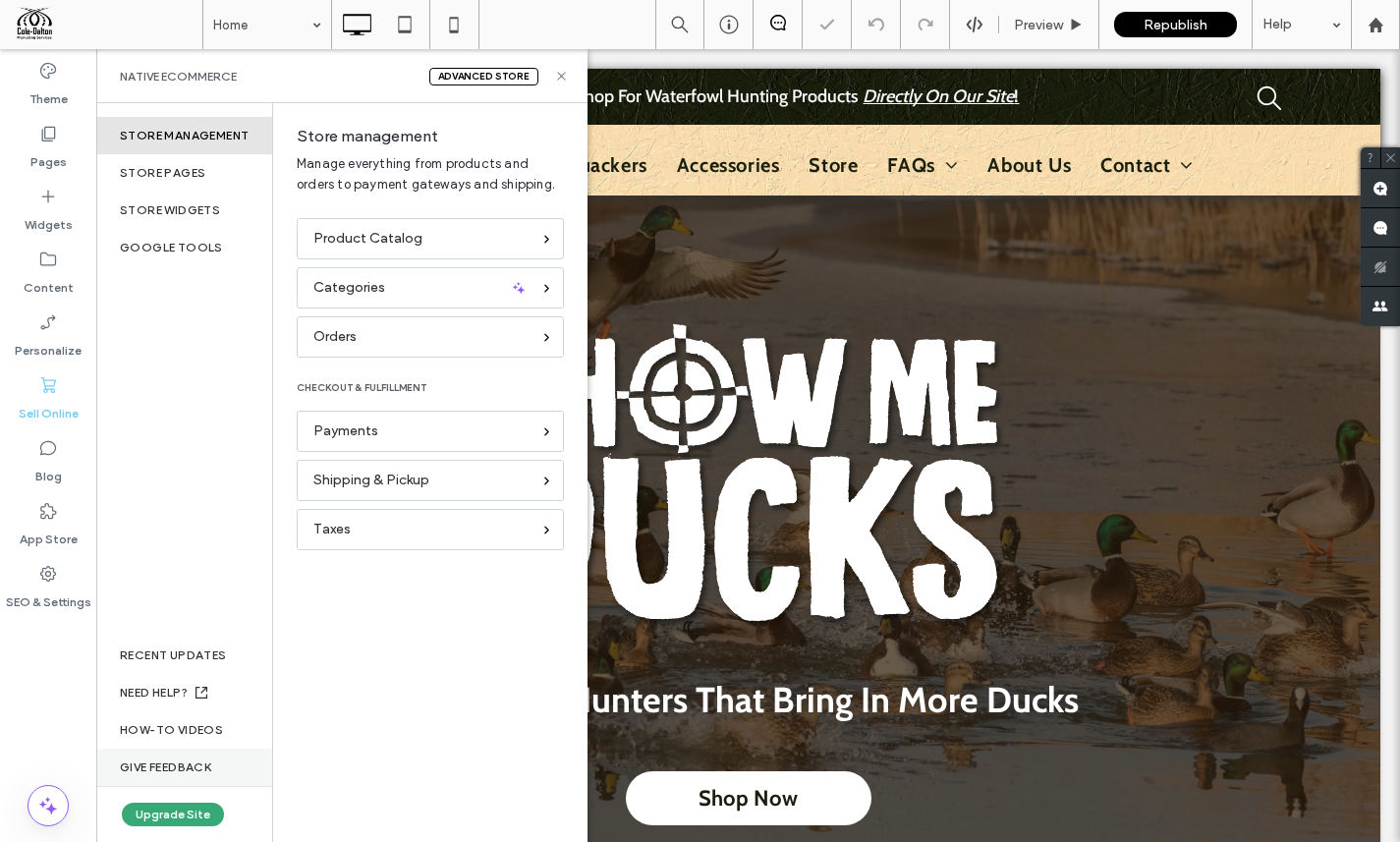 scroll, scrollTop: 0, scrollLeft: 0, axis: both 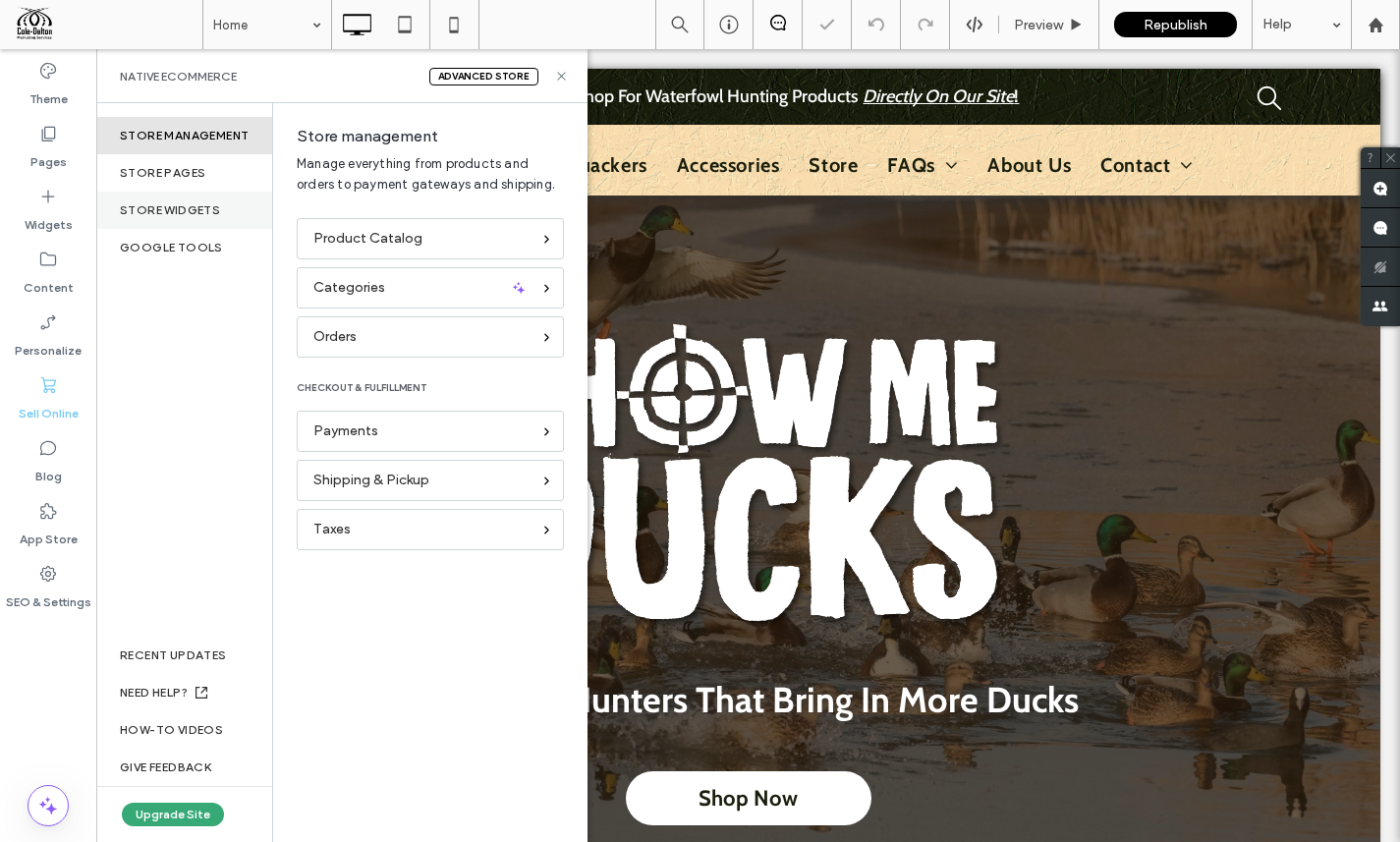 click on "store widgets" at bounding box center (184, 210) 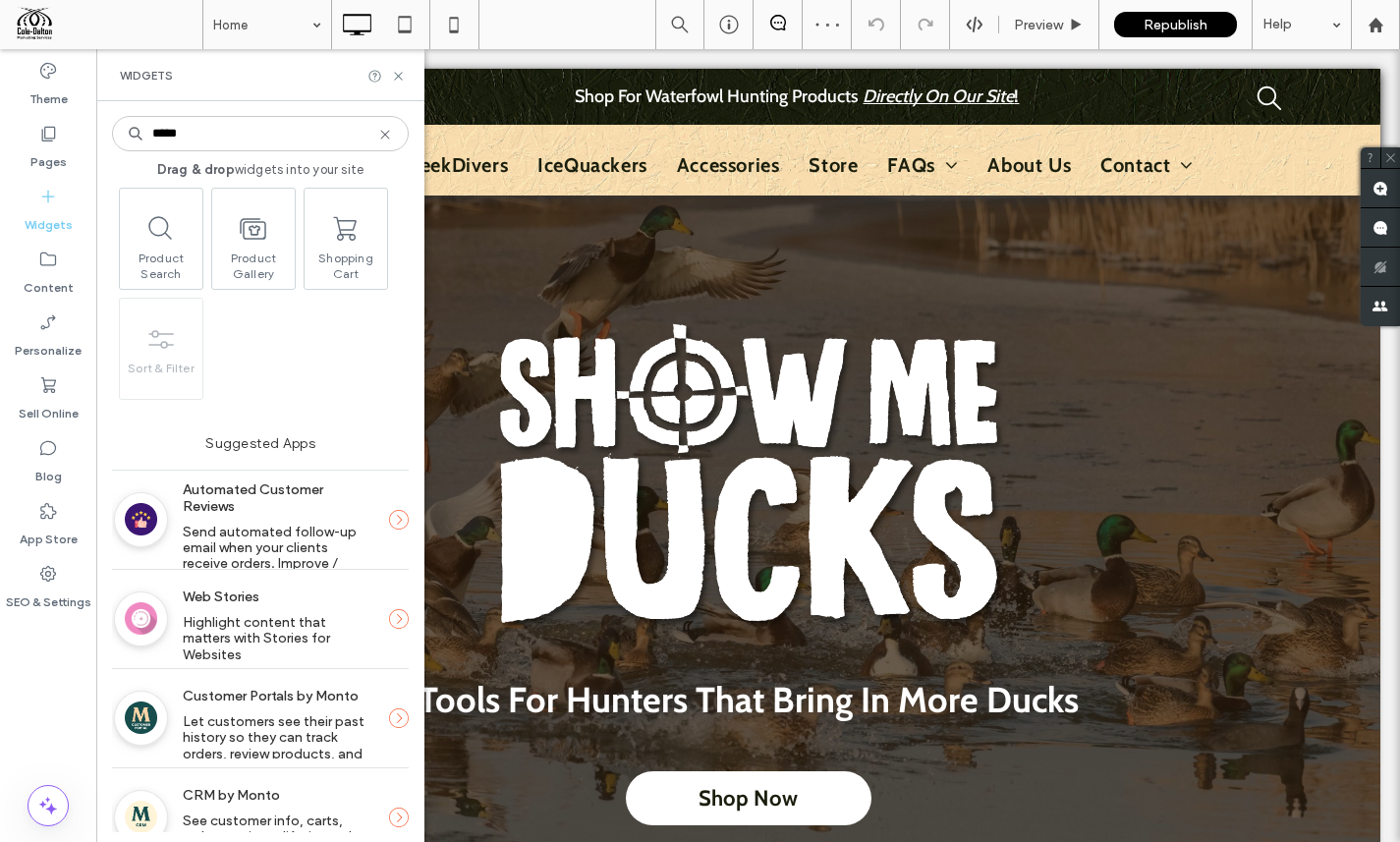 scroll, scrollTop: 187, scrollLeft: 0, axis: vertical 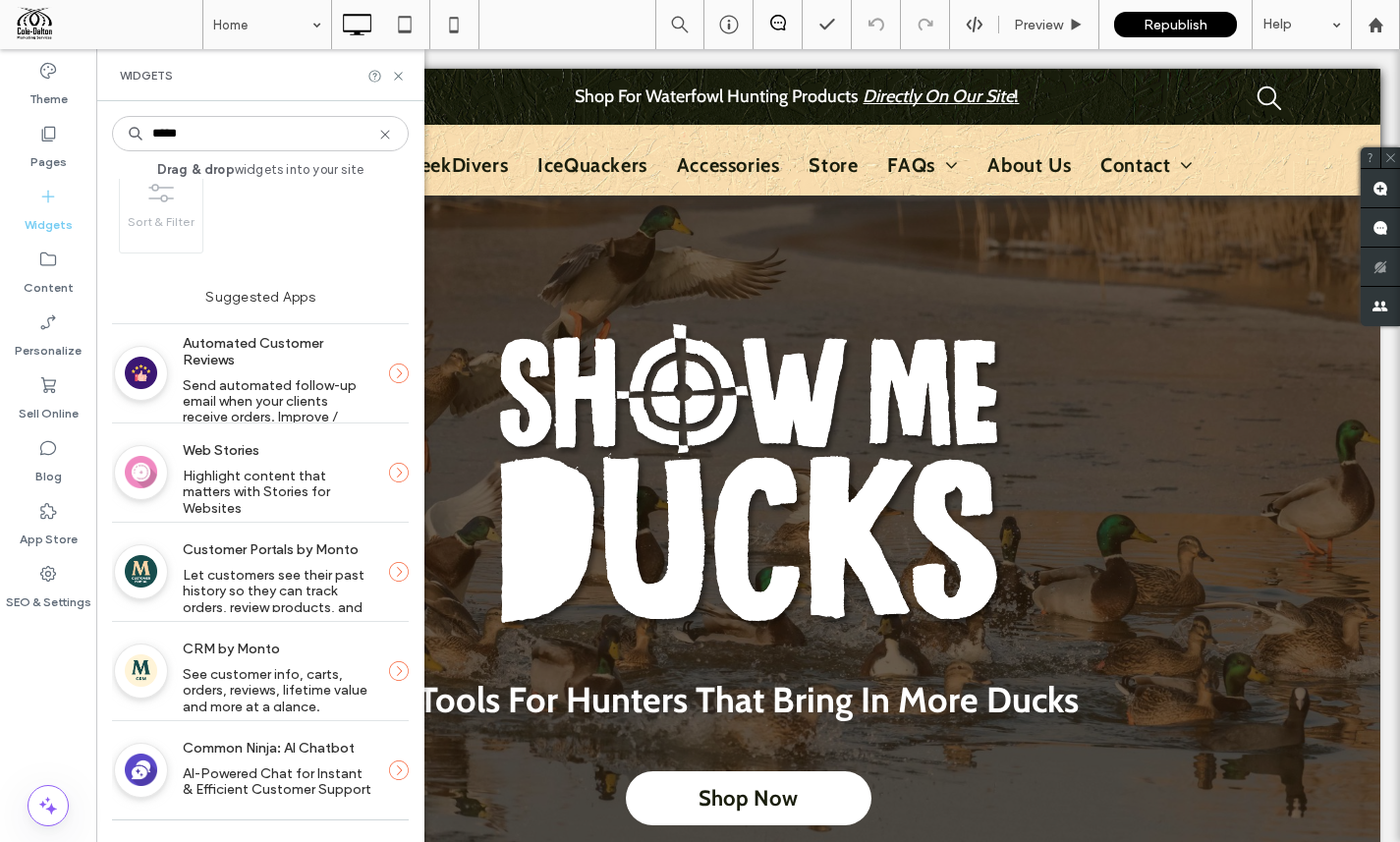 drag, startPoint x: 252, startPoint y: 138, endPoint x: 175, endPoint y: 129, distance: 77.52419 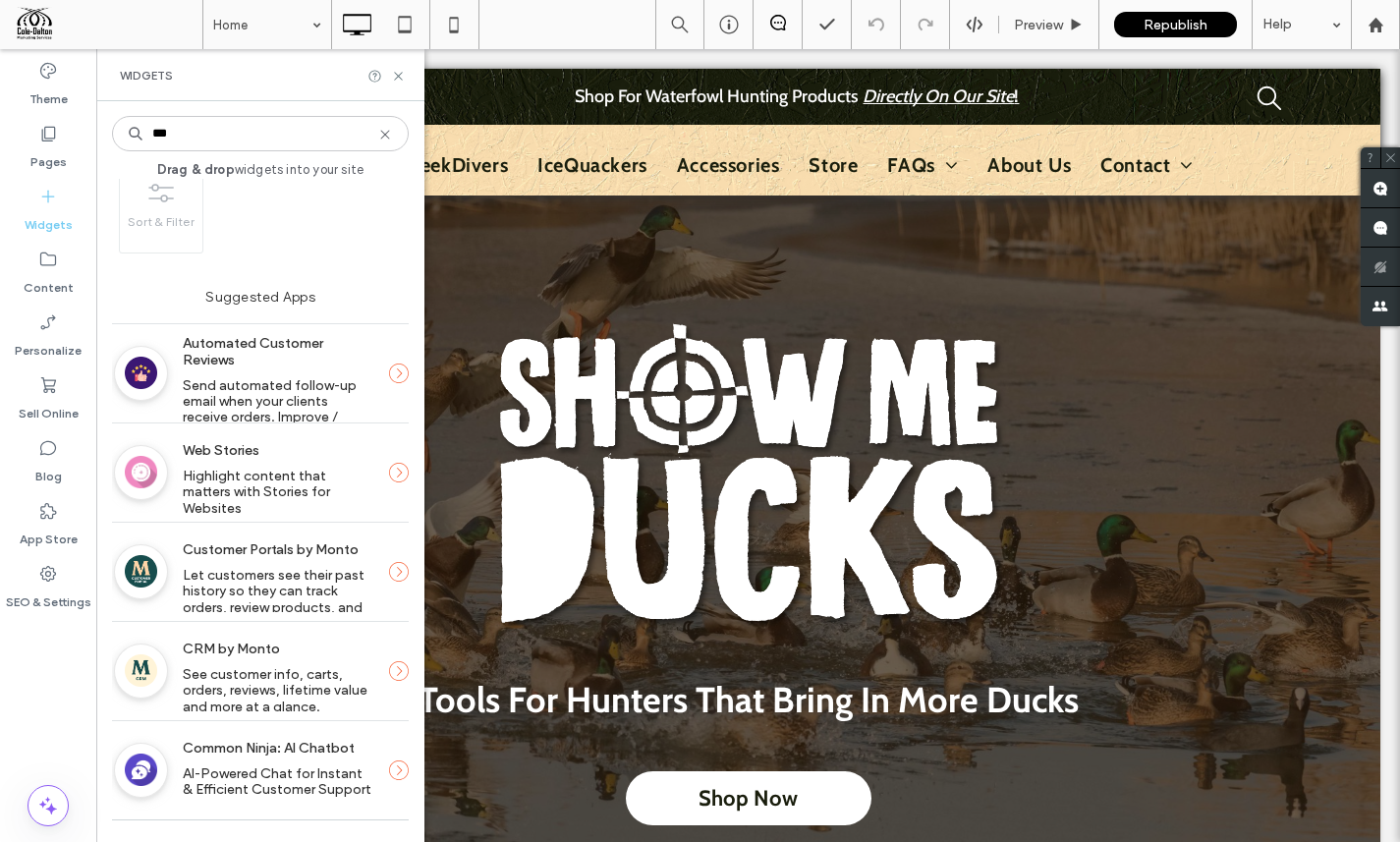 scroll, scrollTop: 0, scrollLeft: 0, axis: both 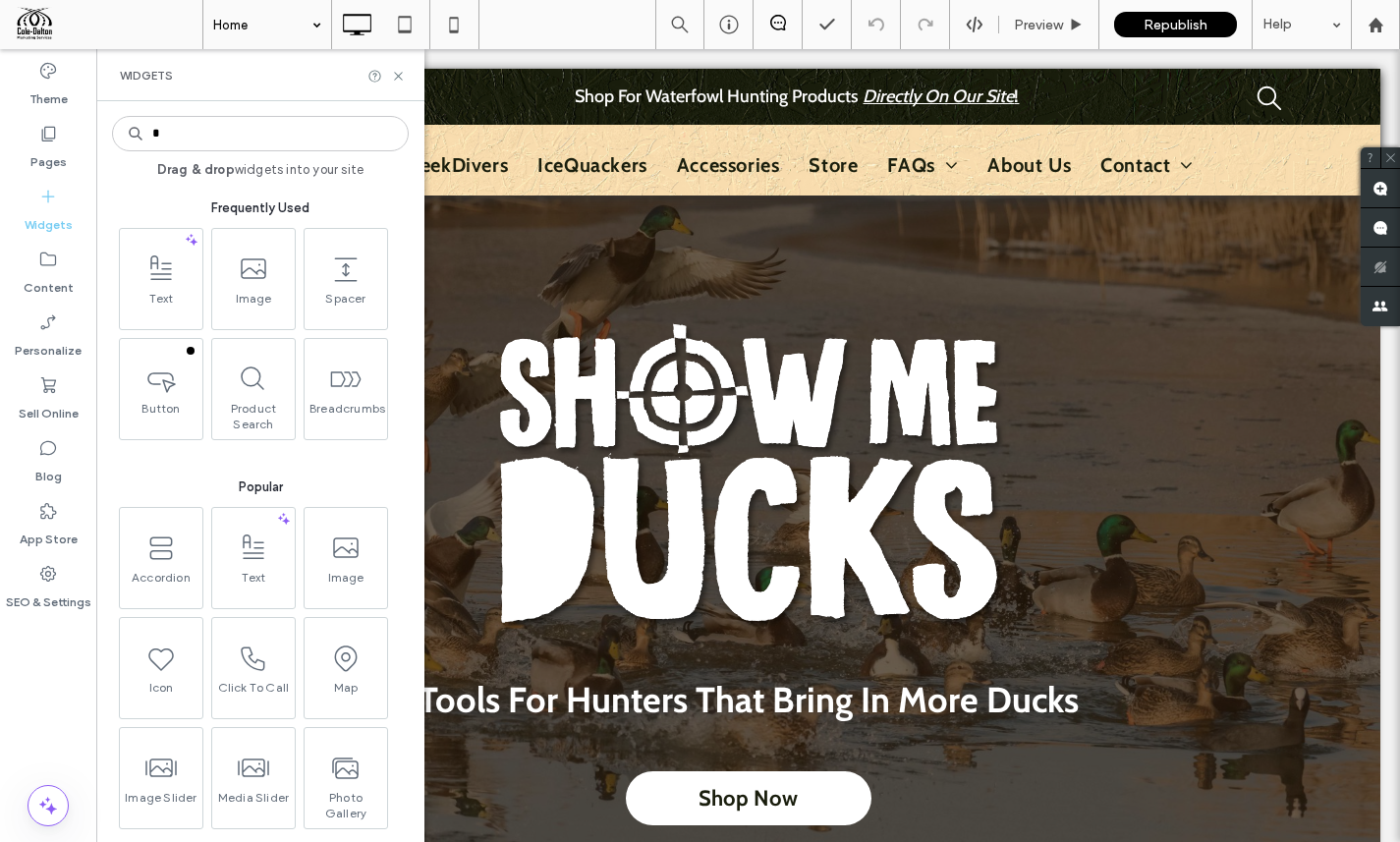 type on "*" 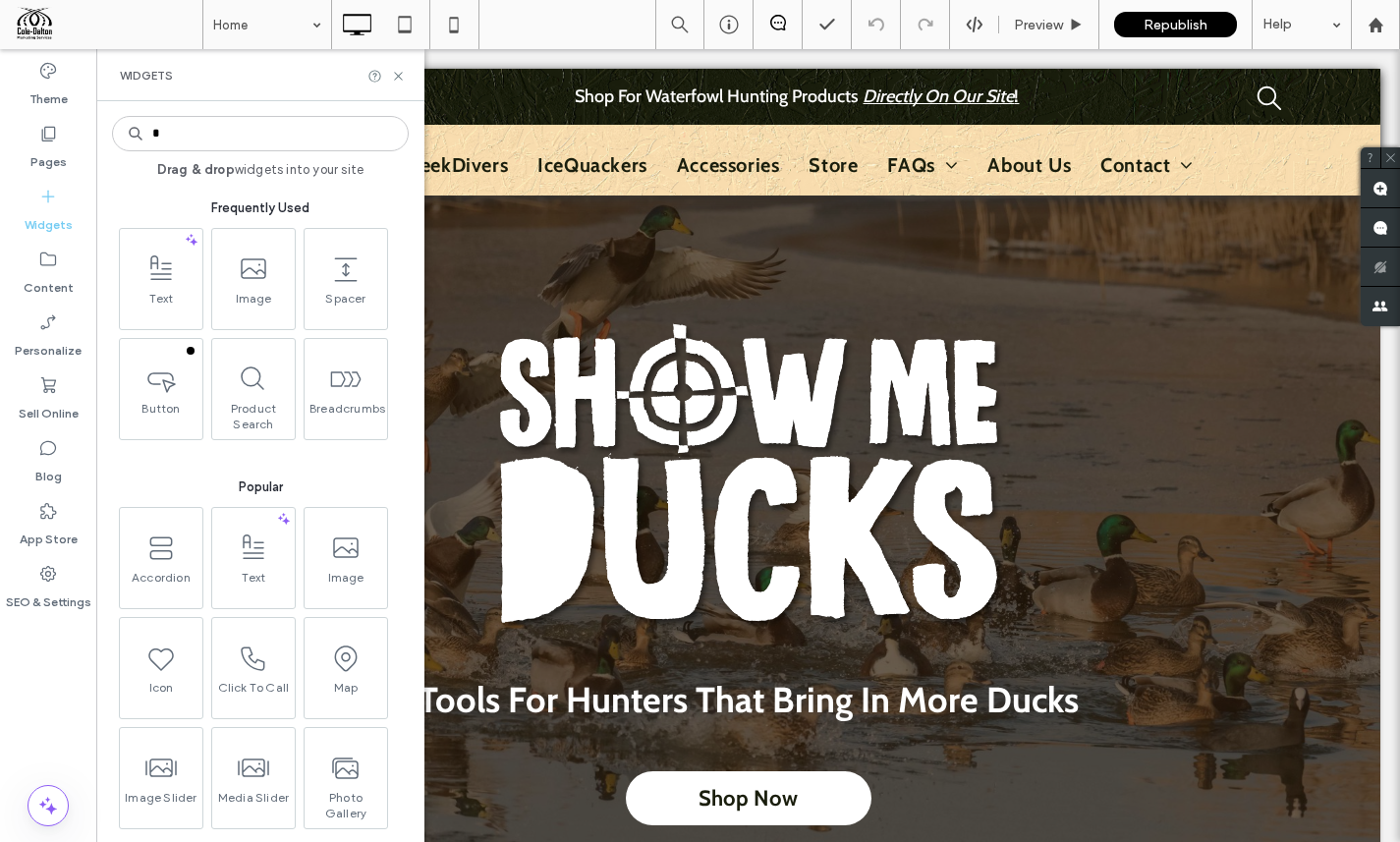 click on "*" at bounding box center [260, 134] 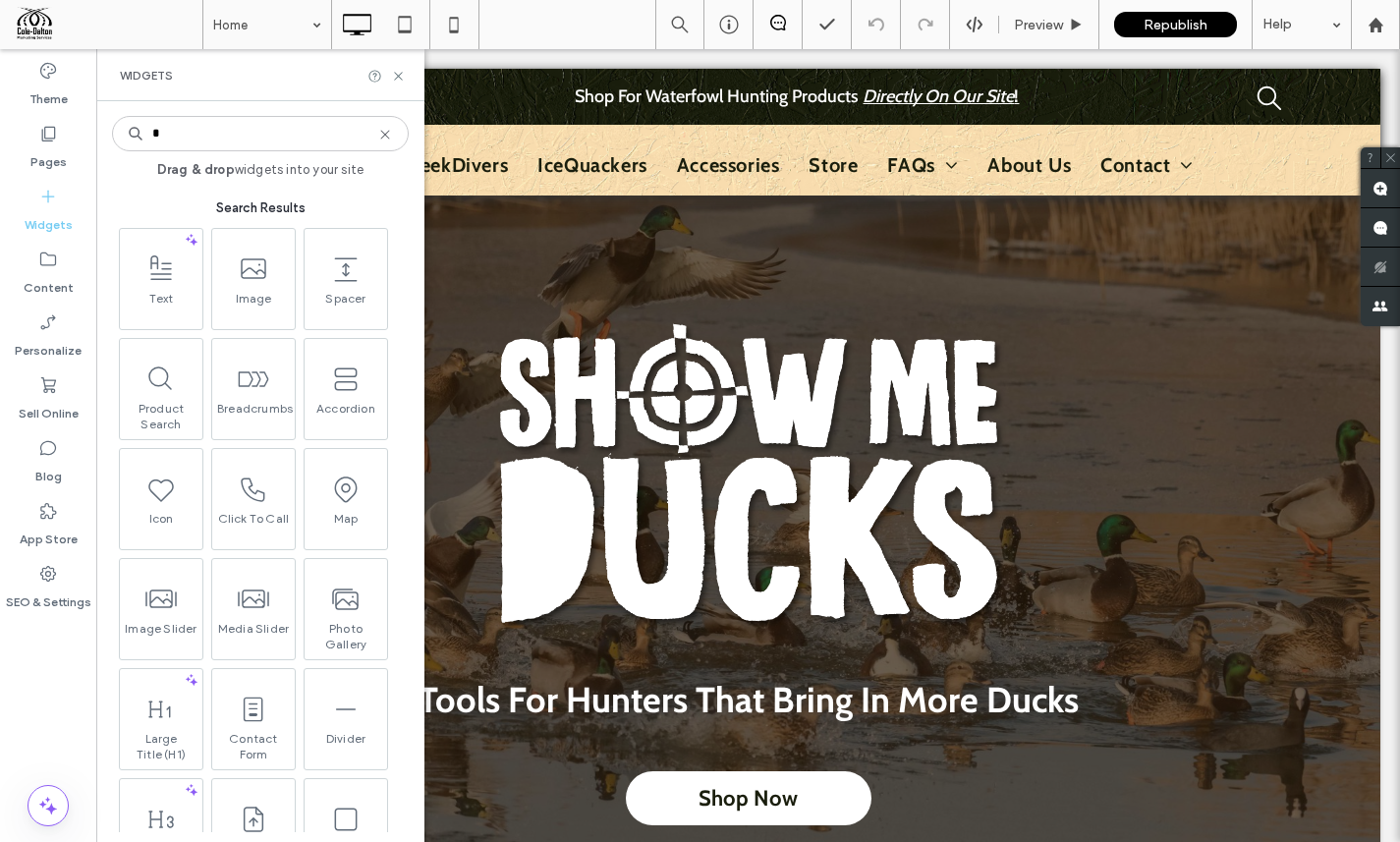 drag, startPoint x: 281, startPoint y: 131, endPoint x: 189, endPoint y: 129, distance: 92.02174 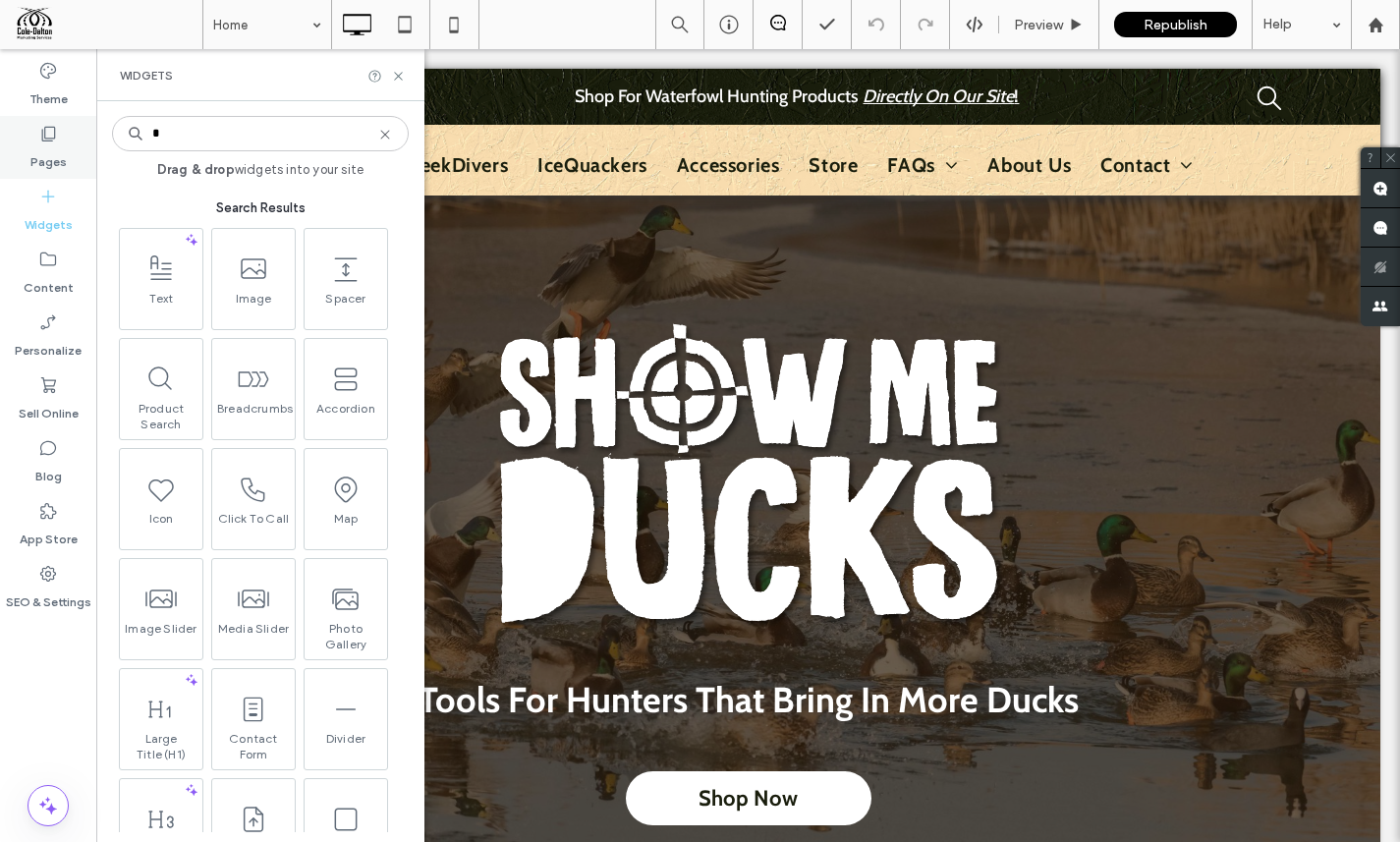 drag, startPoint x: 205, startPoint y: 130, endPoint x: 81, endPoint y: 120, distance: 124.40257 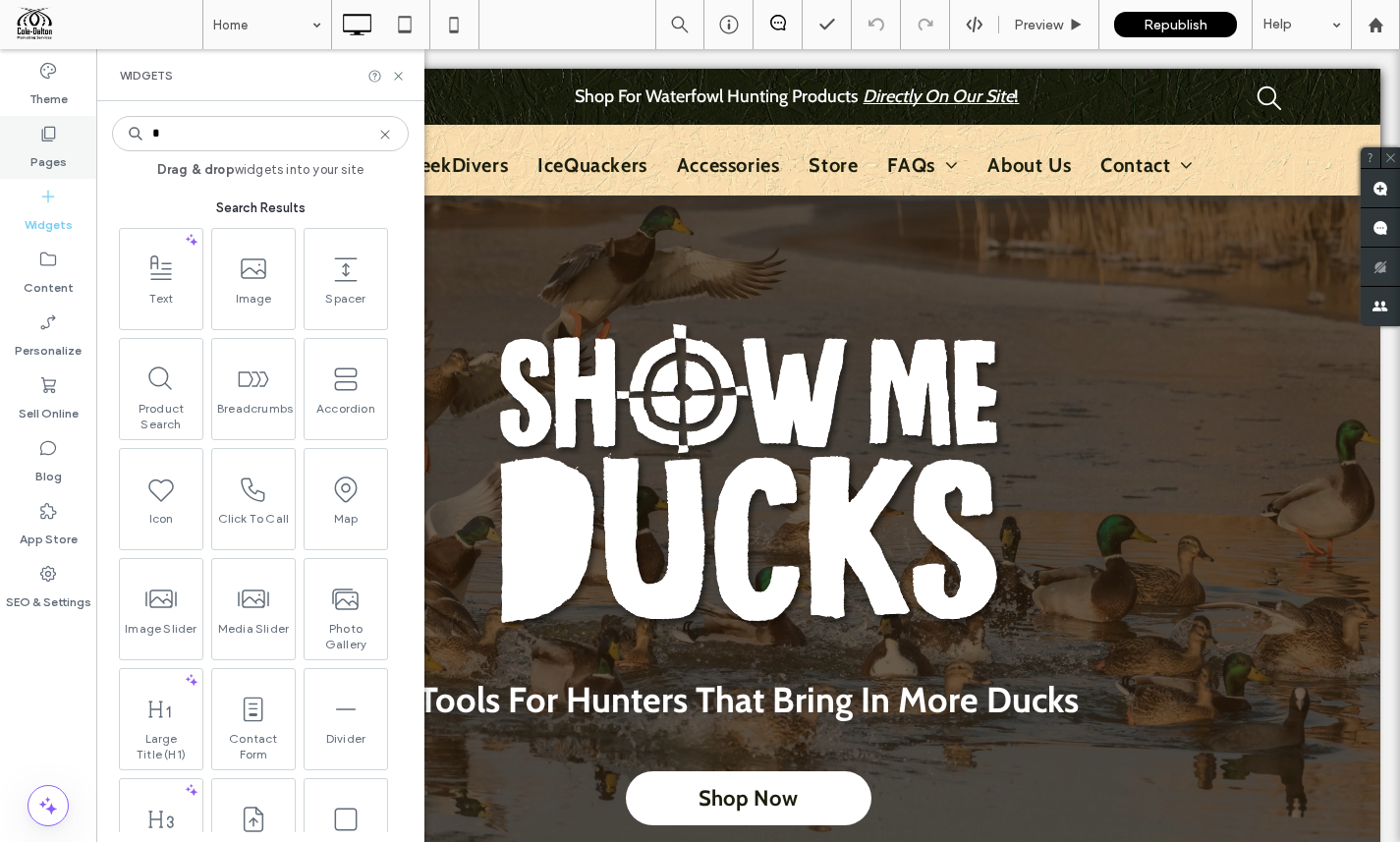 type 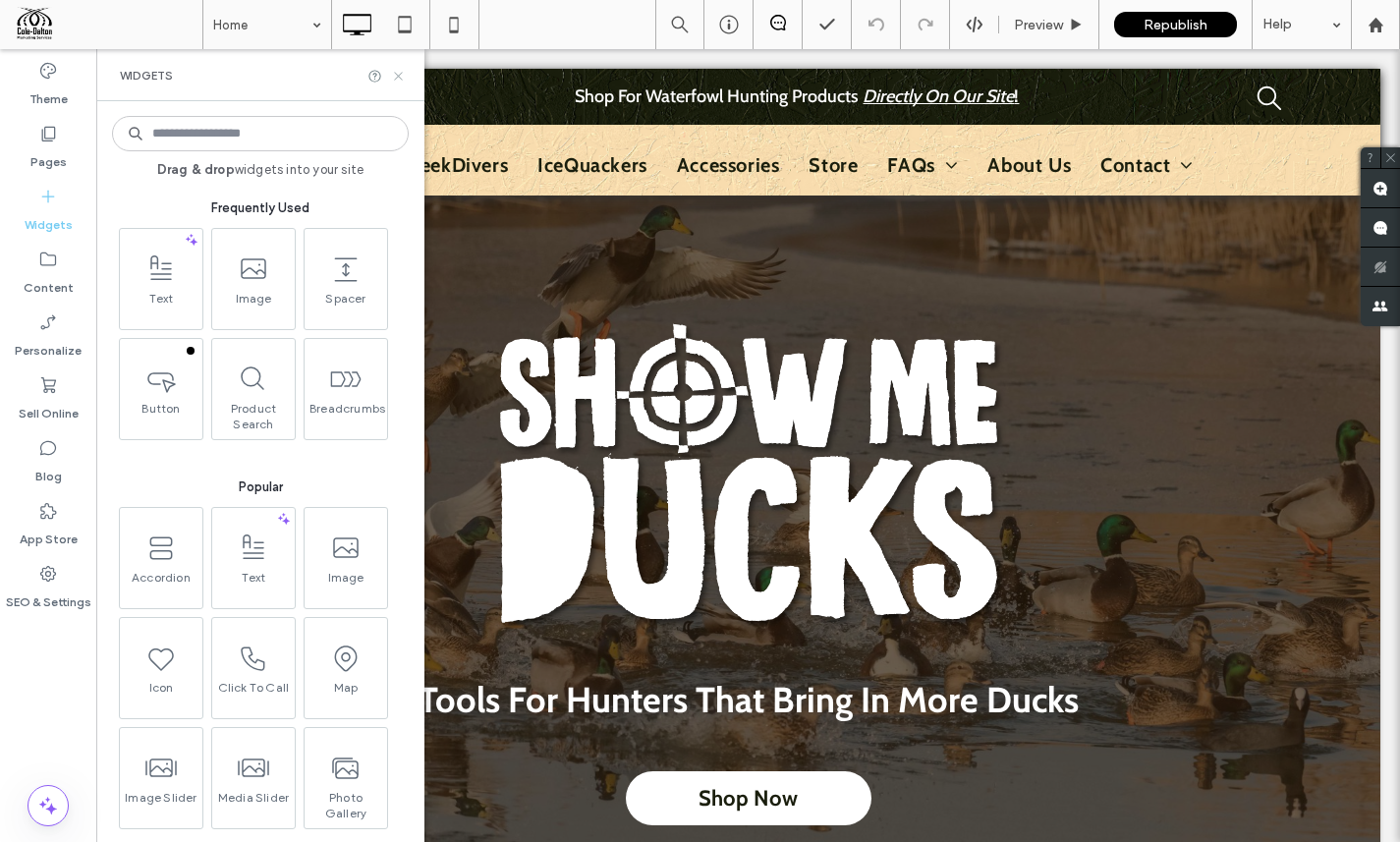 click 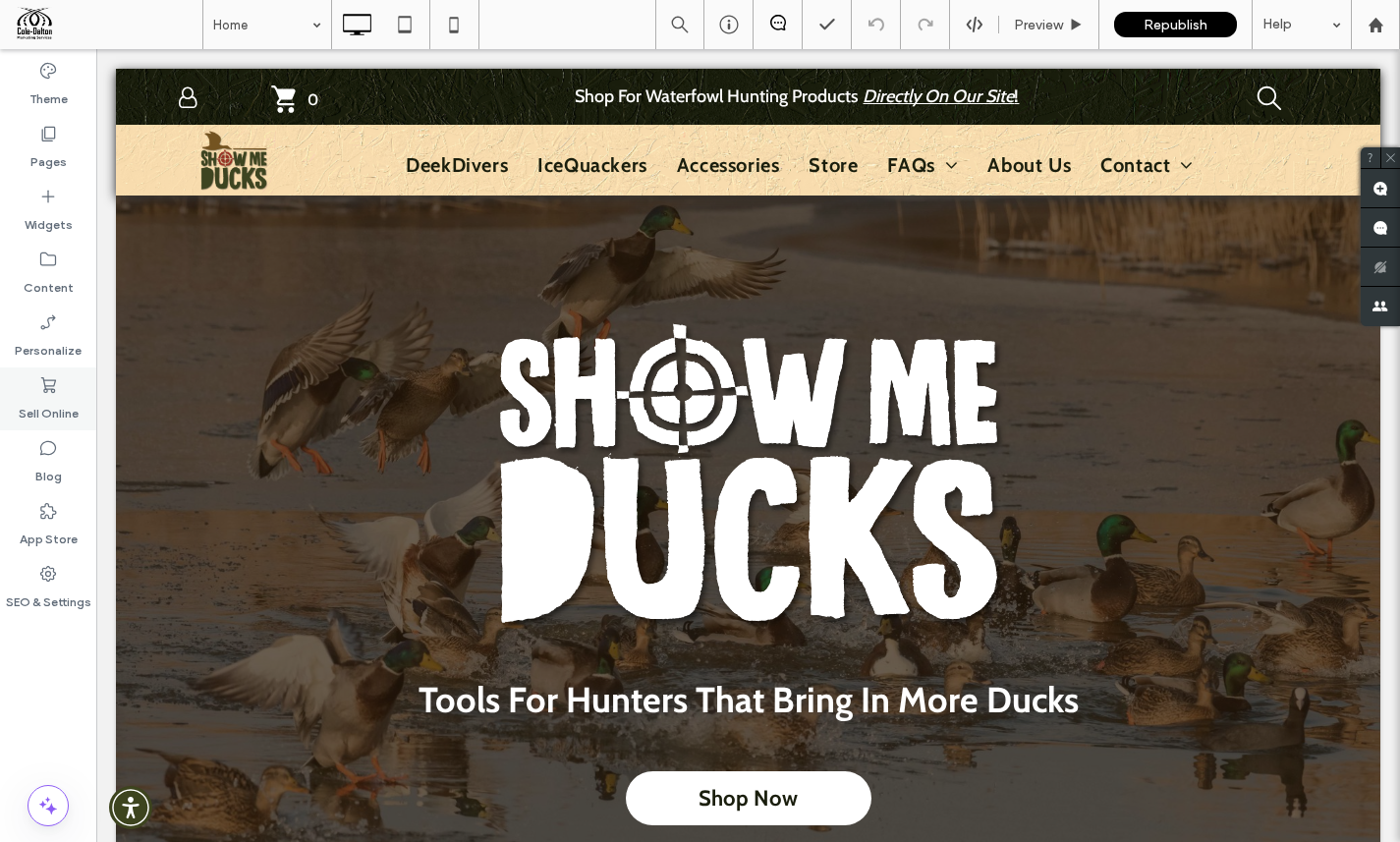 click on "Sell Online" at bounding box center [48, 409] 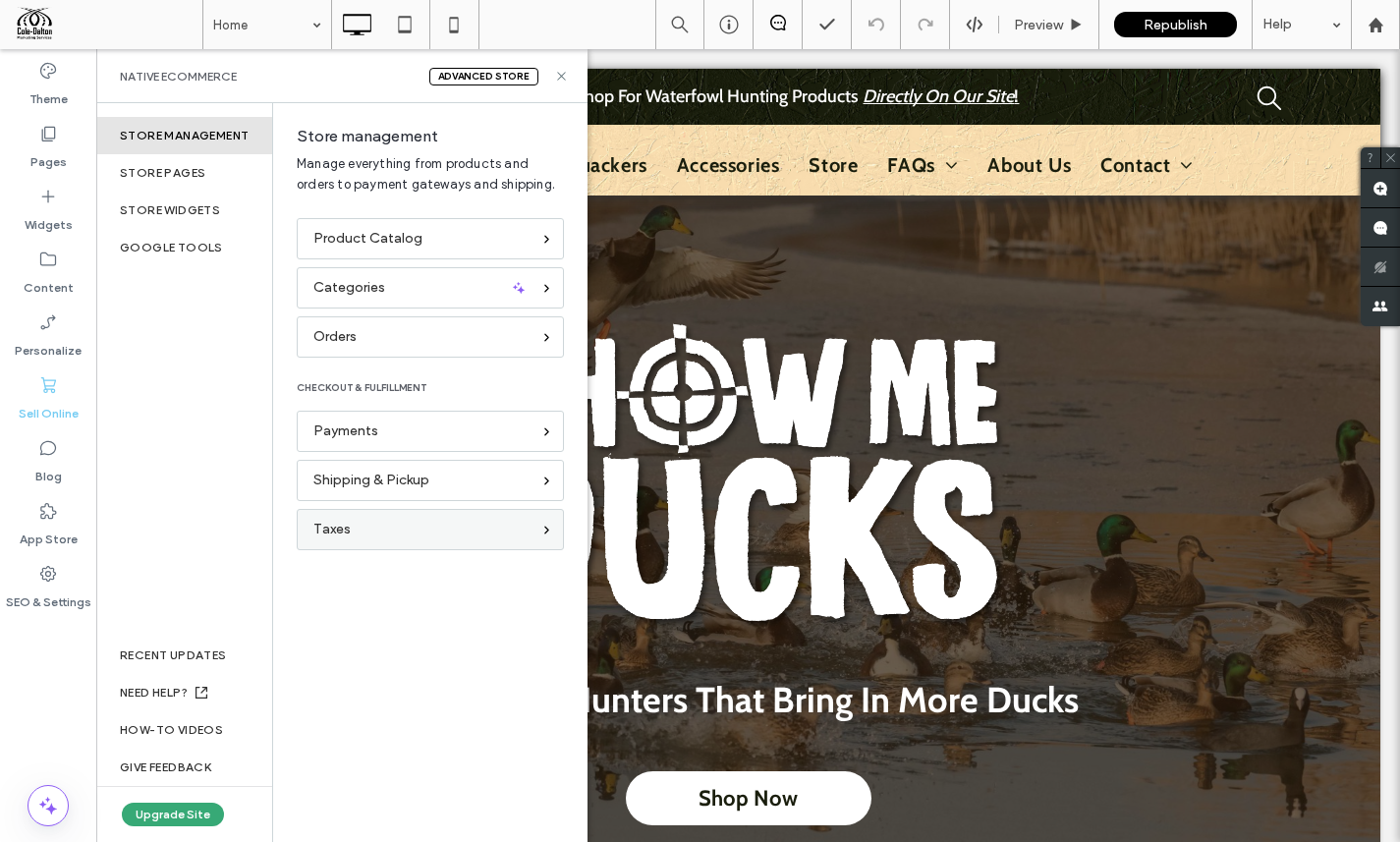 click on "Taxes" at bounding box center [421, 530] 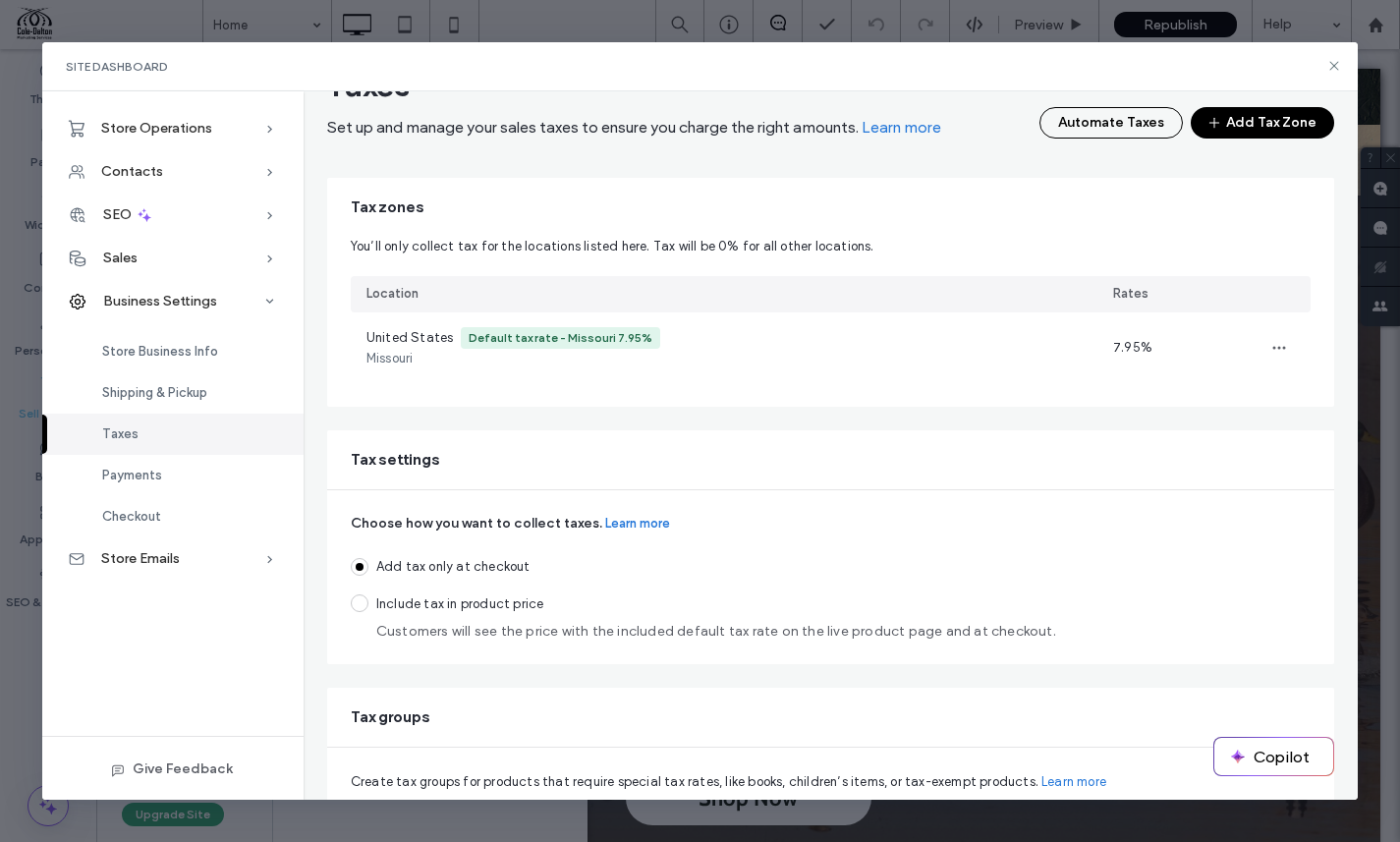 scroll, scrollTop: 0, scrollLeft: 0, axis: both 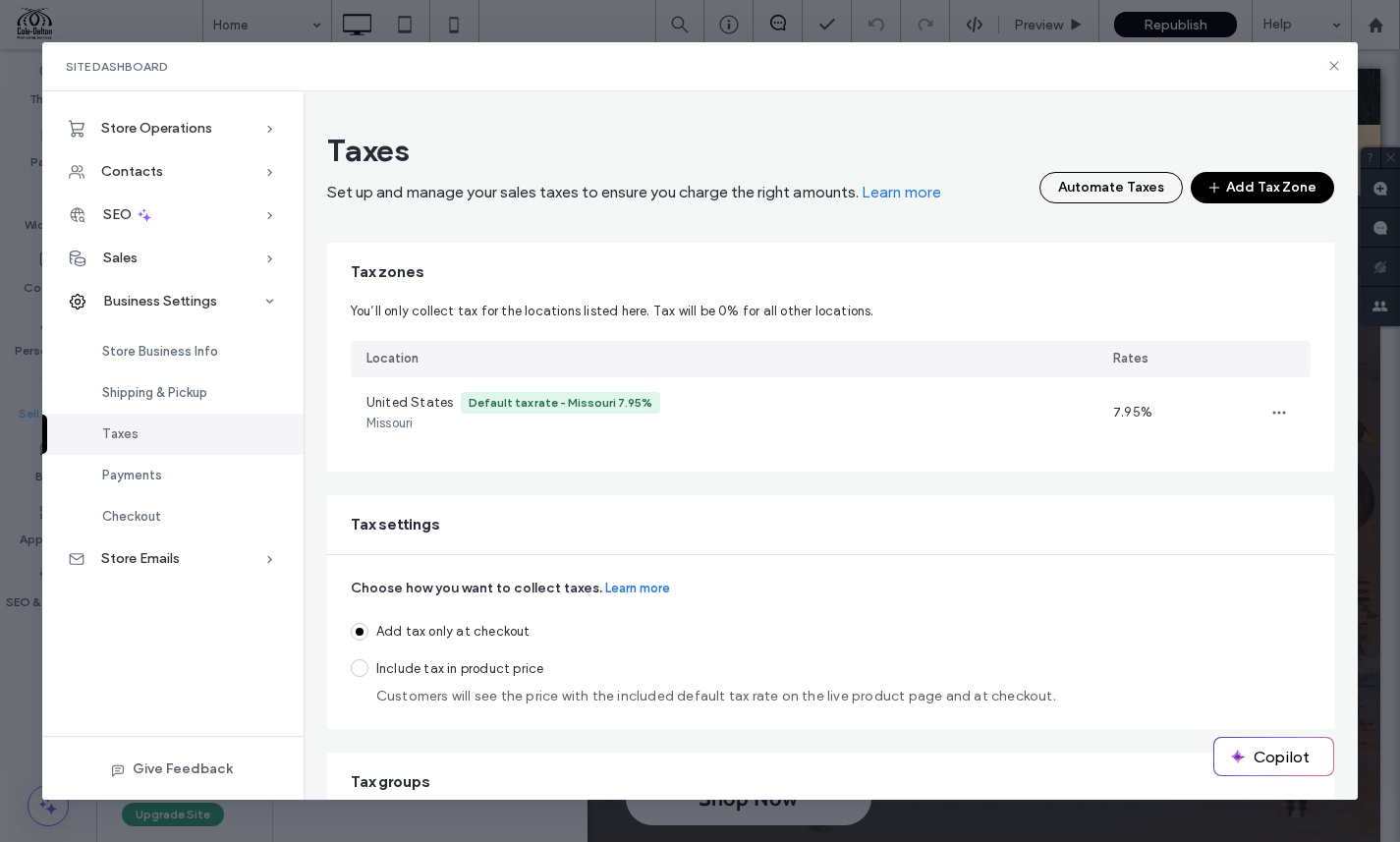 click on "You’ll only collect tax for the locations listed here. Tax will be 0% for all other locations. Location Rates United States Default tax rate - Missouri 7.95% Missouri 7.95%" at bounding box center [831, 386] 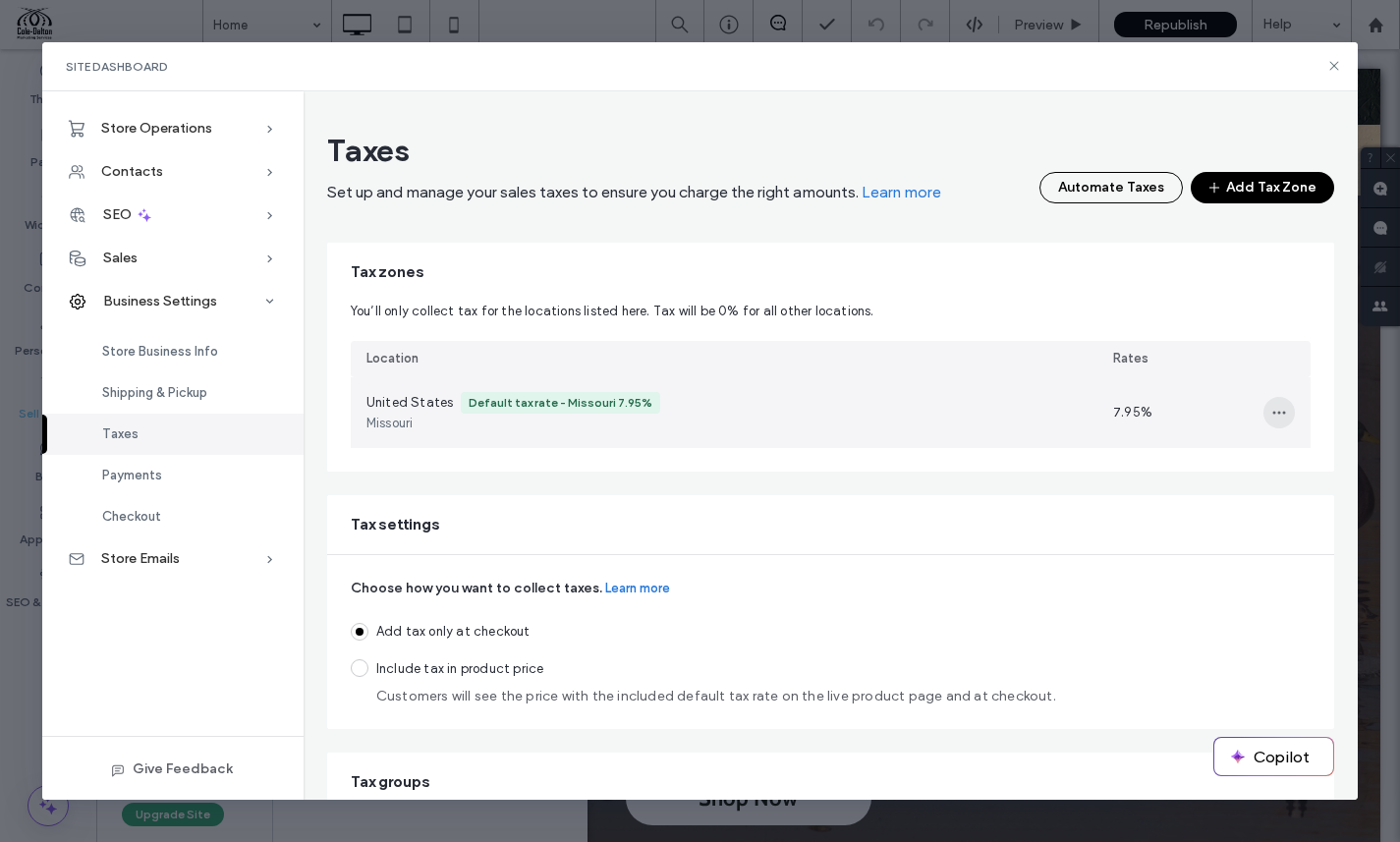 click 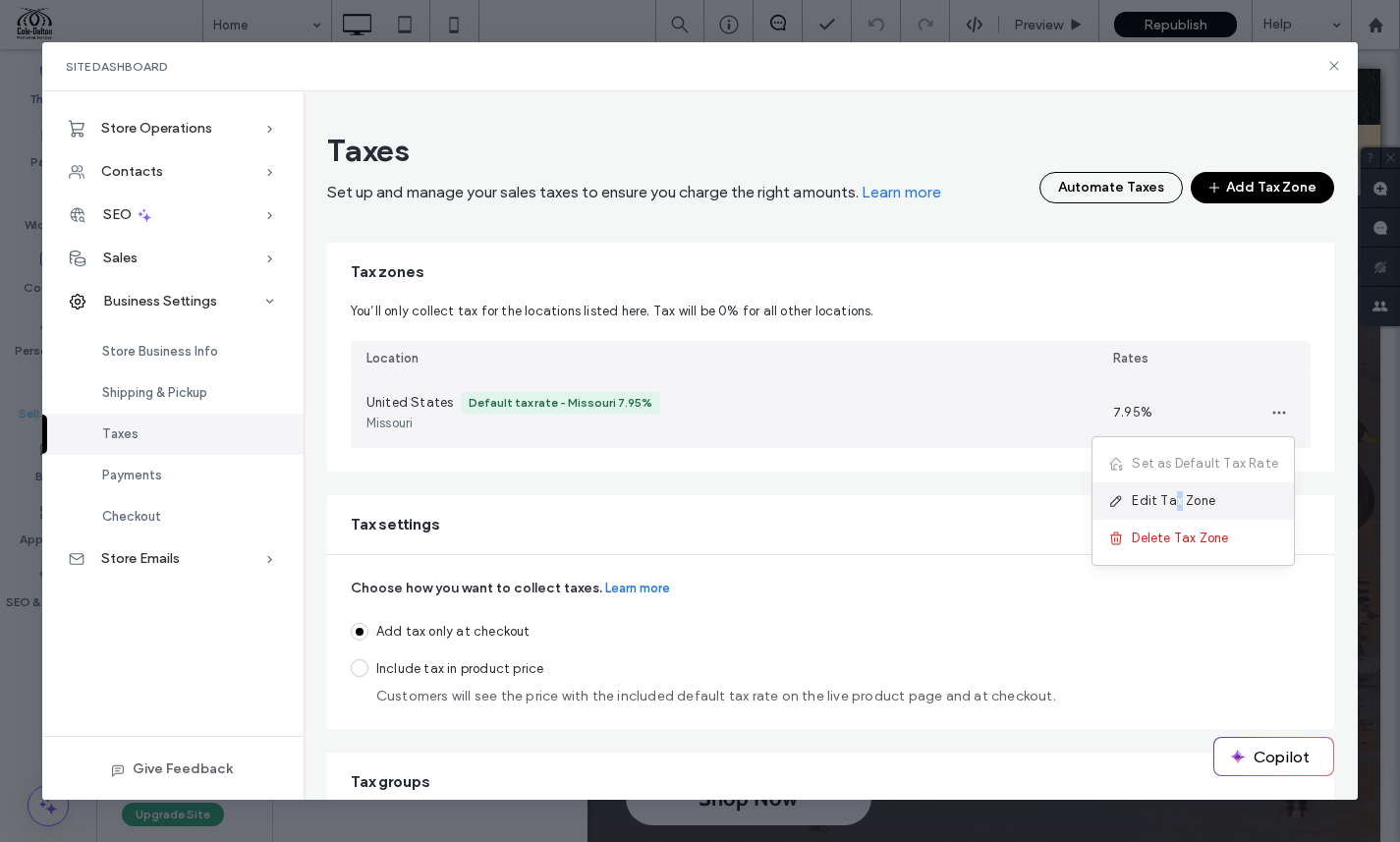 click on "Edit Tax Zone" at bounding box center (1173, 501) 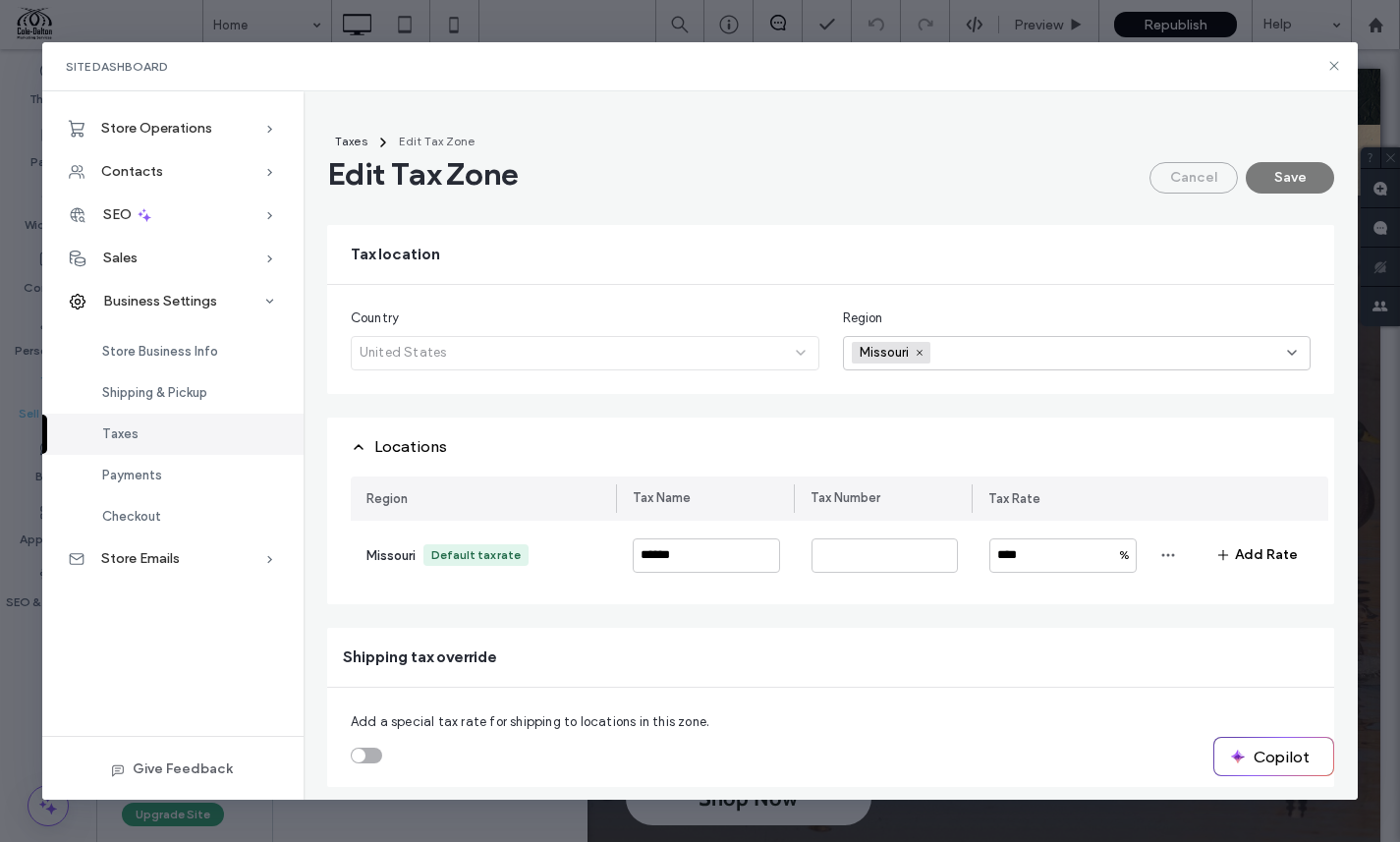 click on "Country United States" at bounding box center (585, 339) 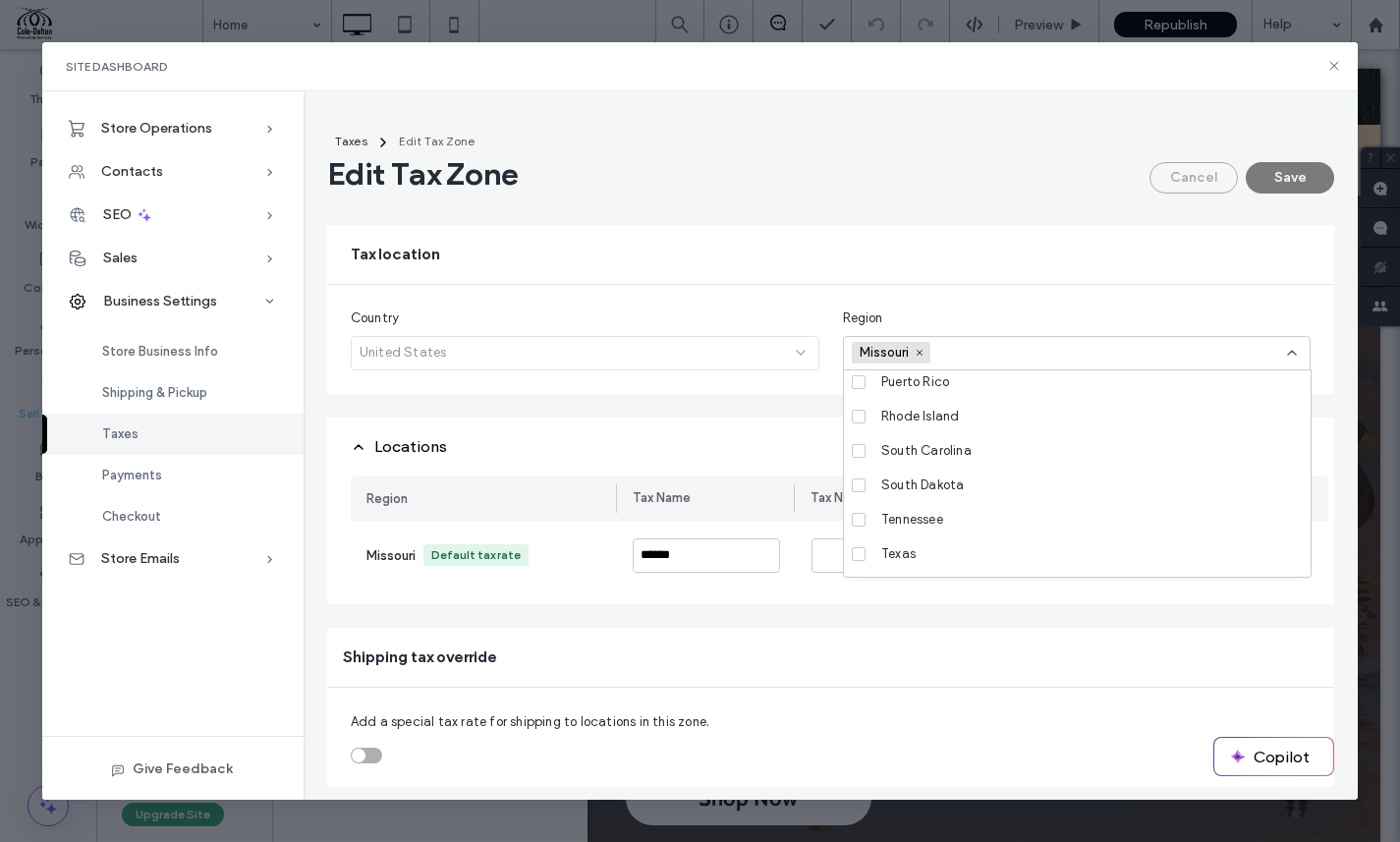 scroll, scrollTop: 1823, scrollLeft: 0, axis: vertical 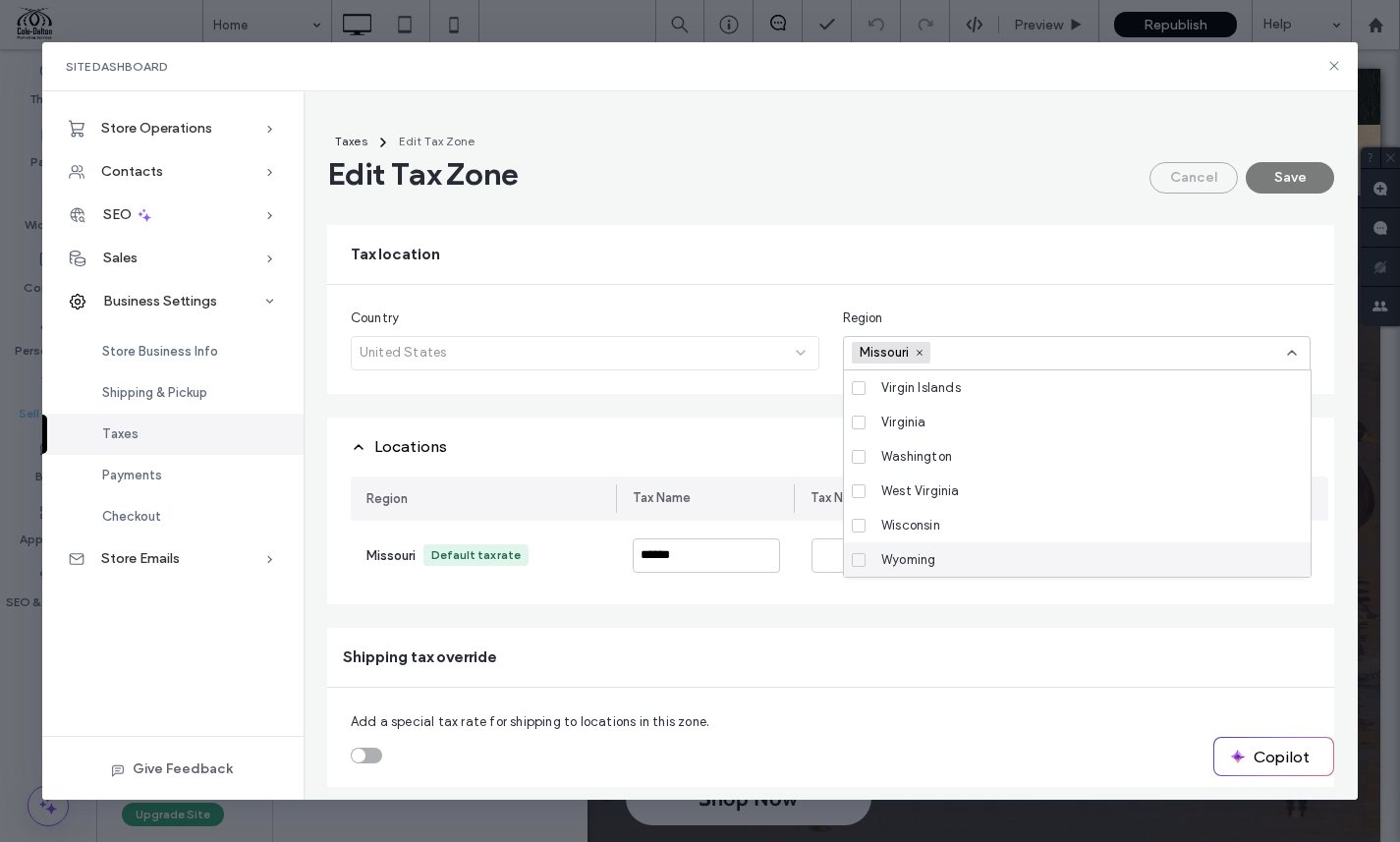 click 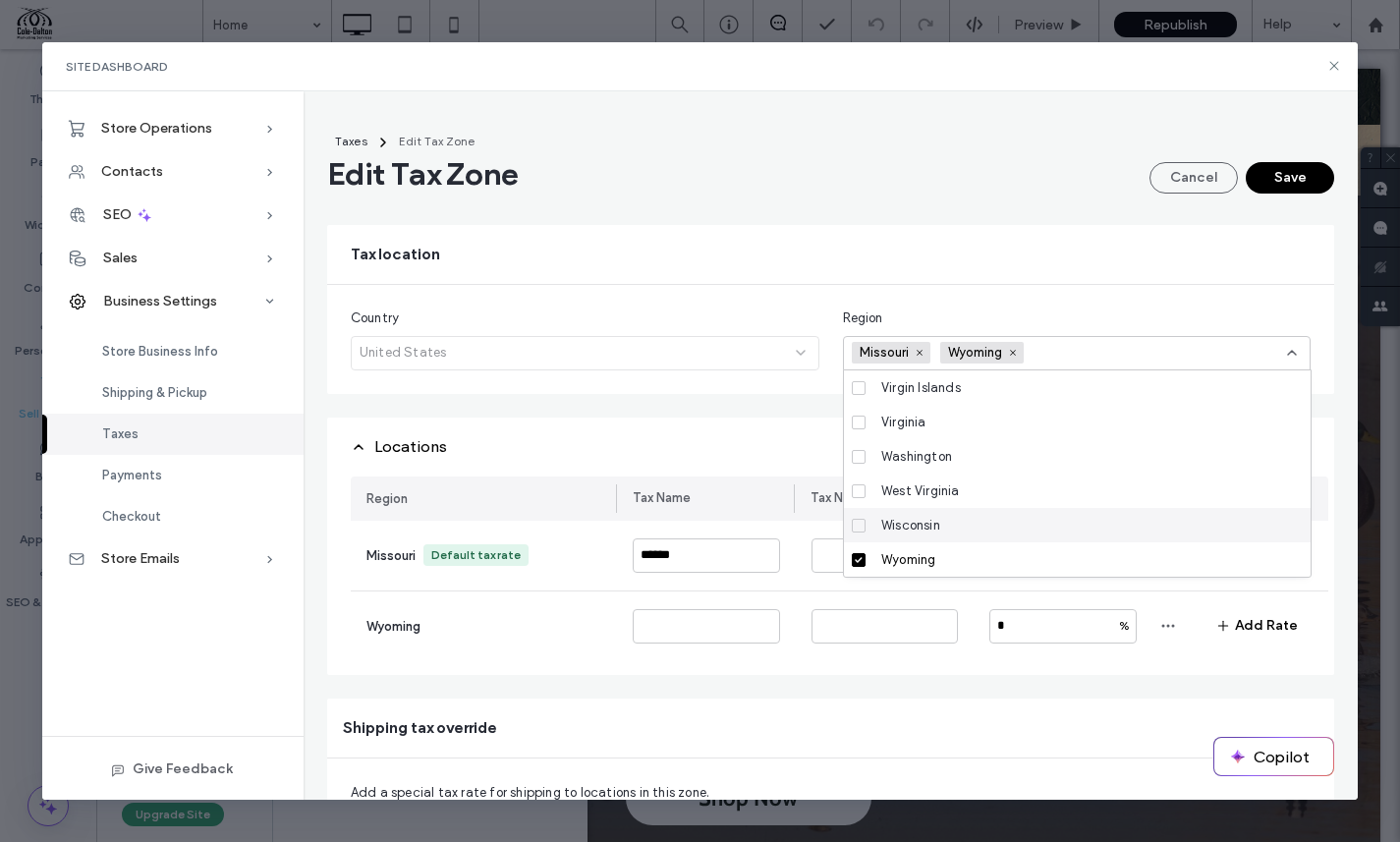 click 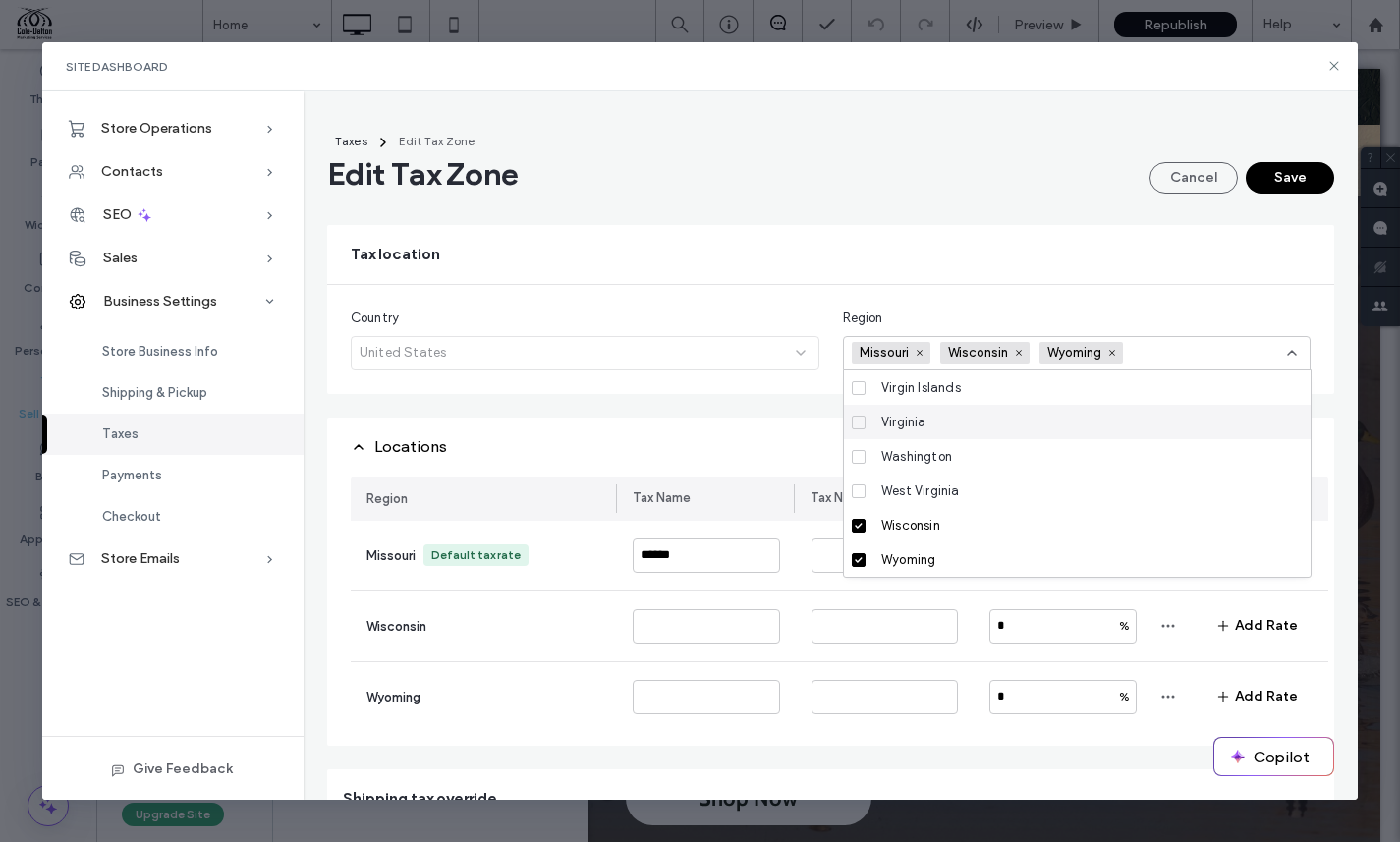 click on "Wyoming" at bounding box center (1081, 353) 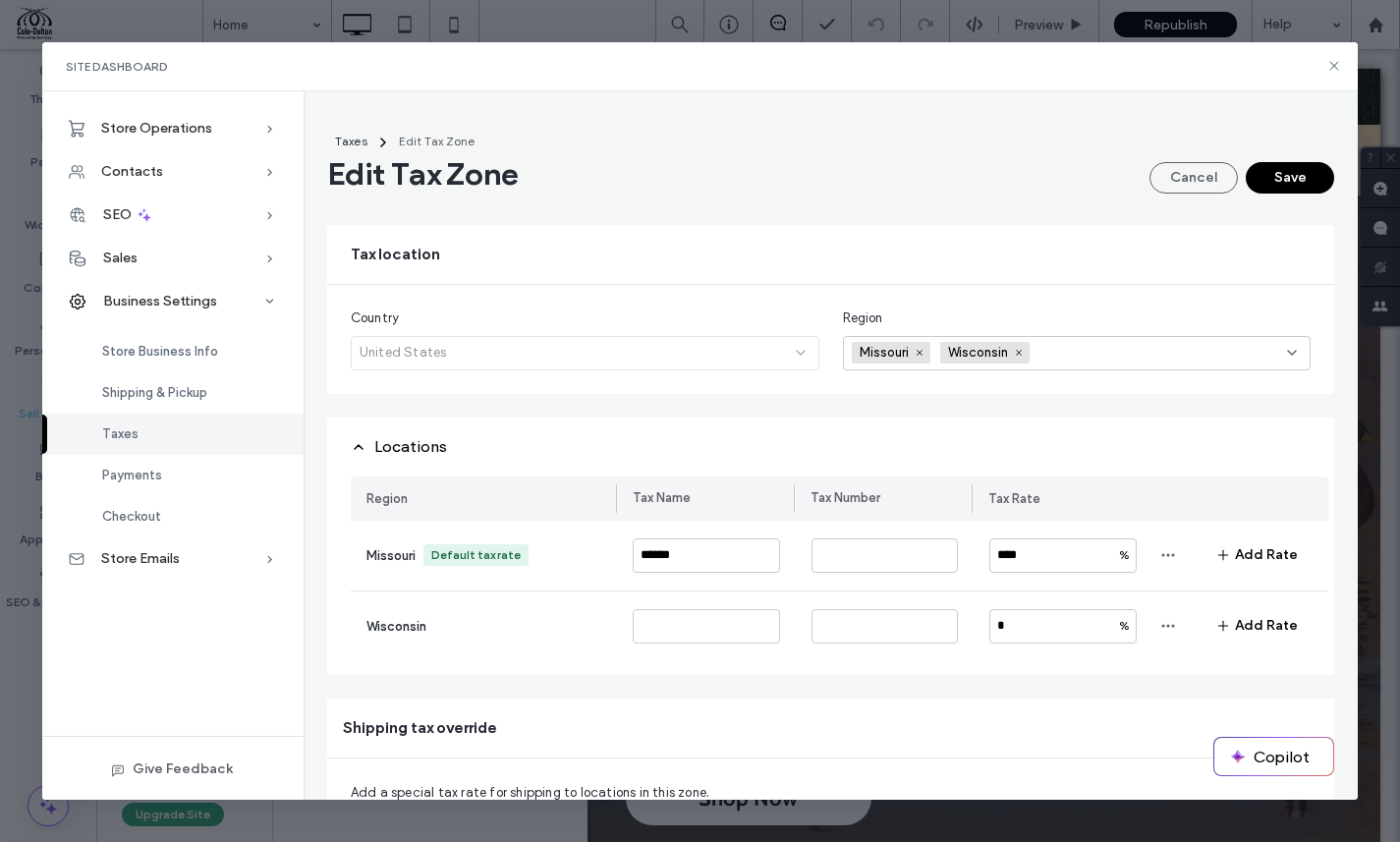 click 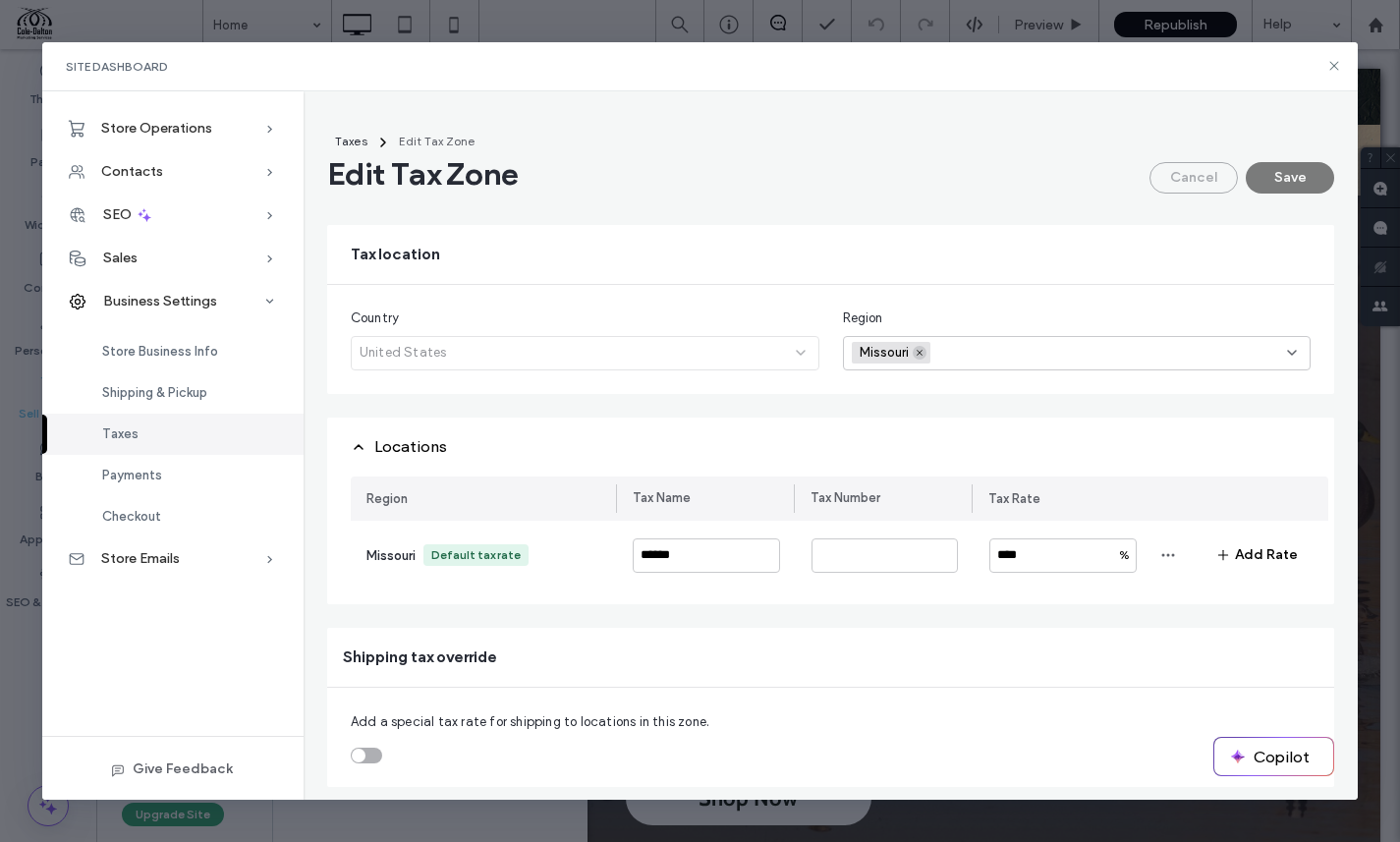 click 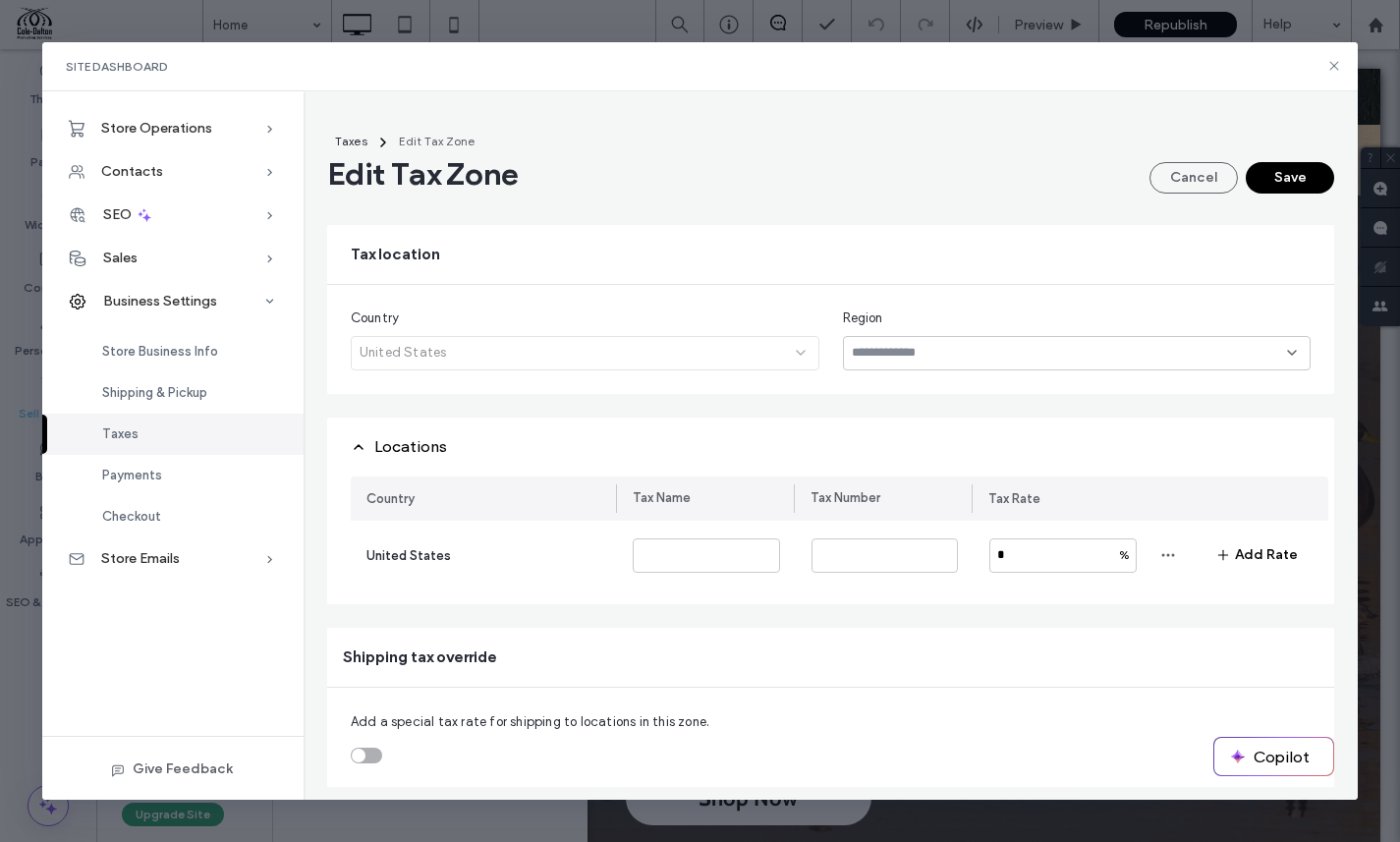 click on "United States" at bounding box center (409, 555) 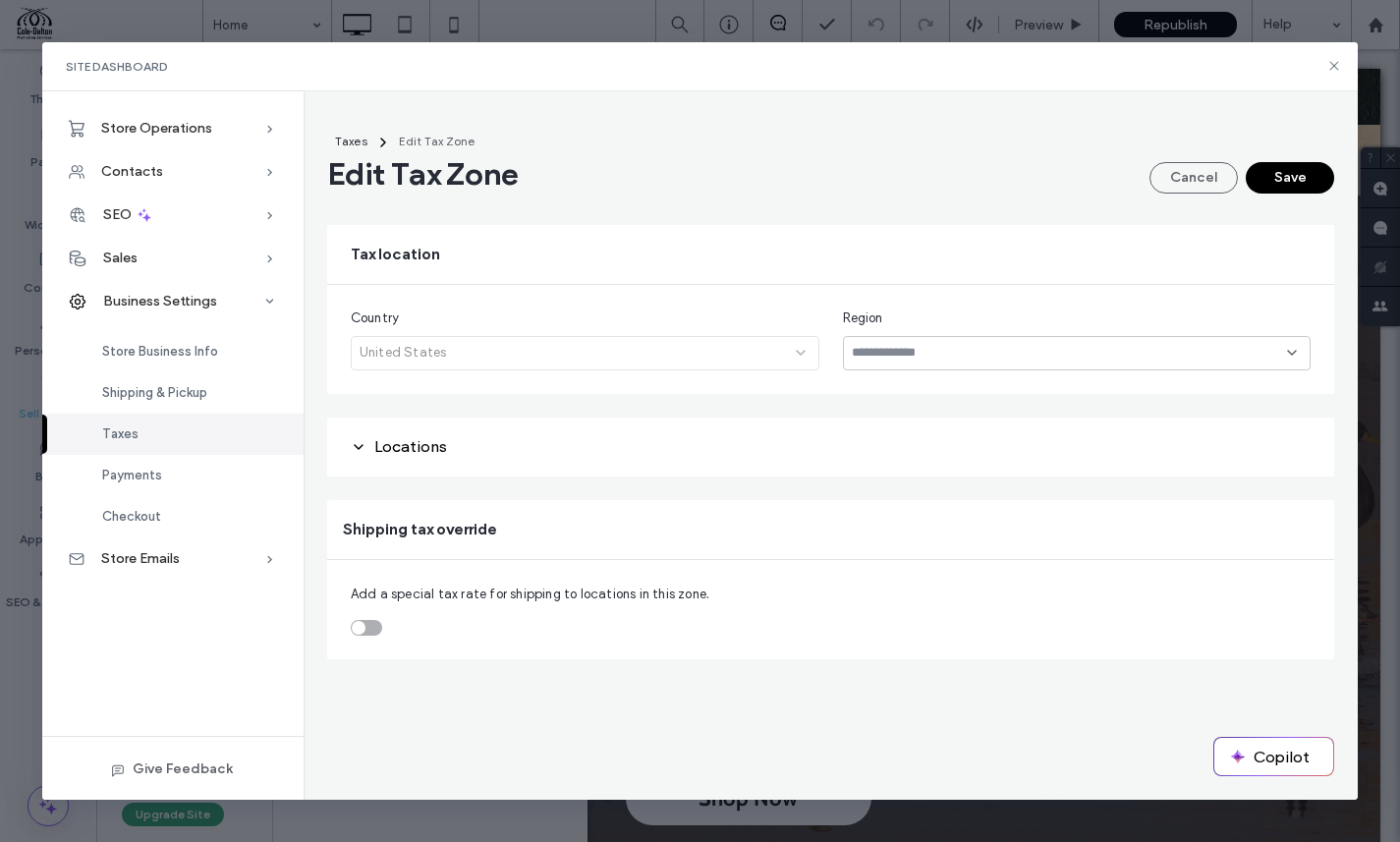 click 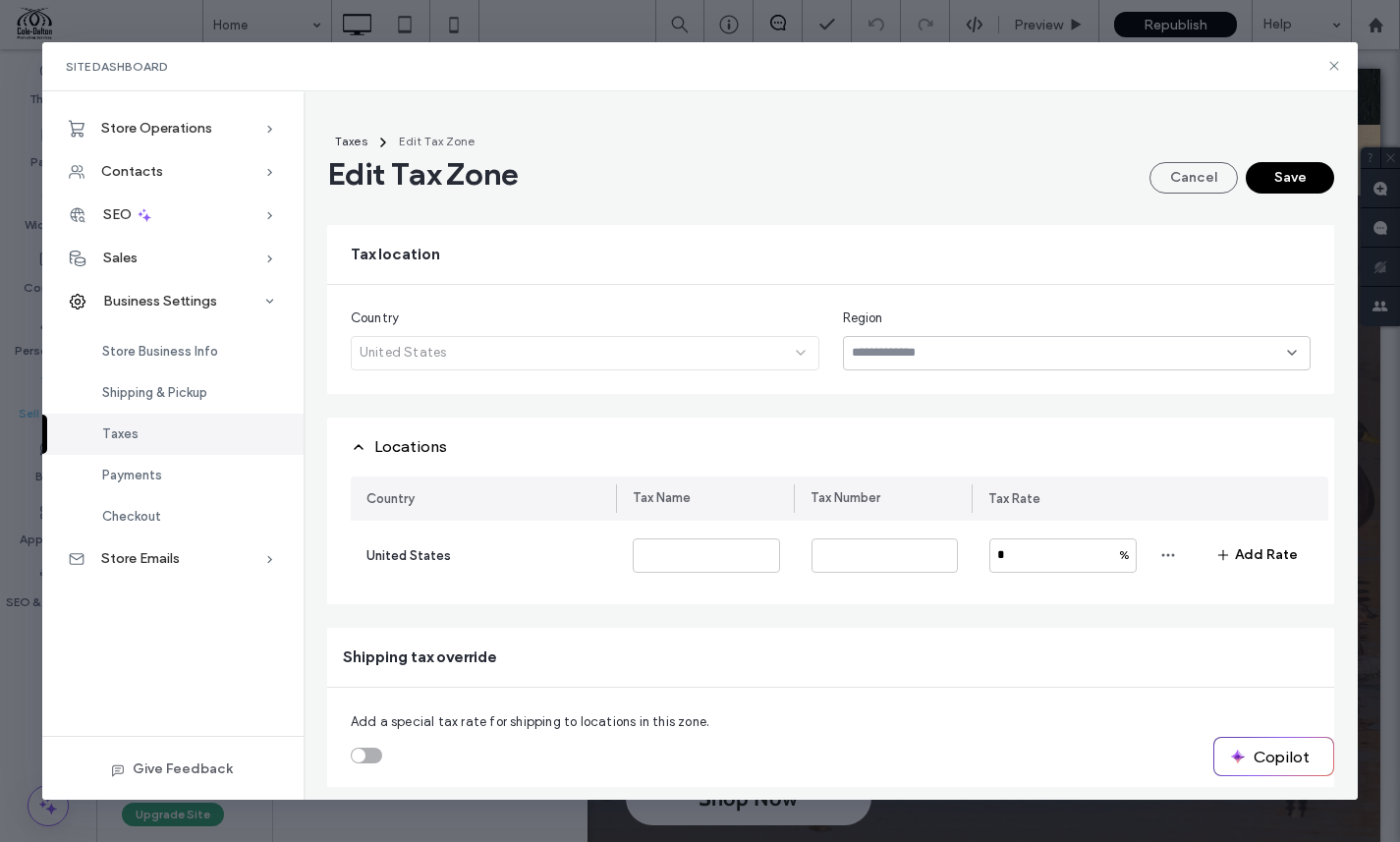 click on "Country United States" at bounding box center [585, 339] 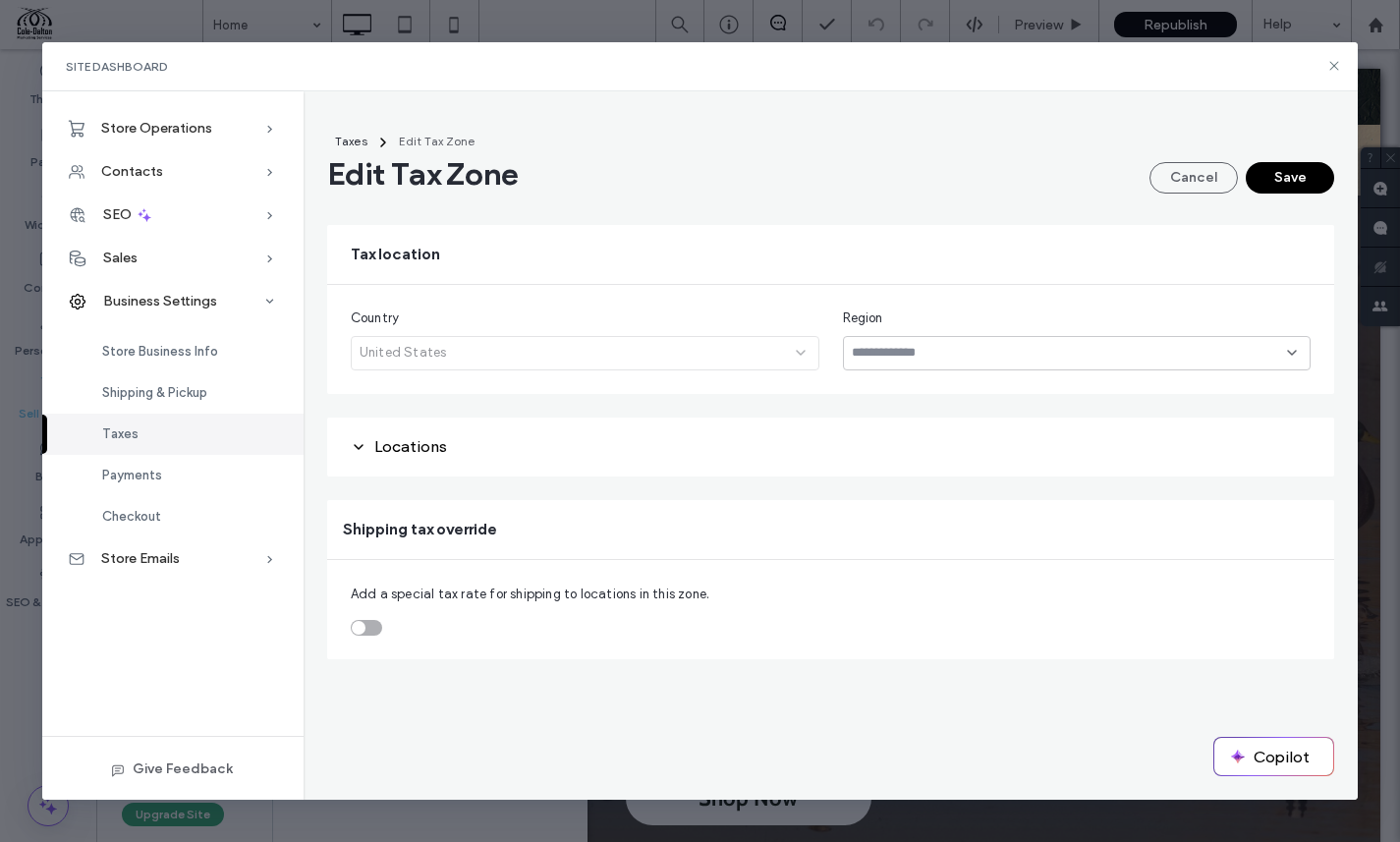 click on "Country United States" at bounding box center [585, 339] 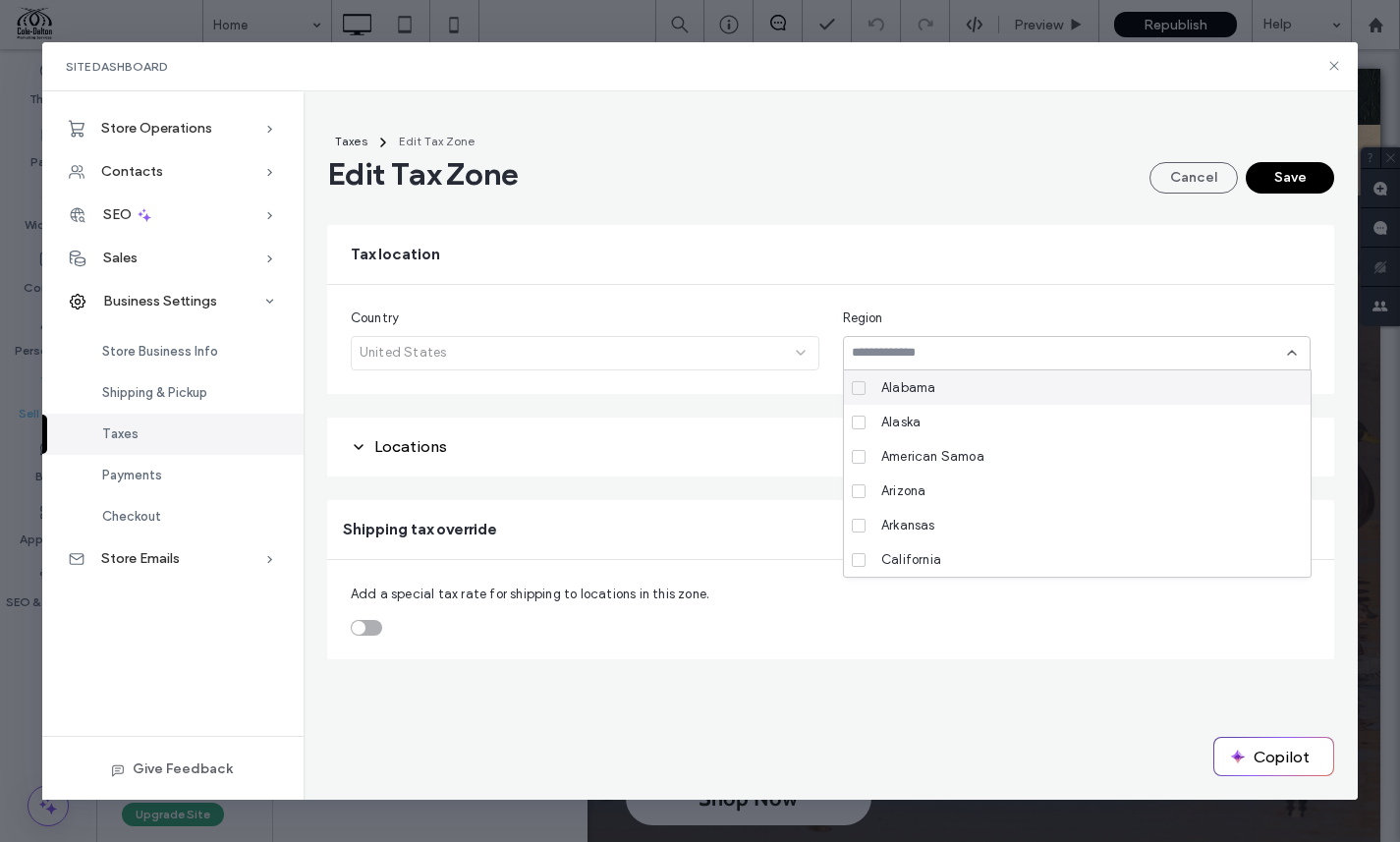 click at bounding box center (1070, 353) 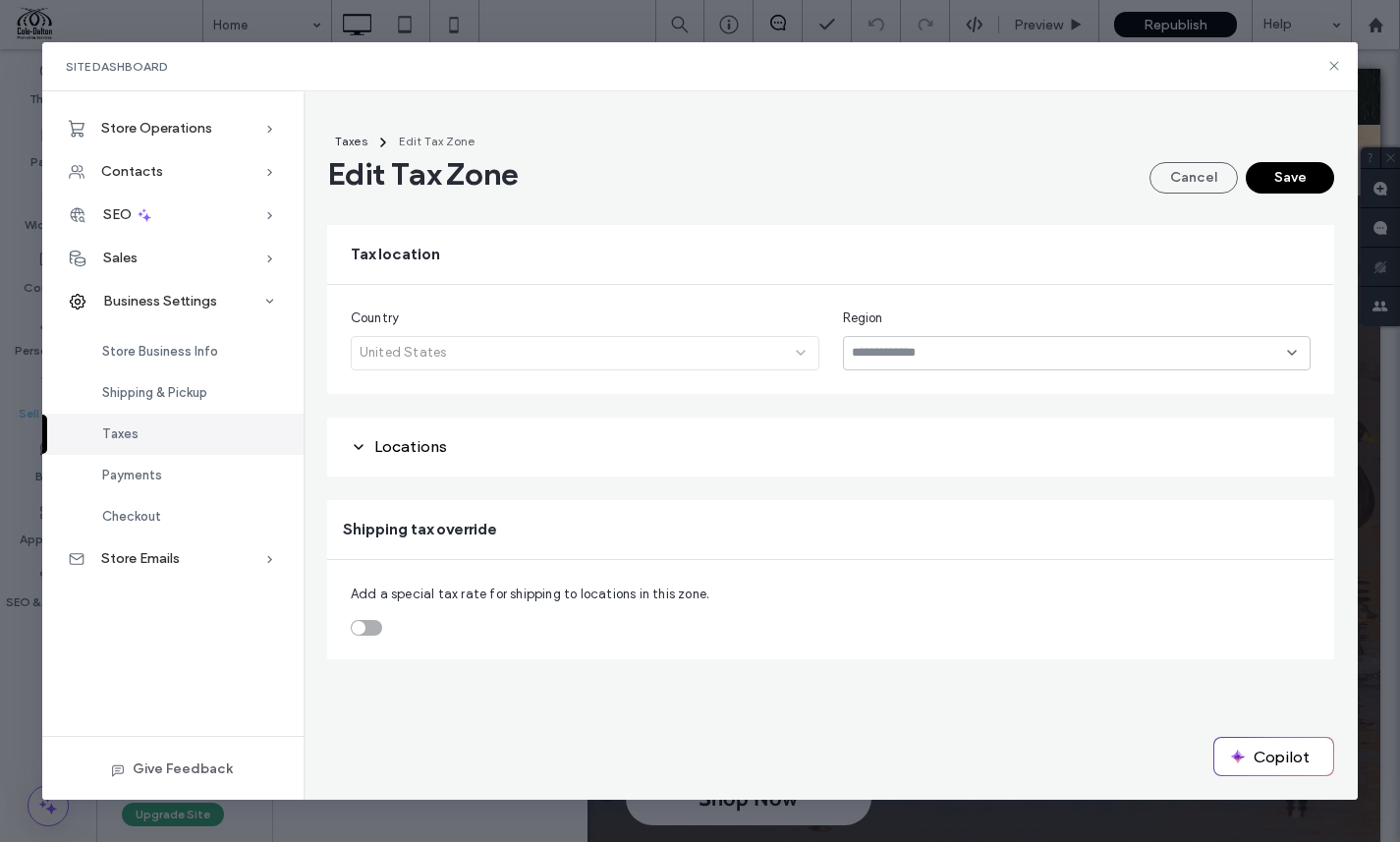 click on "Country United States" at bounding box center (585, 339) 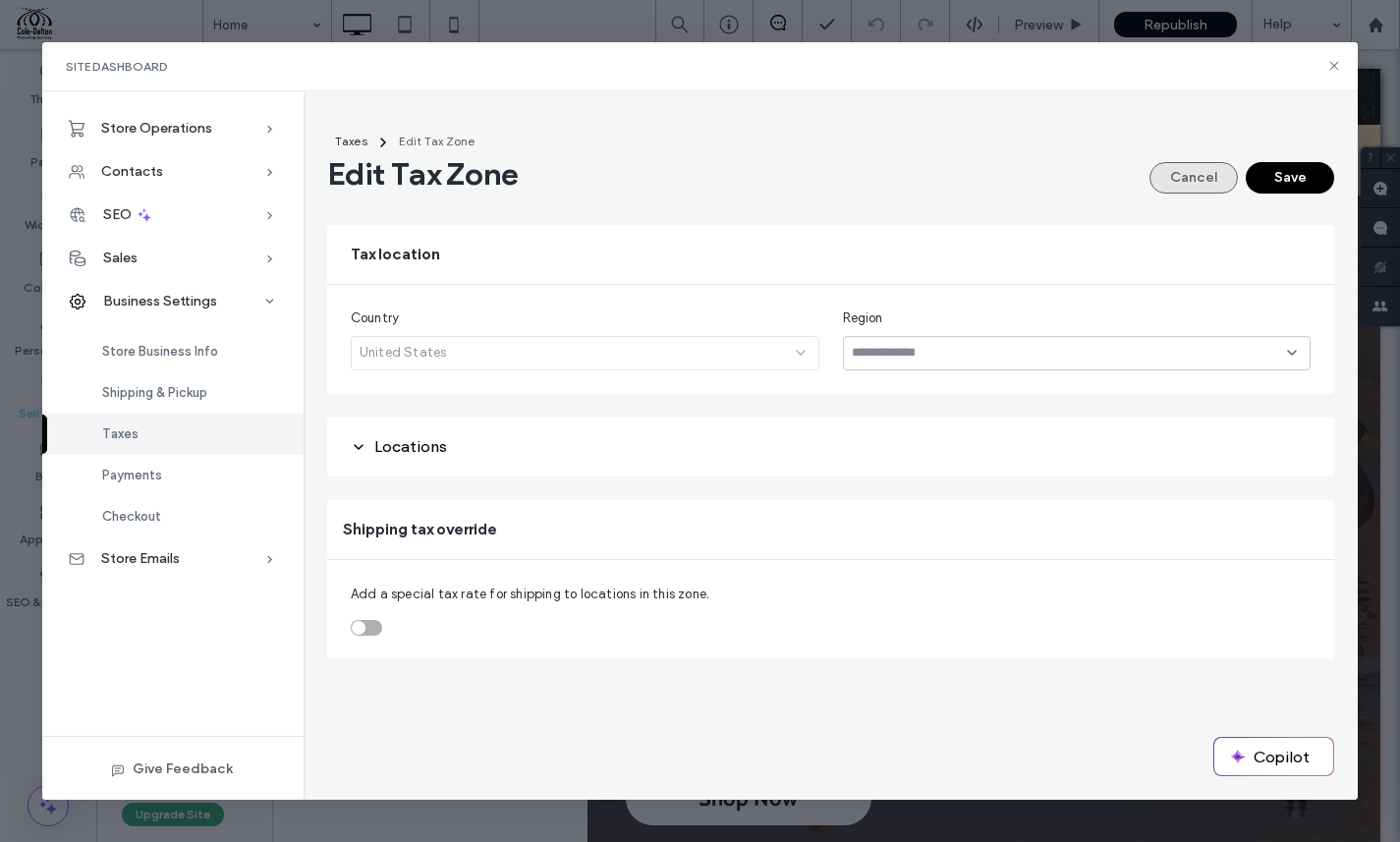 click on "Cancel" at bounding box center (1194, 178) 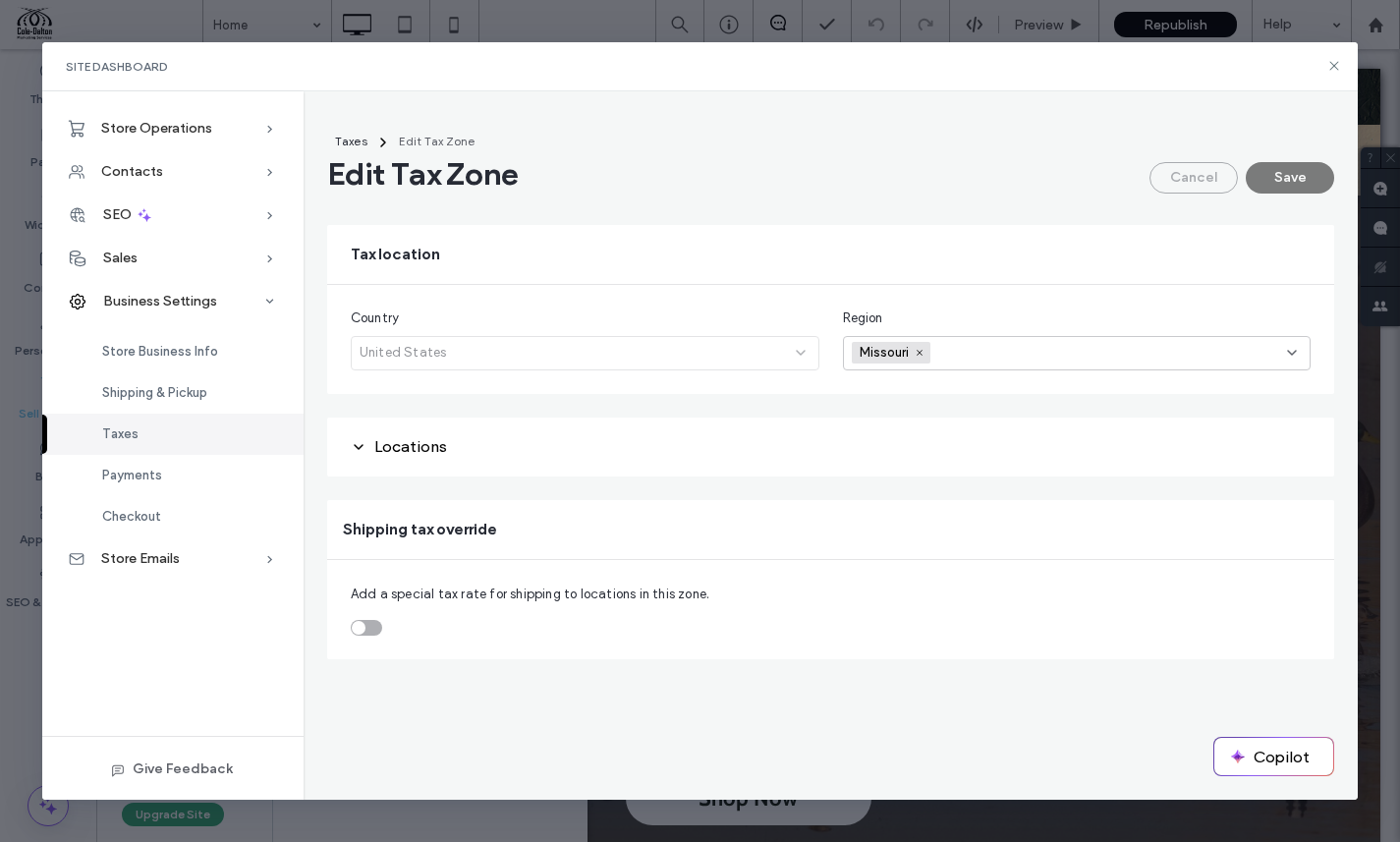 click on "Edit Tax Zone" at bounding box center [437, 140] 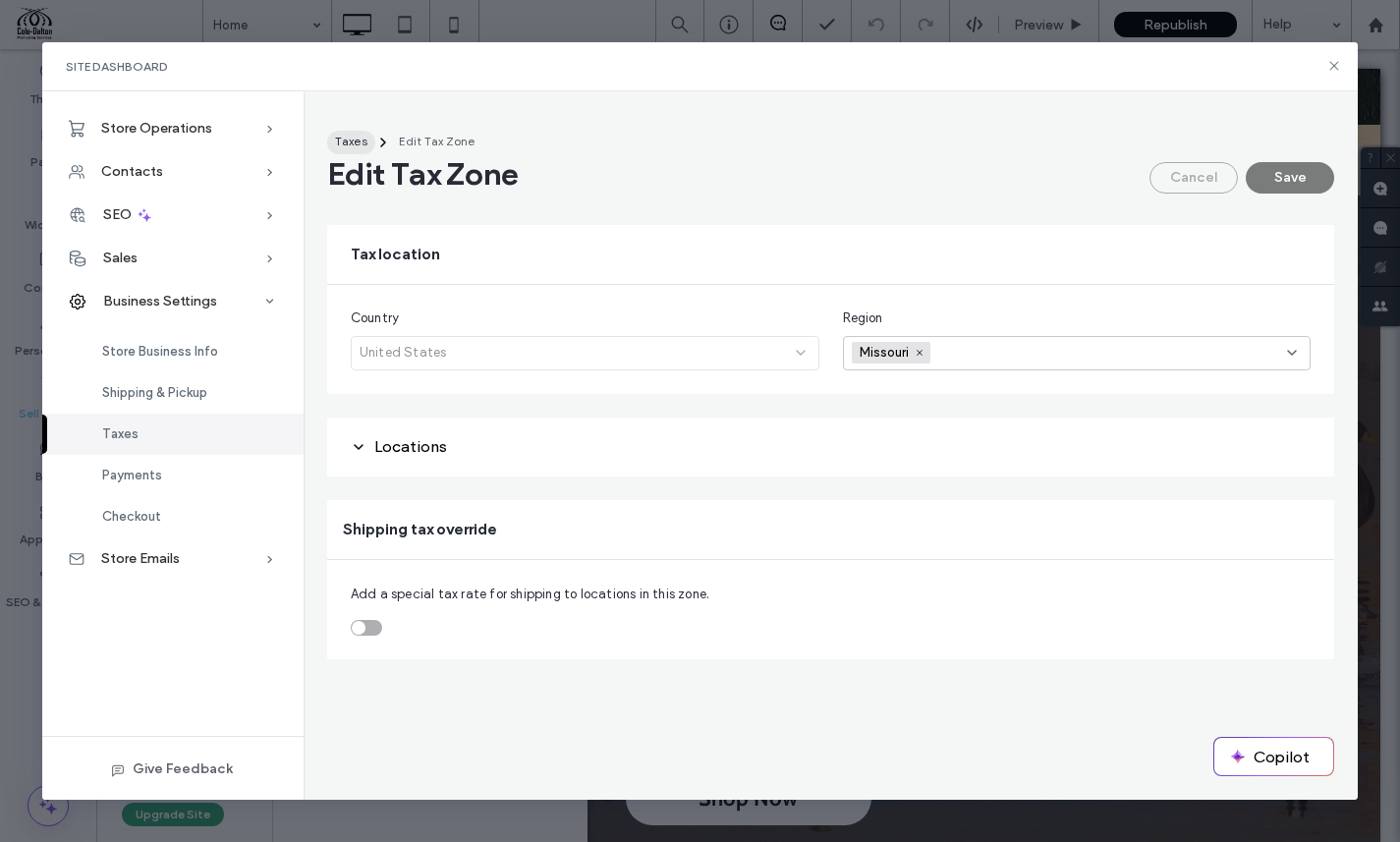 click on "Taxes" at bounding box center (351, 140) 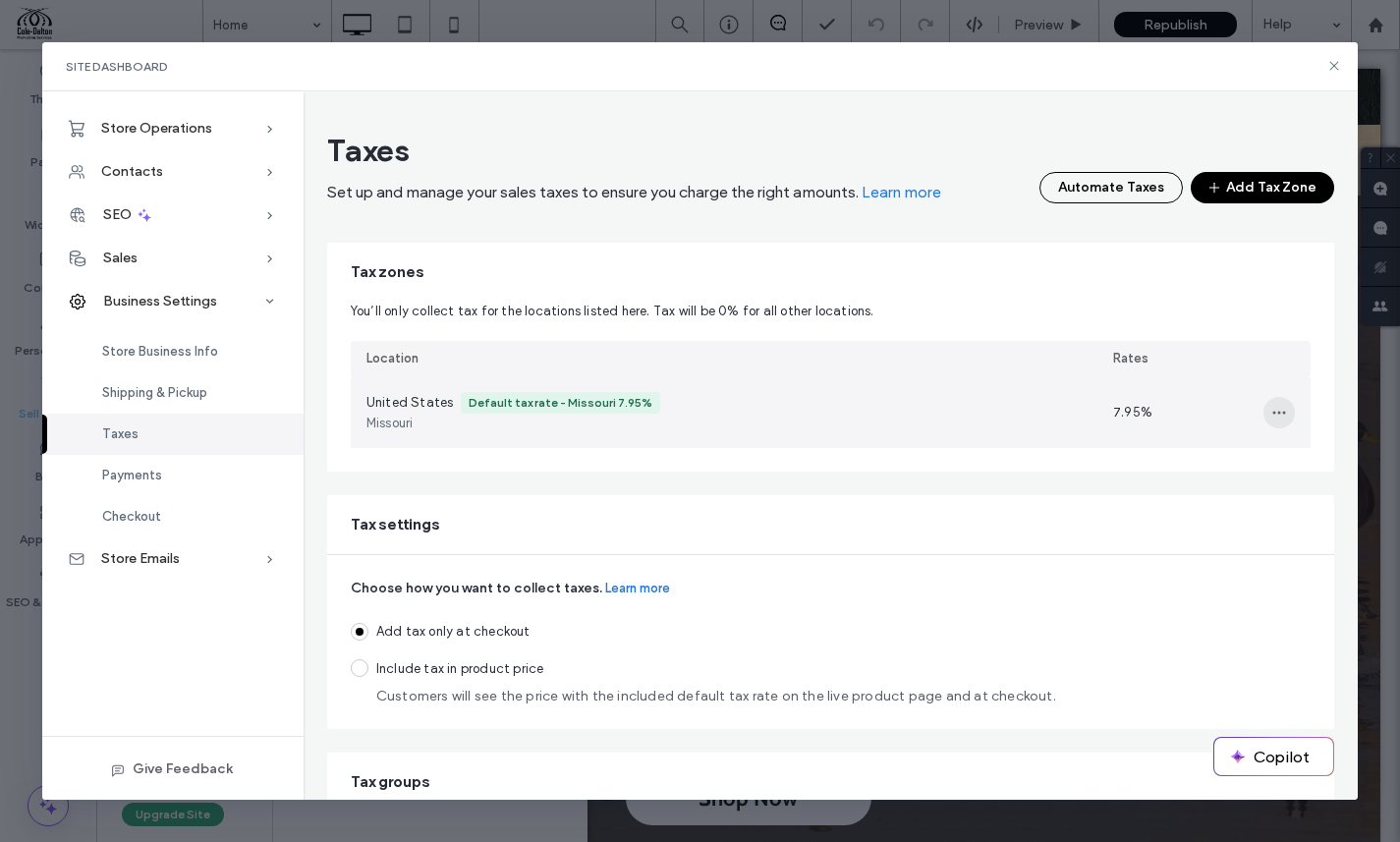 click at bounding box center (1279, 413) 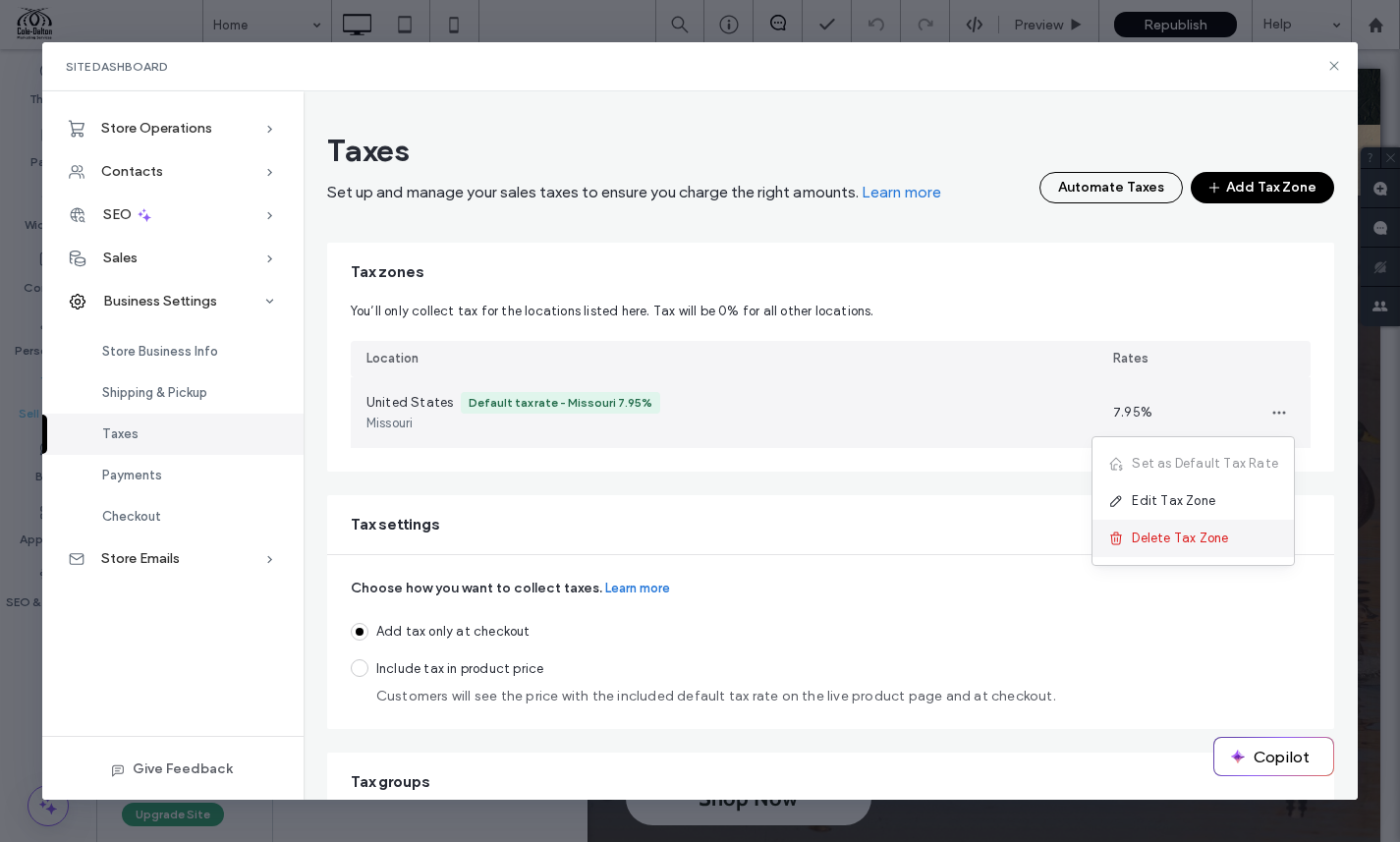 click on "Delete Tax Zone" at bounding box center (1180, 538) 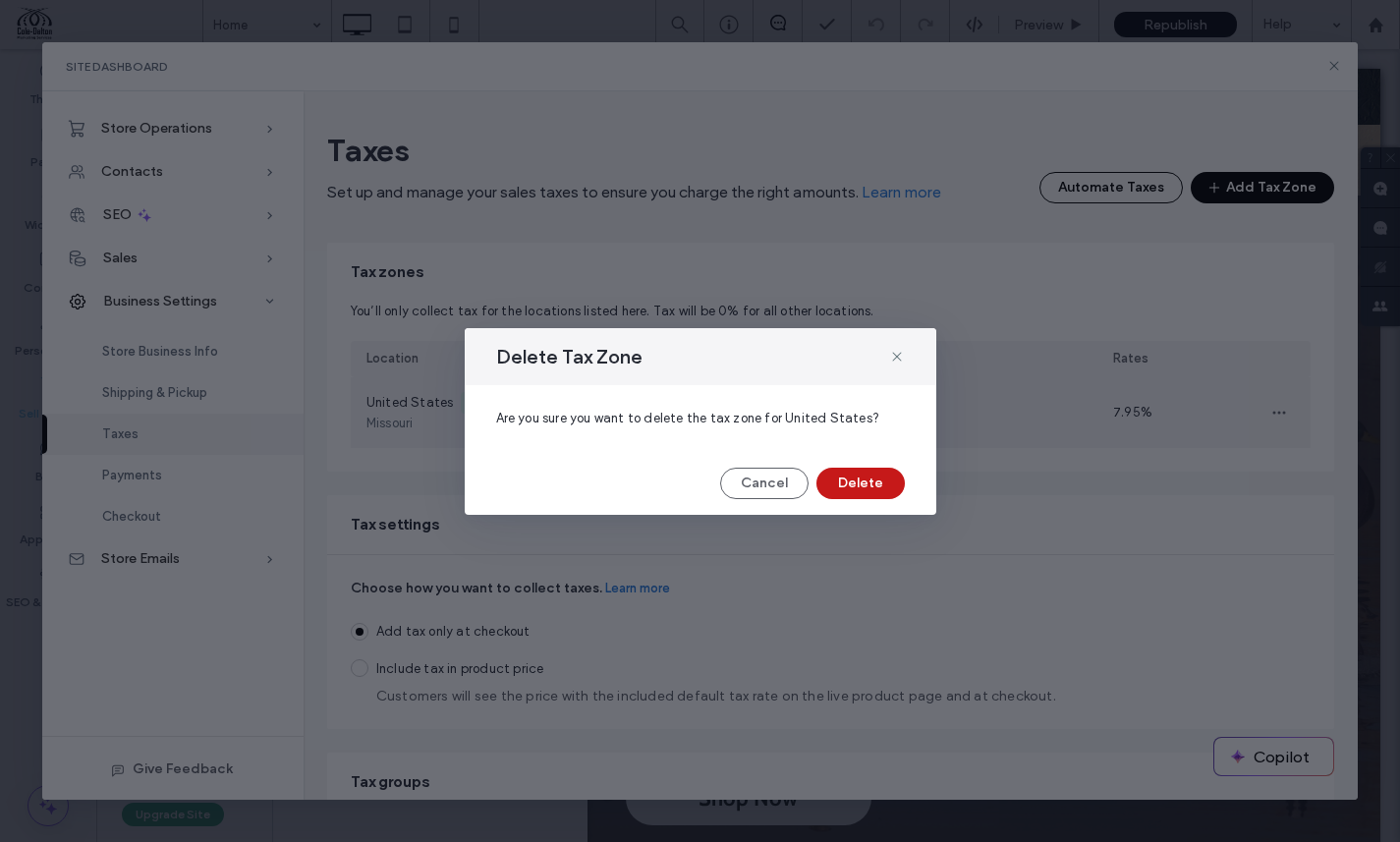 click on "Delete" at bounding box center [861, 483] 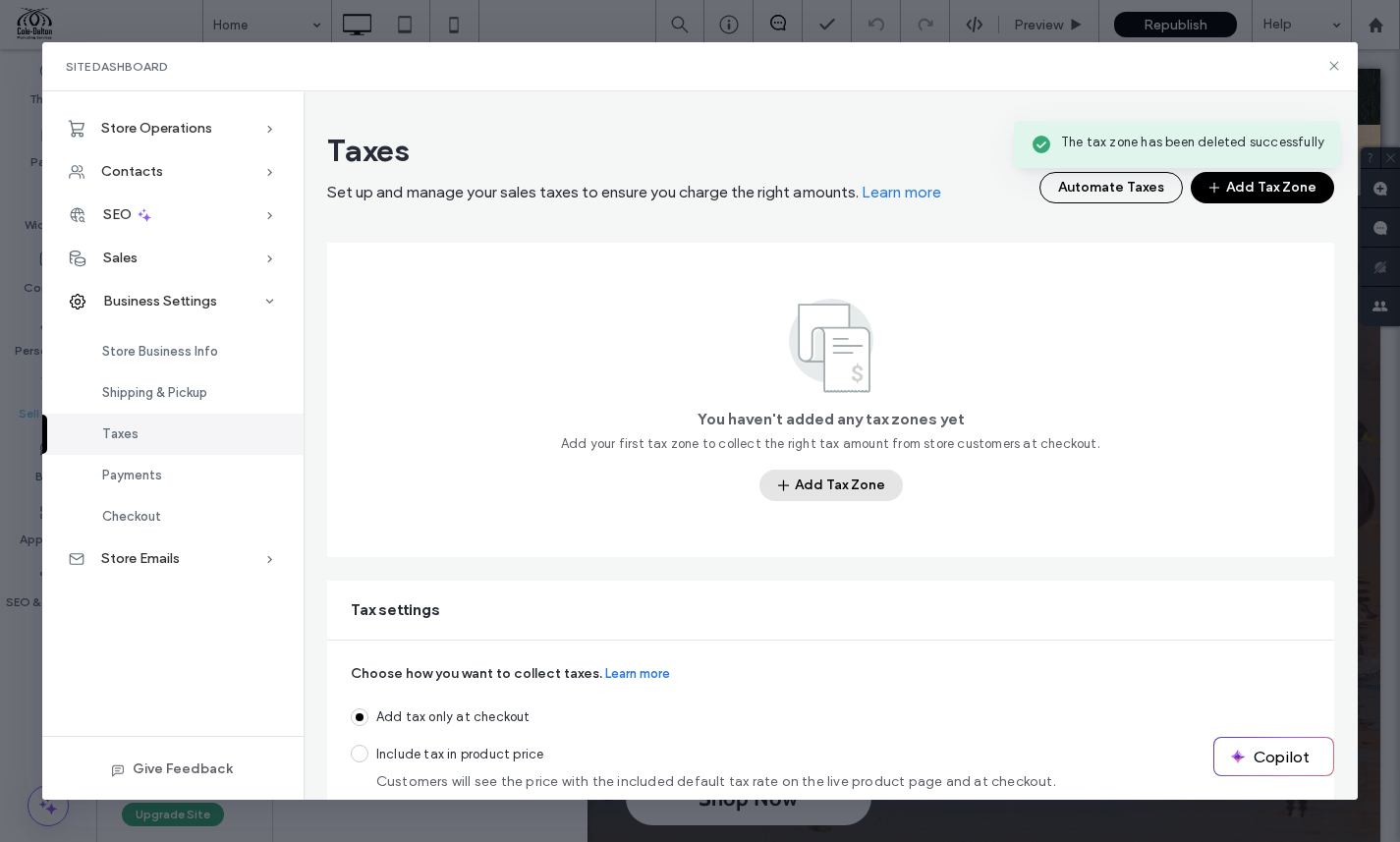 click on "Add Tax Zone" at bounding box center [831, 485] 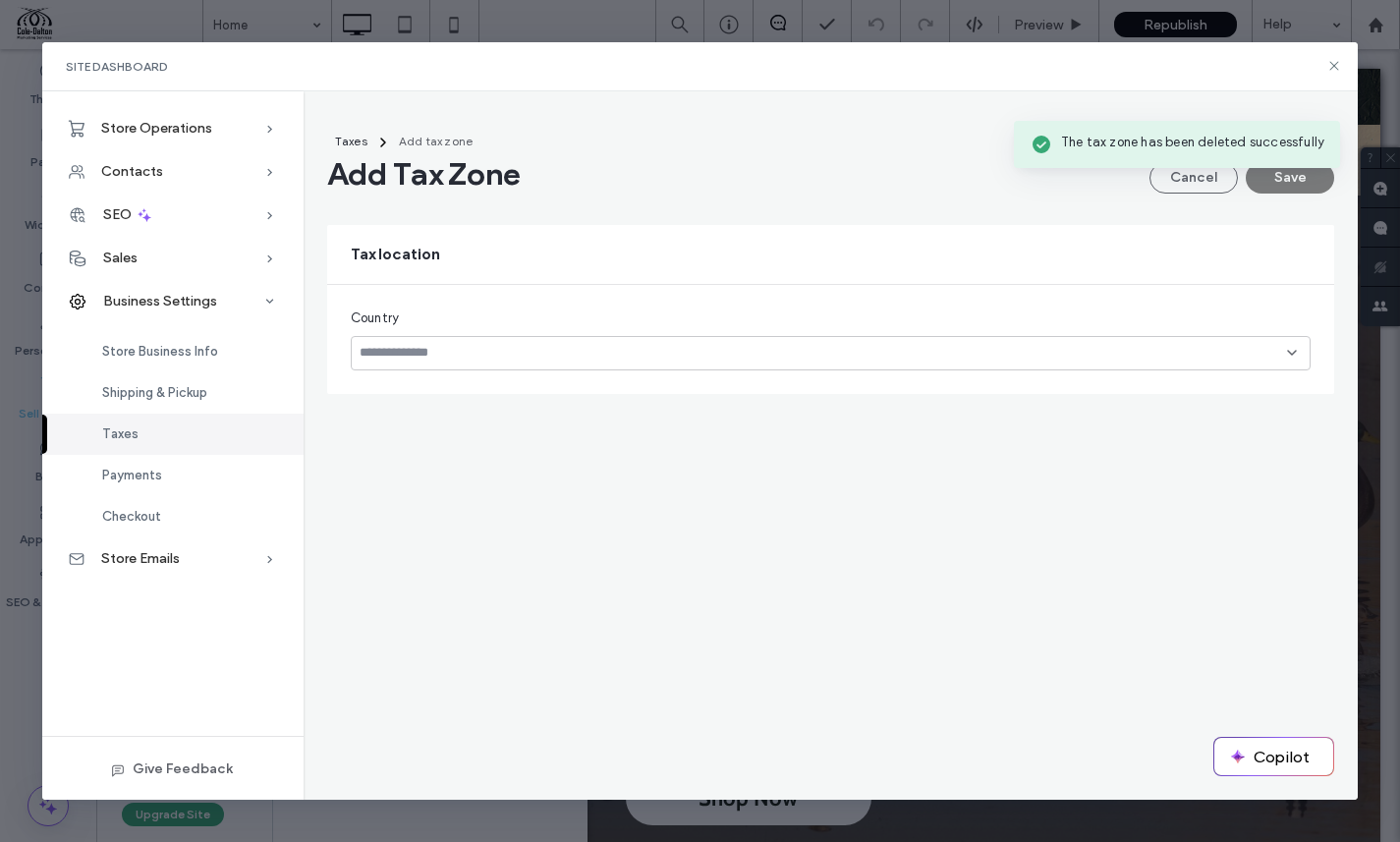 click at bounding box center [823, 353] 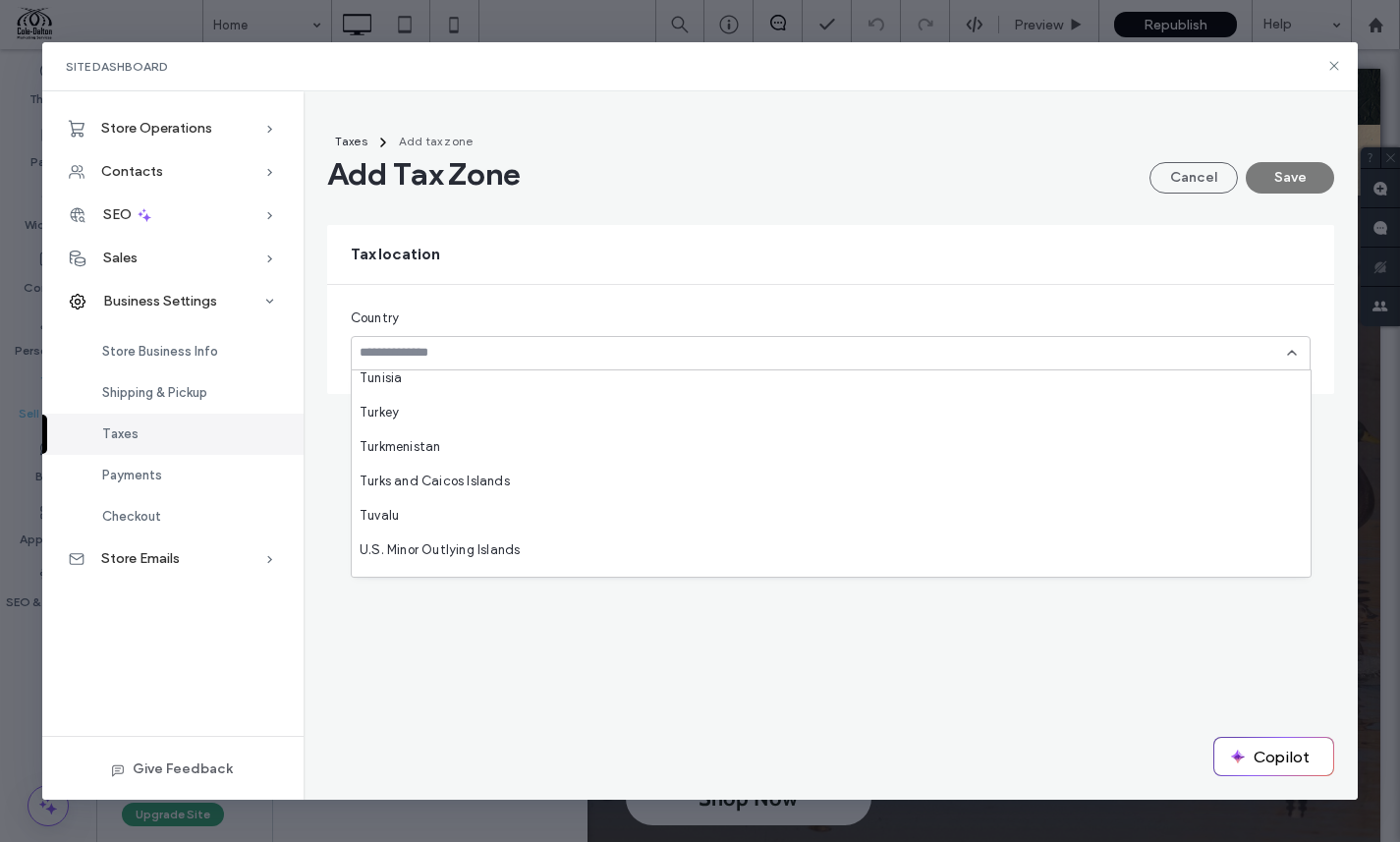 scroll, scrollTop: 8037, scrollLeft: 0, axis: vertical 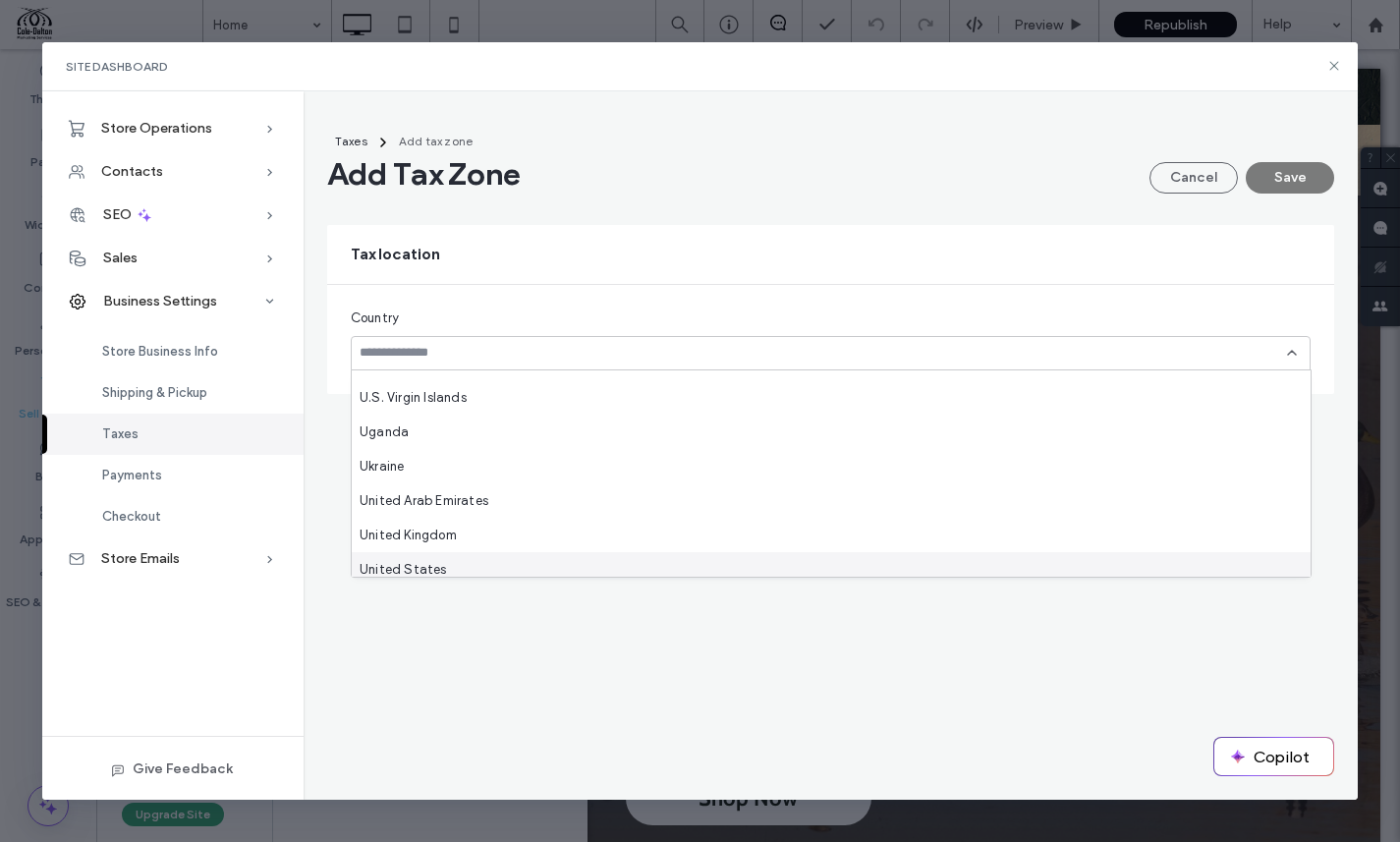 click on "United States" at bounding box center [831, 569] 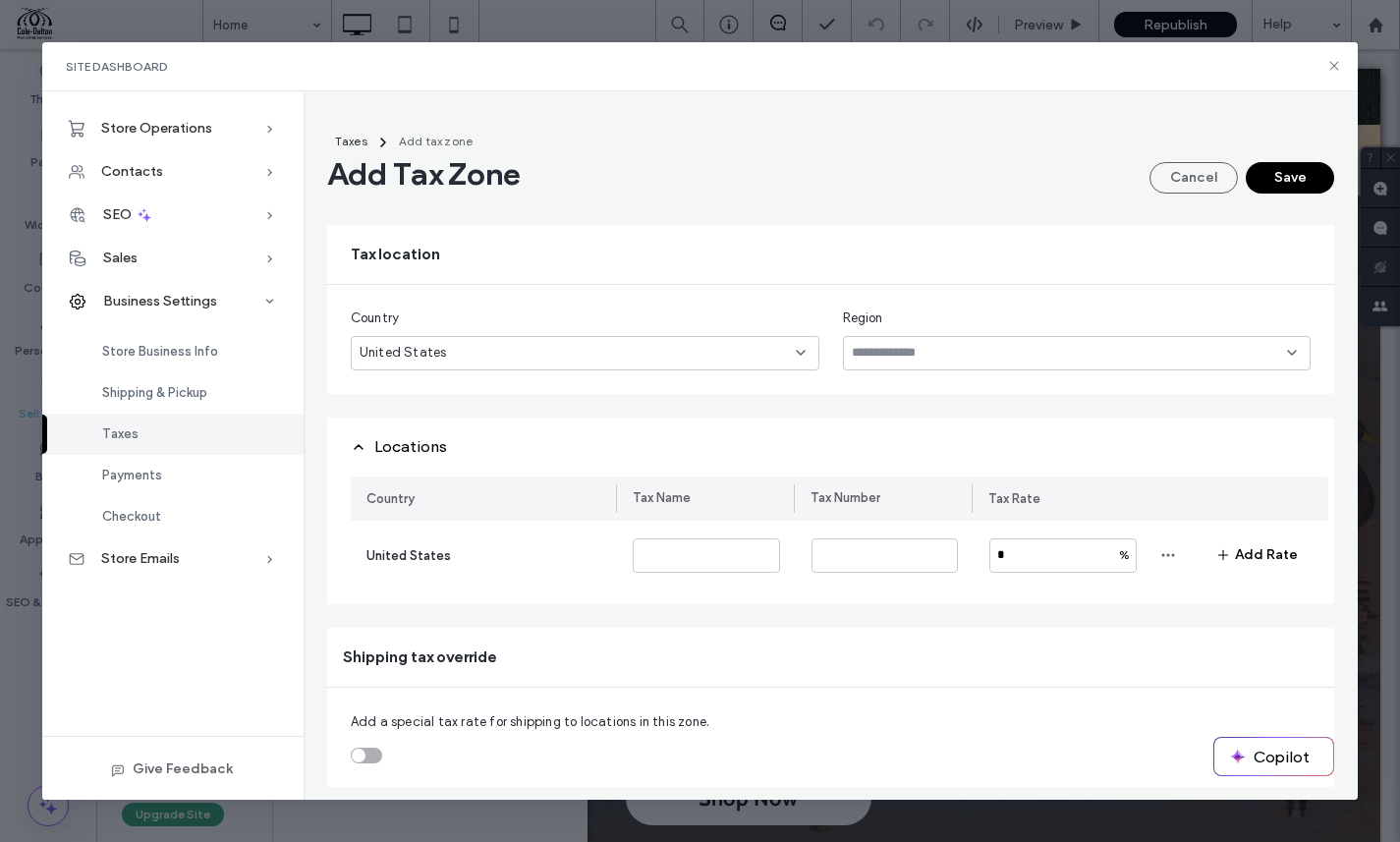 click on "United States" at bounding box center [483, 555] 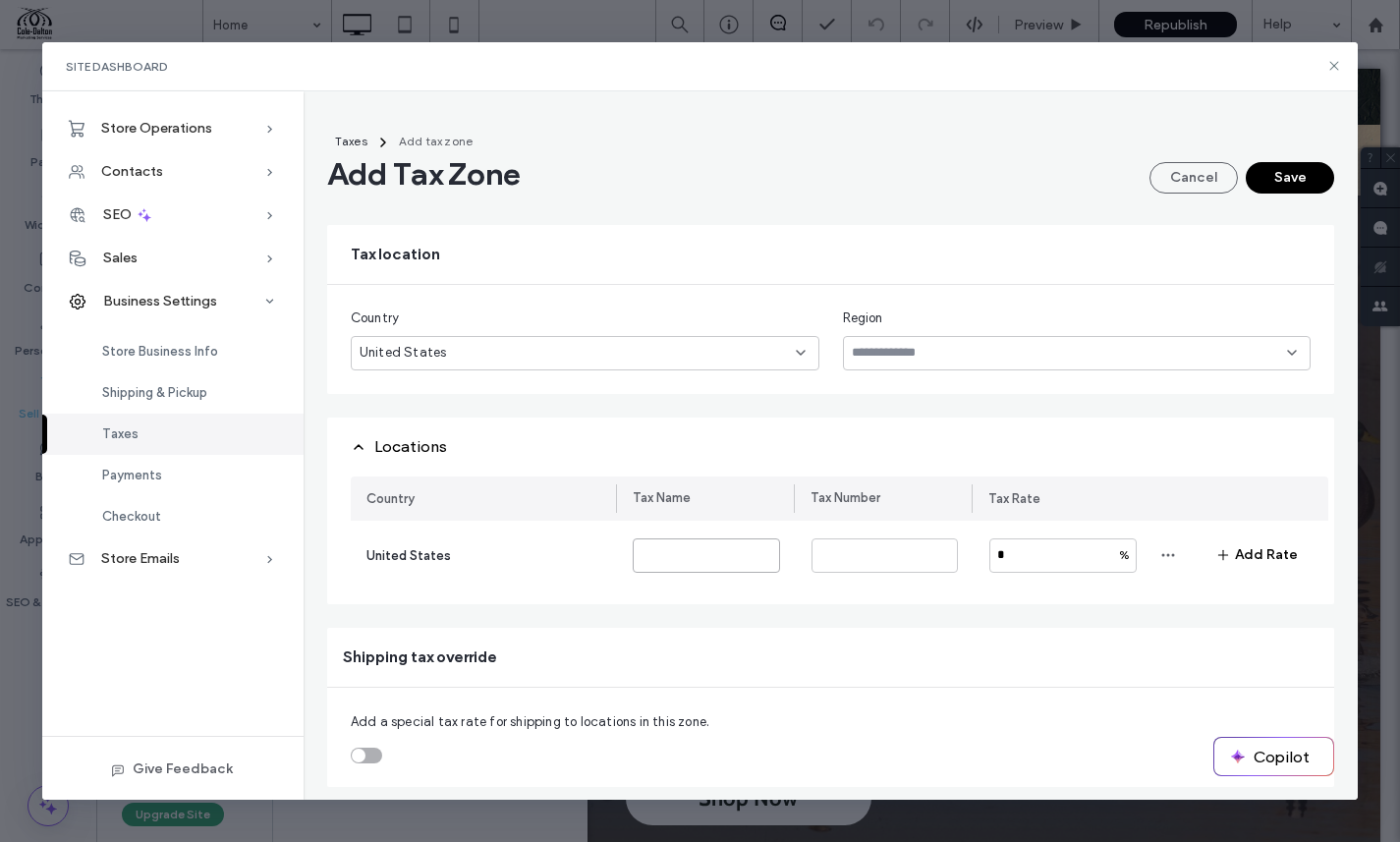 click at bounding box center (706, 555) 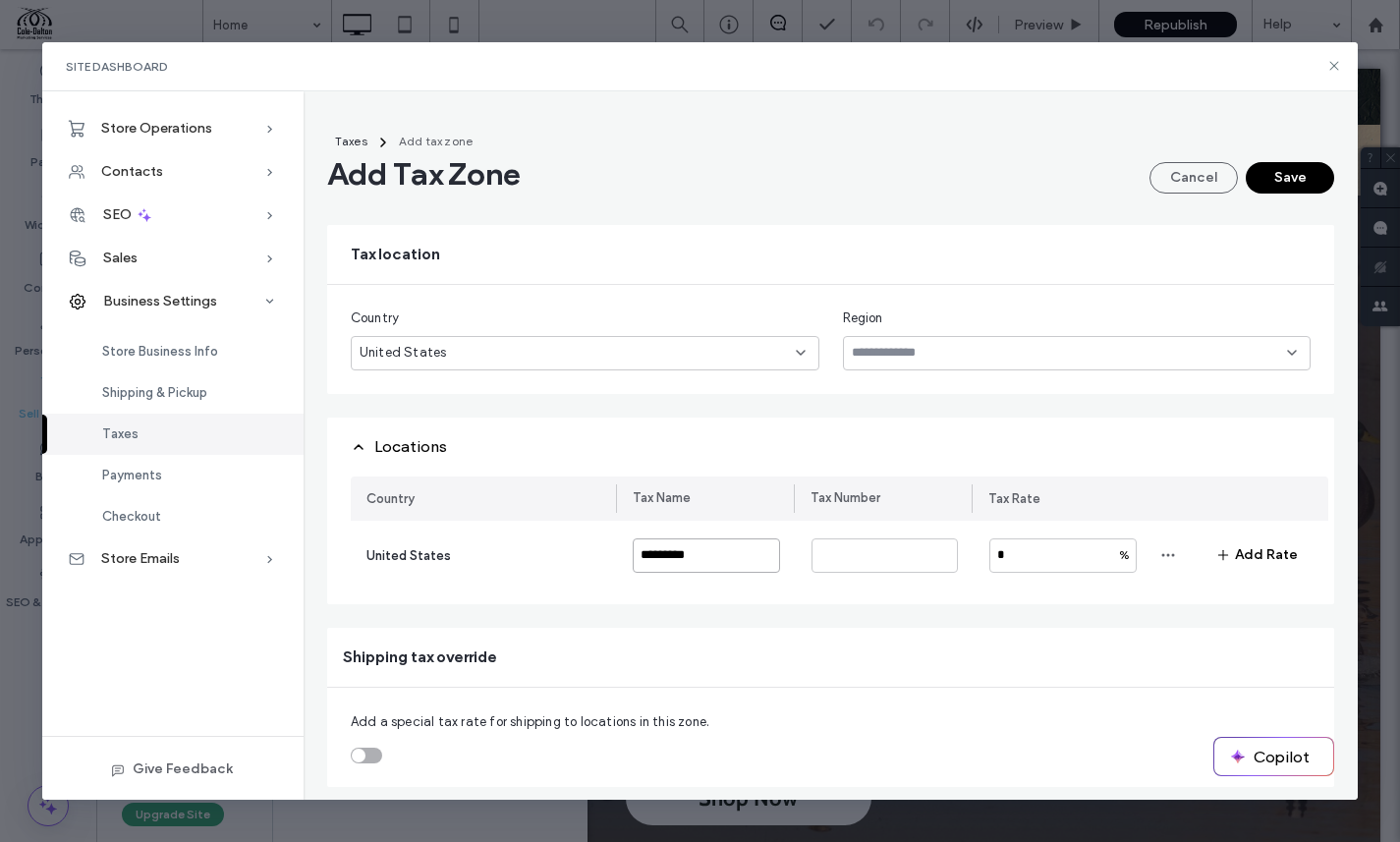type on "*********" 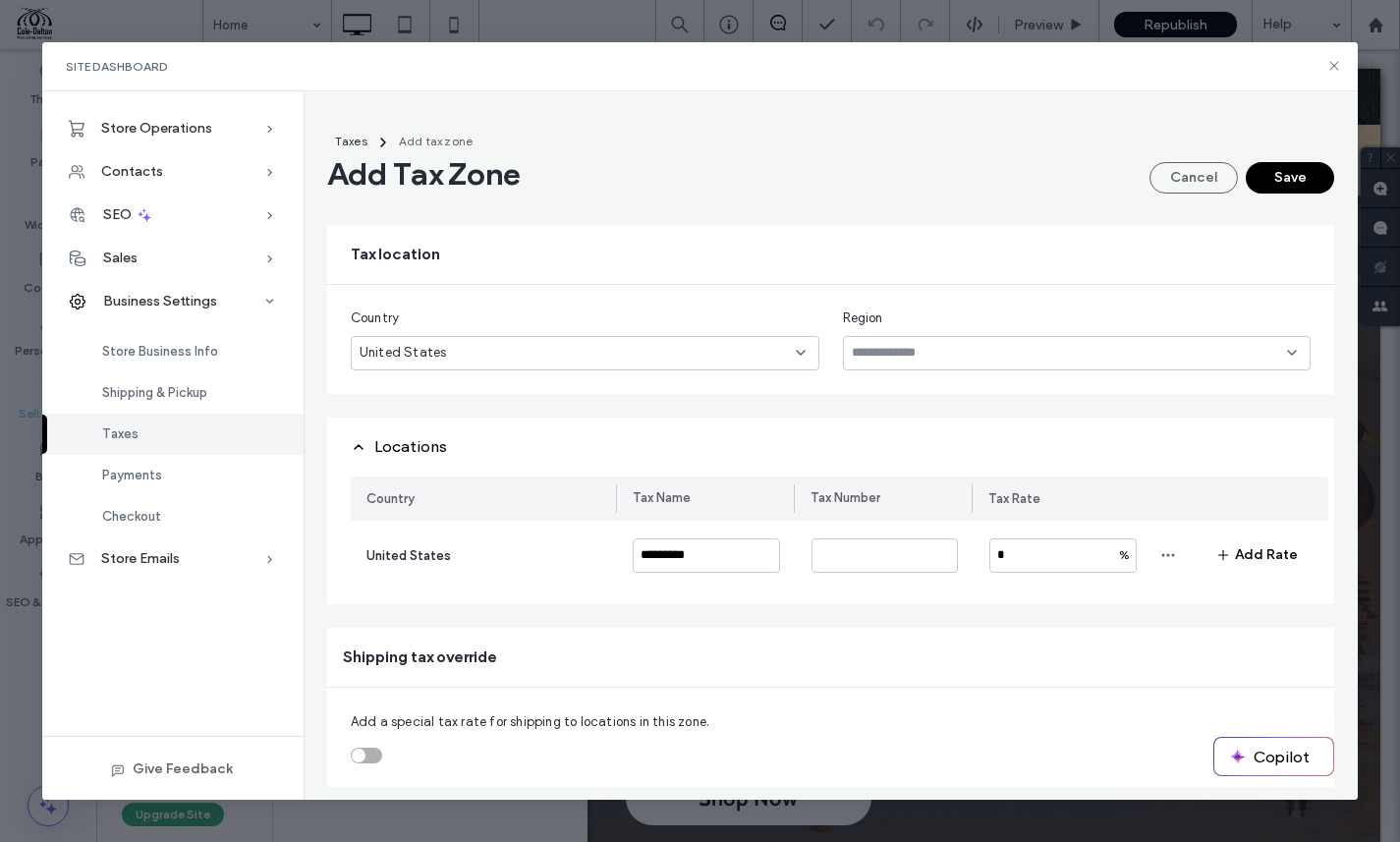 click on "United States ********* * % Add Rate" at bounding box center (839, 555) 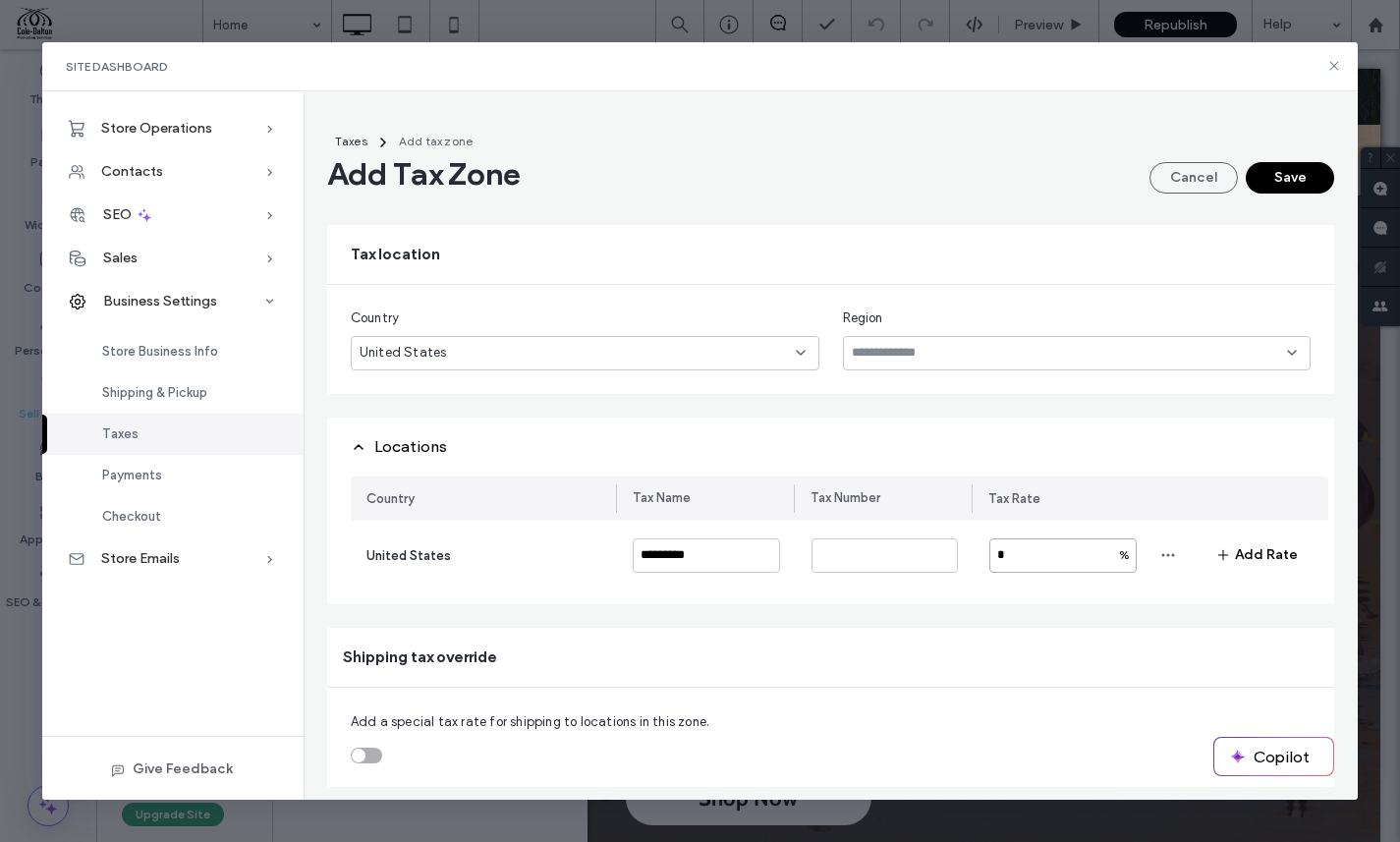 click on "*" at bounding box center (1063, 555) 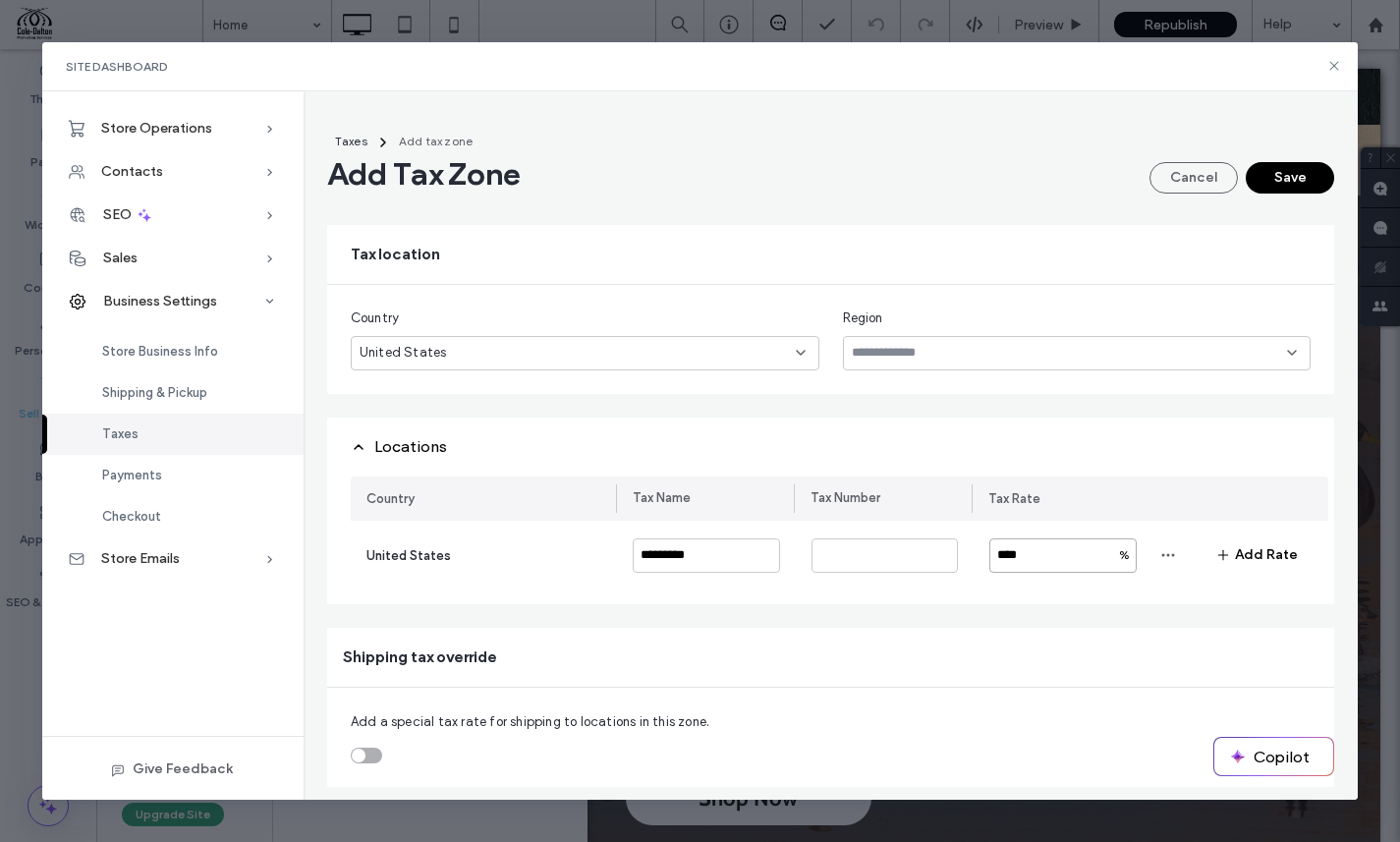 type on "****" 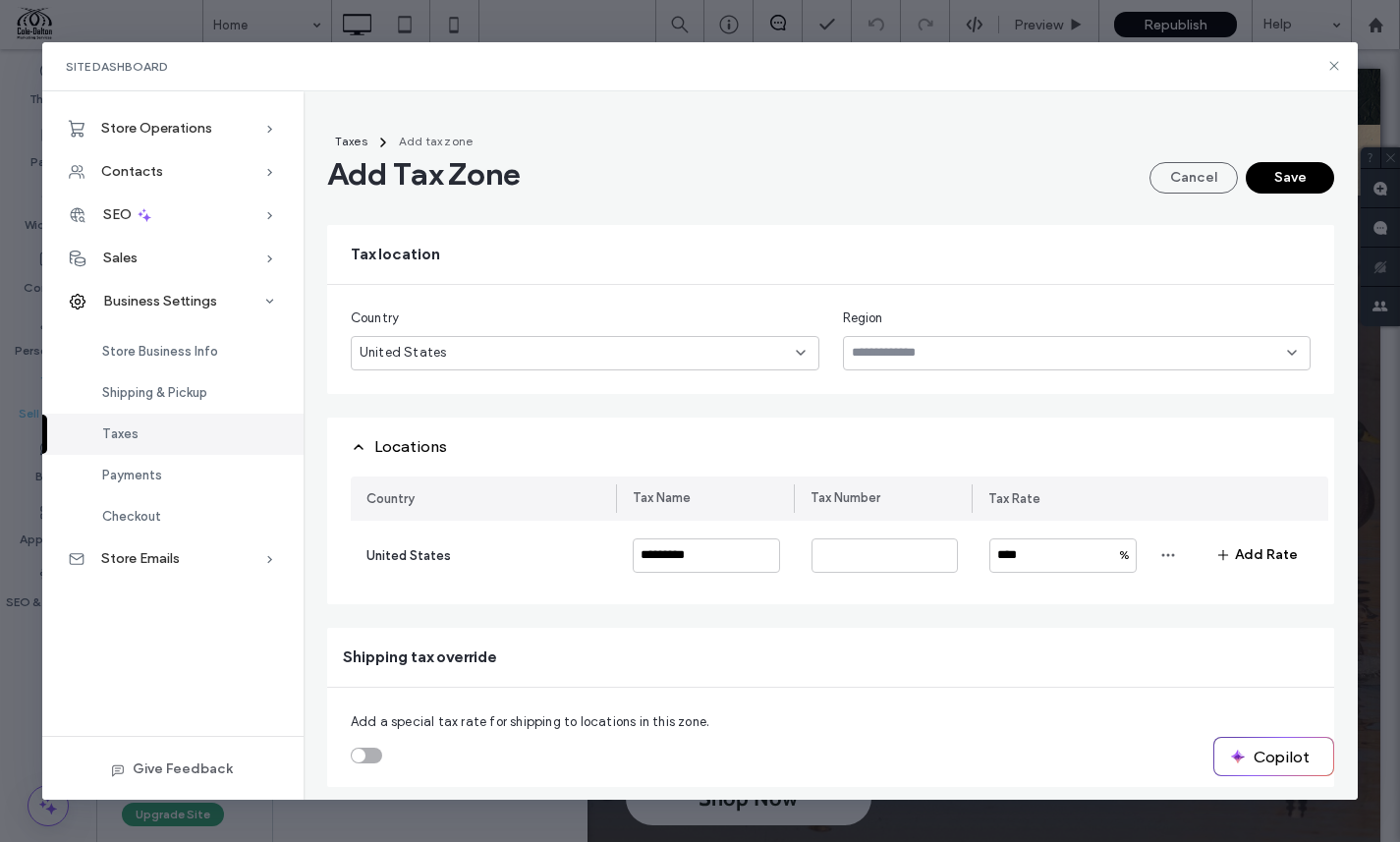 click on "Locations" at bounding box center (831, 447) 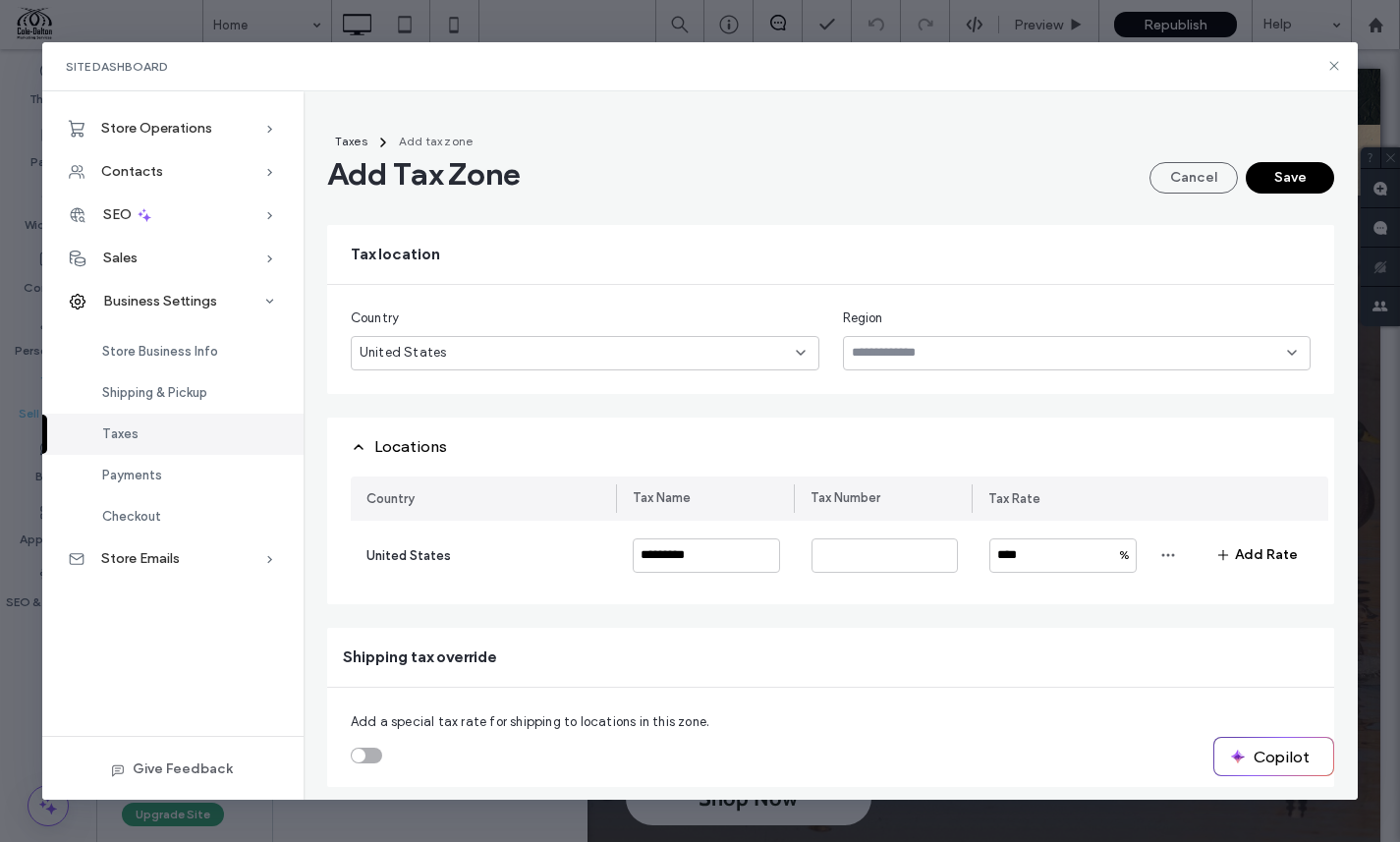 click on "Save" at bounding box center [1290, 178] 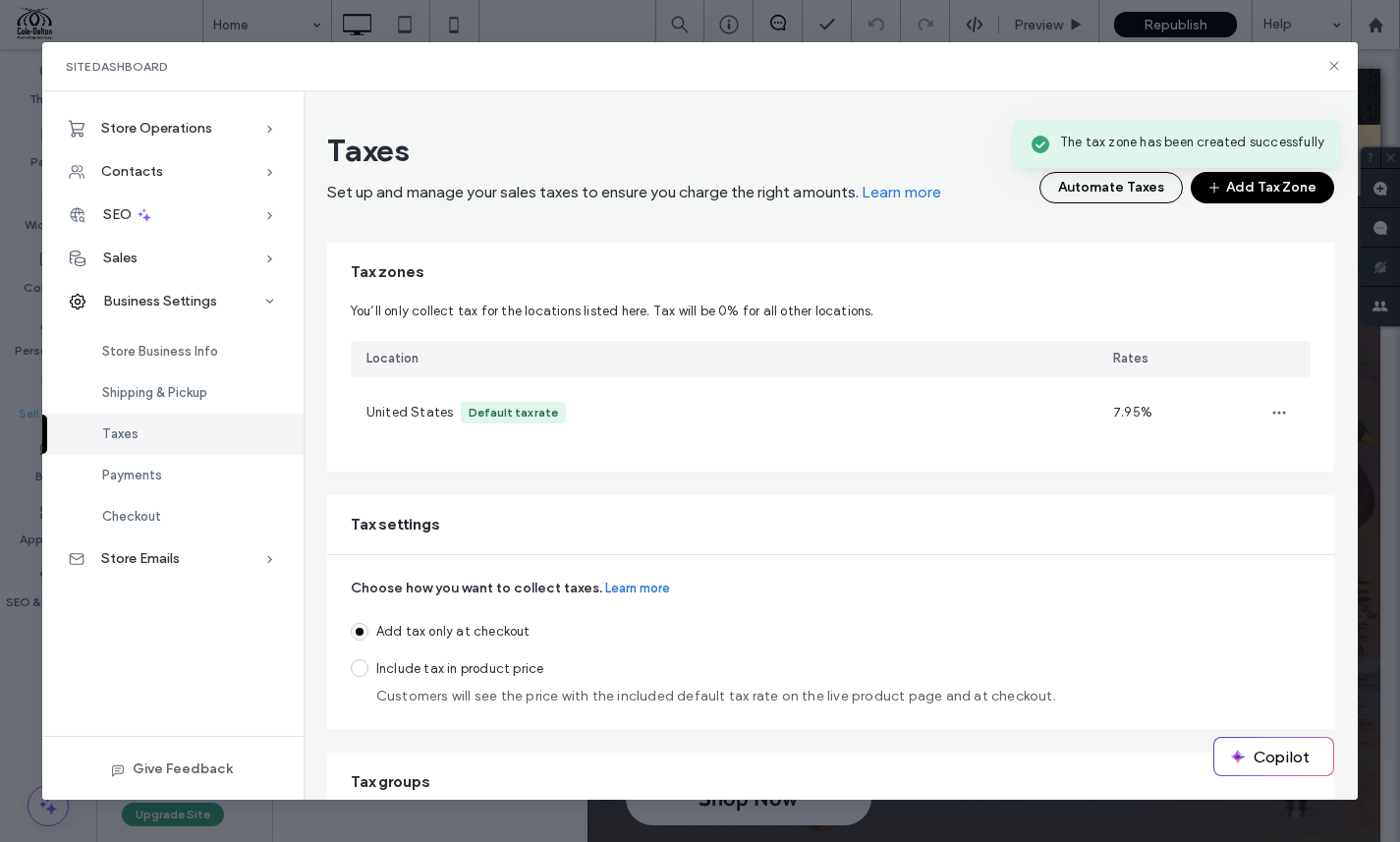 click at bounding box center [1216, 188] 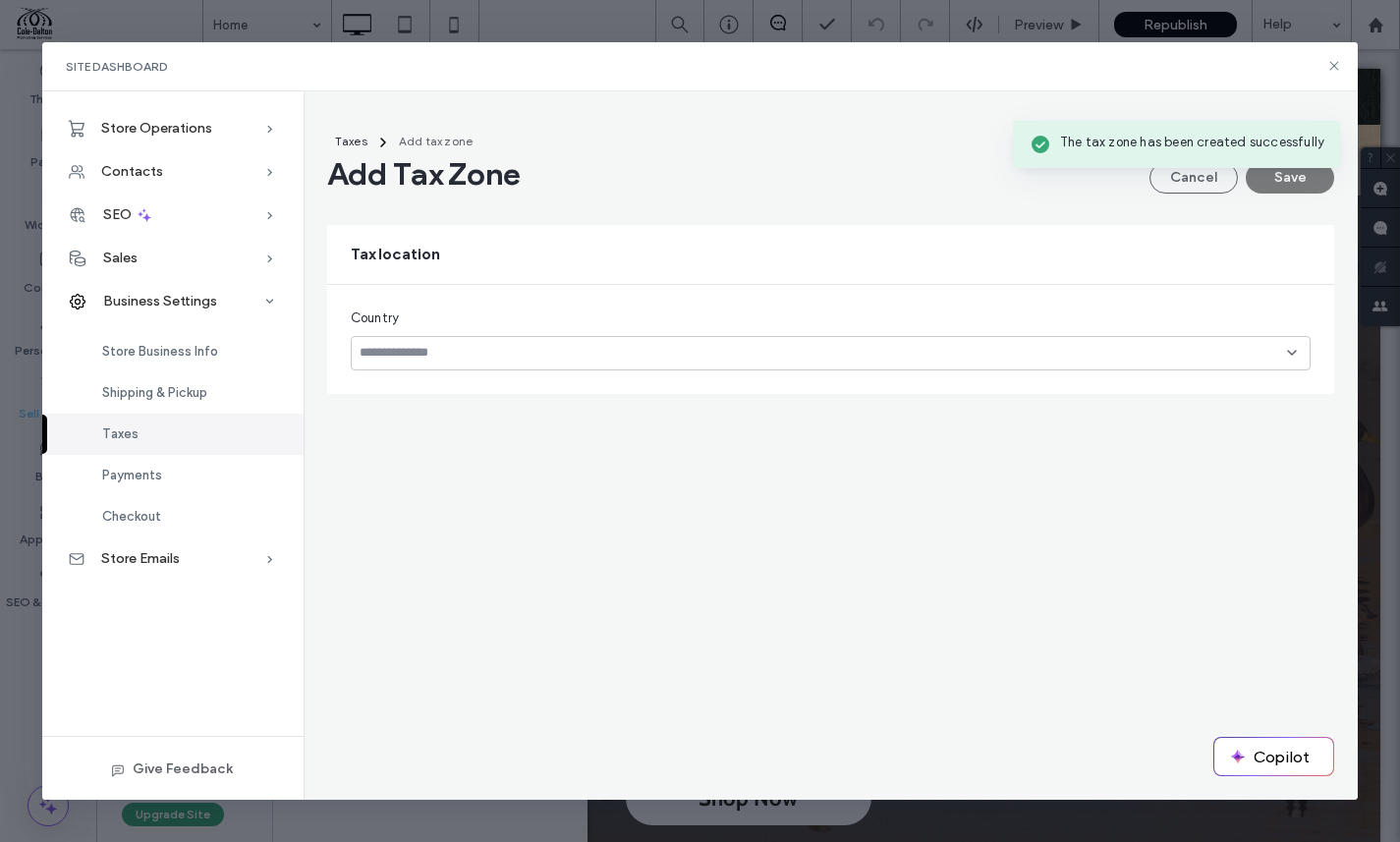 click at bounding box center (823, 353) 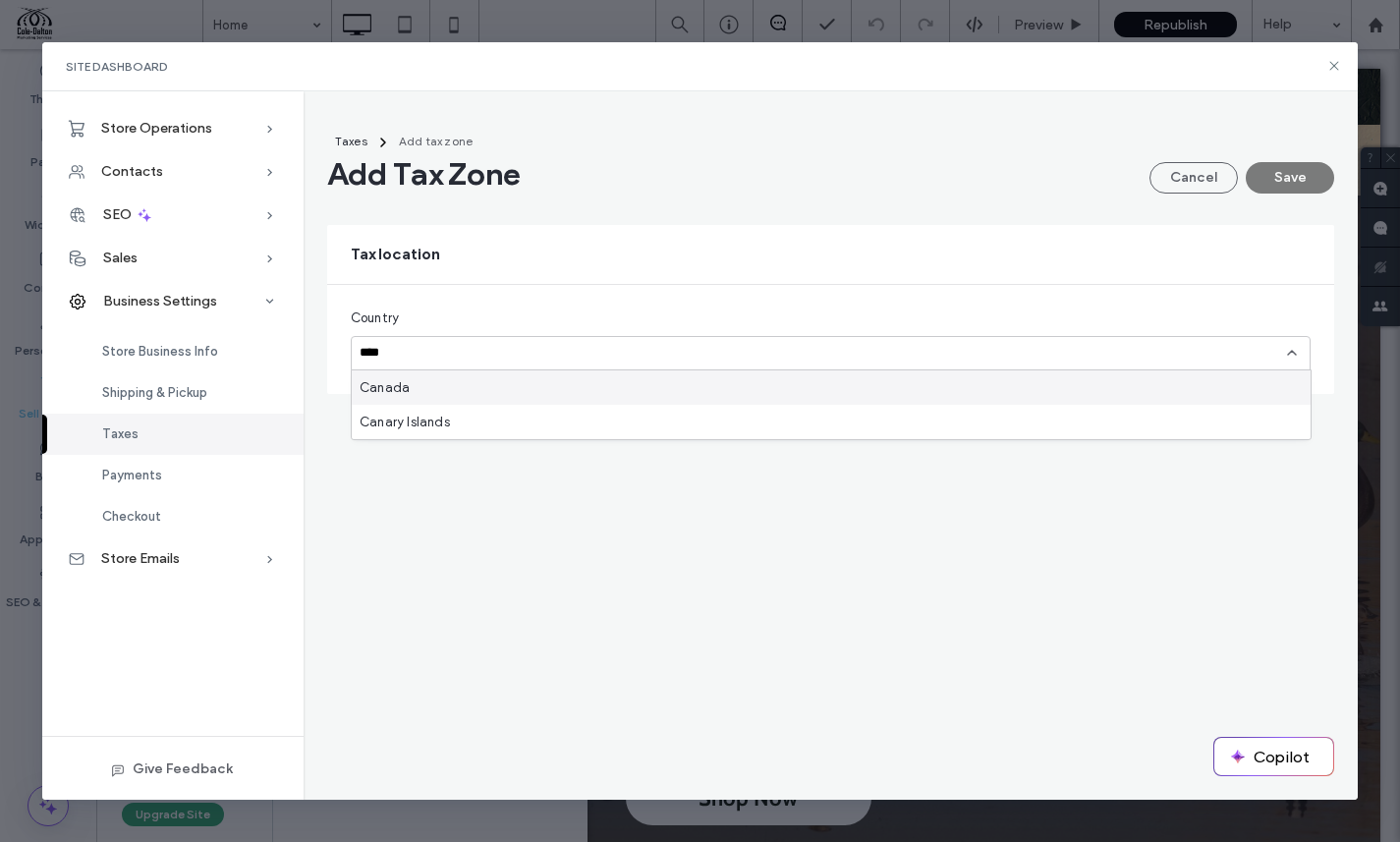 type on "****" 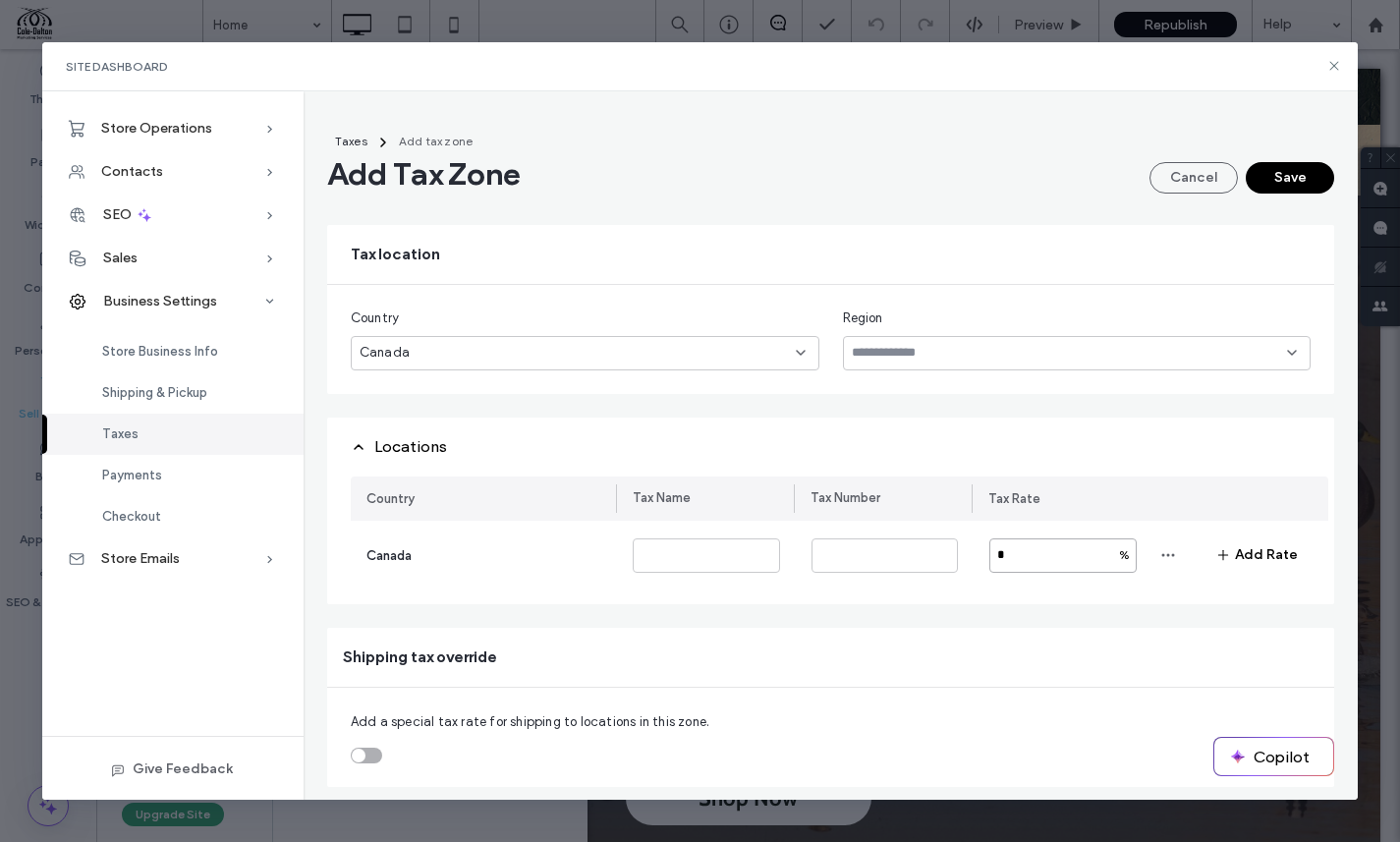 click on "*" at bounding box center [1063, 555] 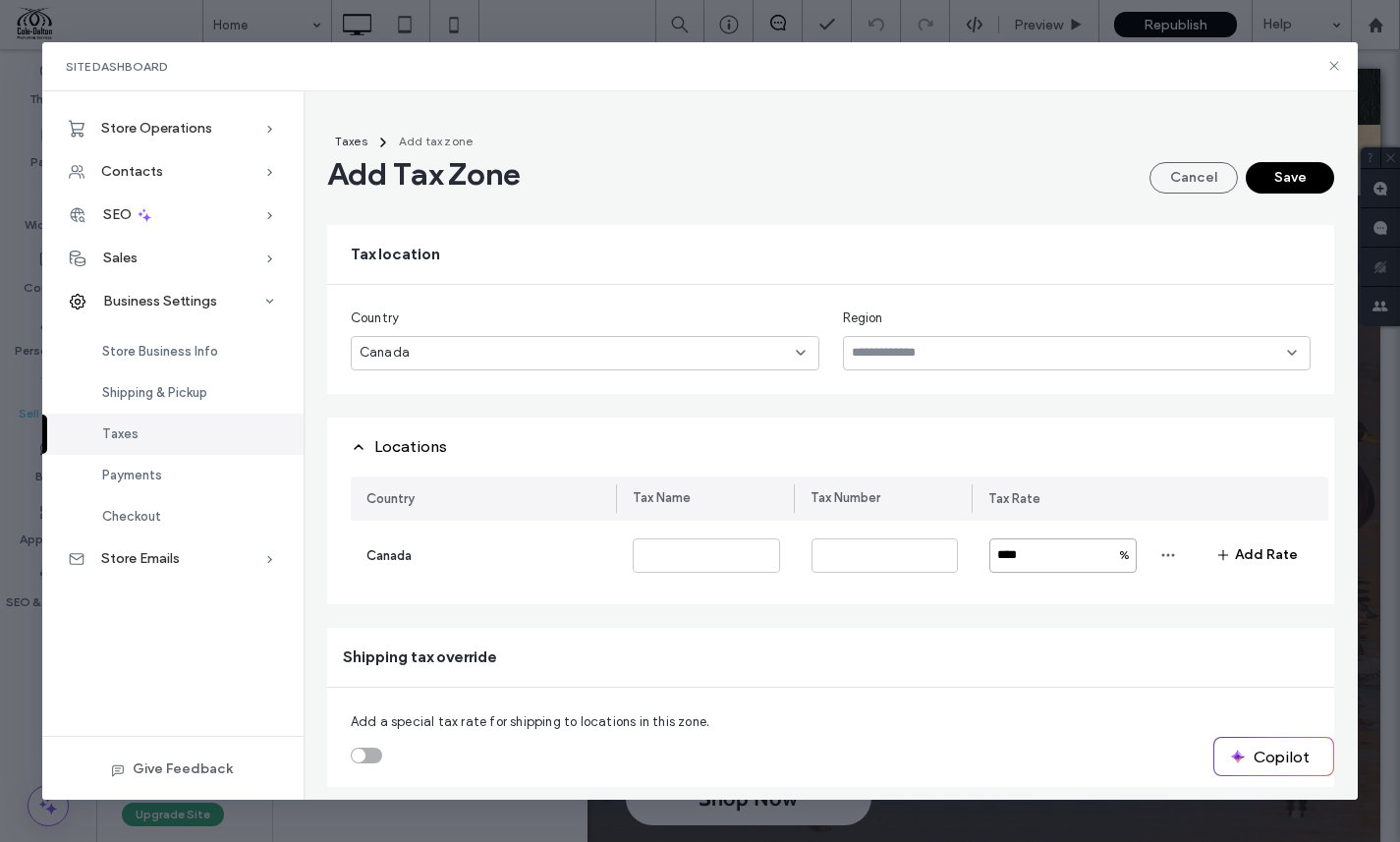 type on "****" 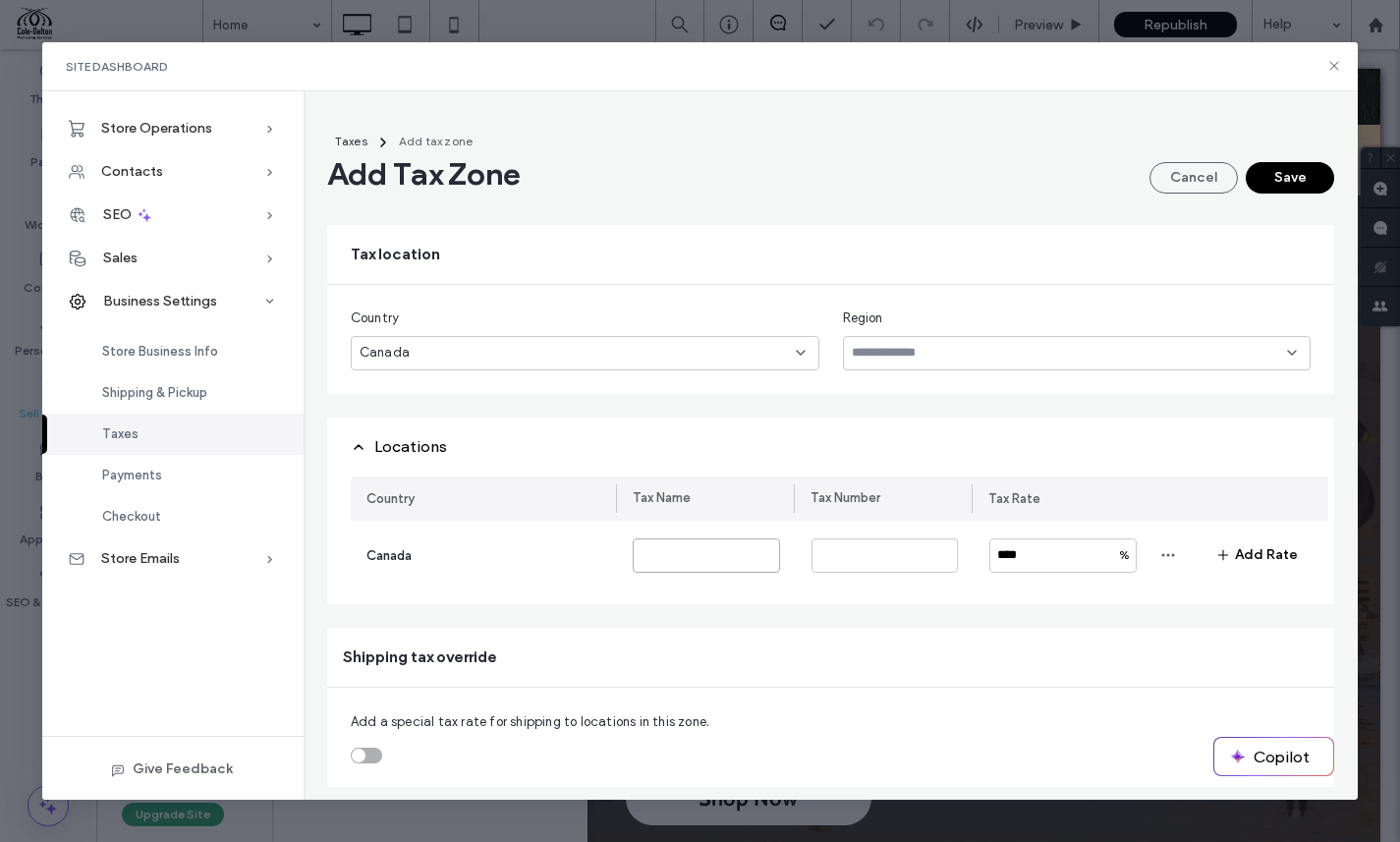 click at bounding box center [706, 555] 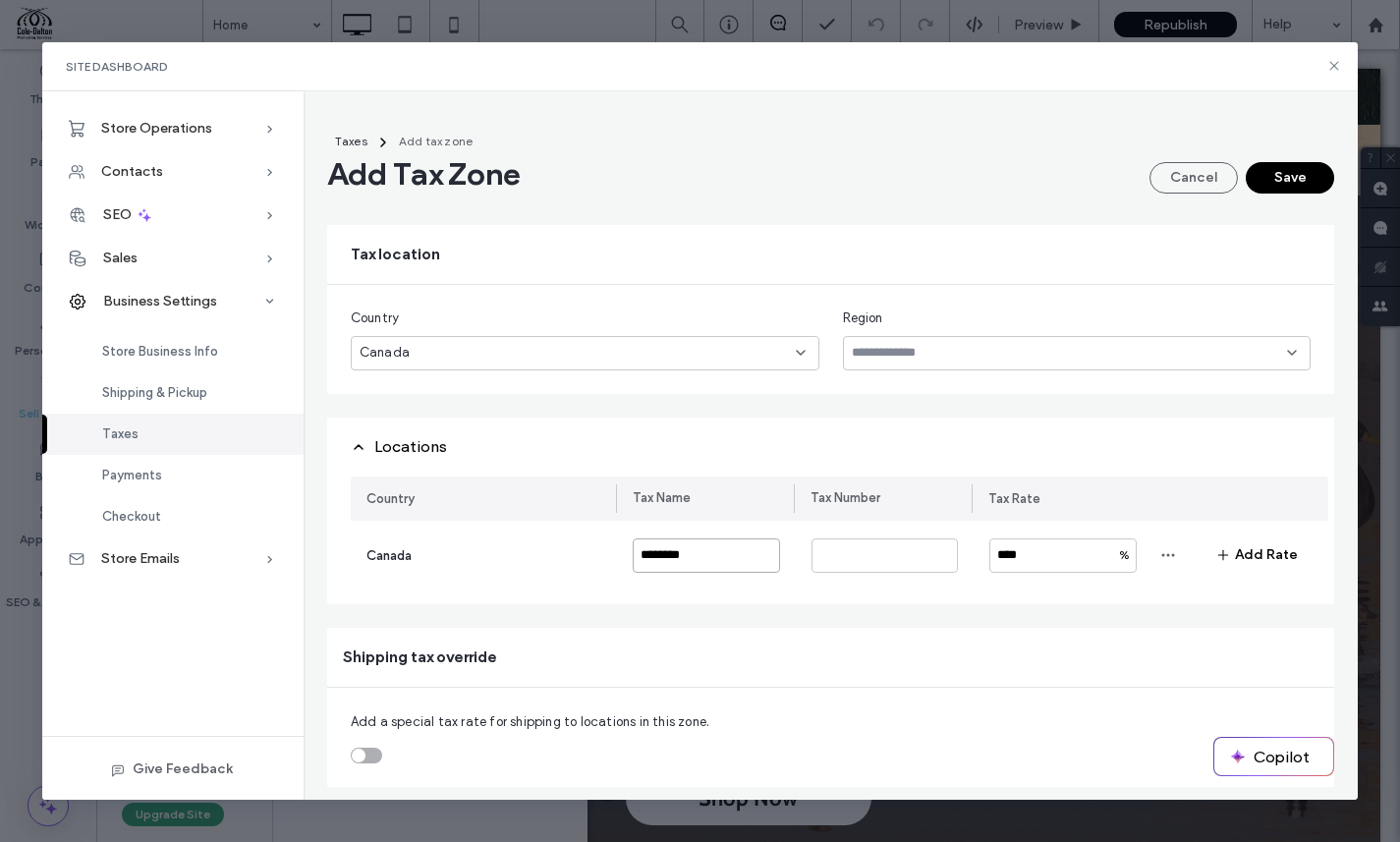 type on "********" 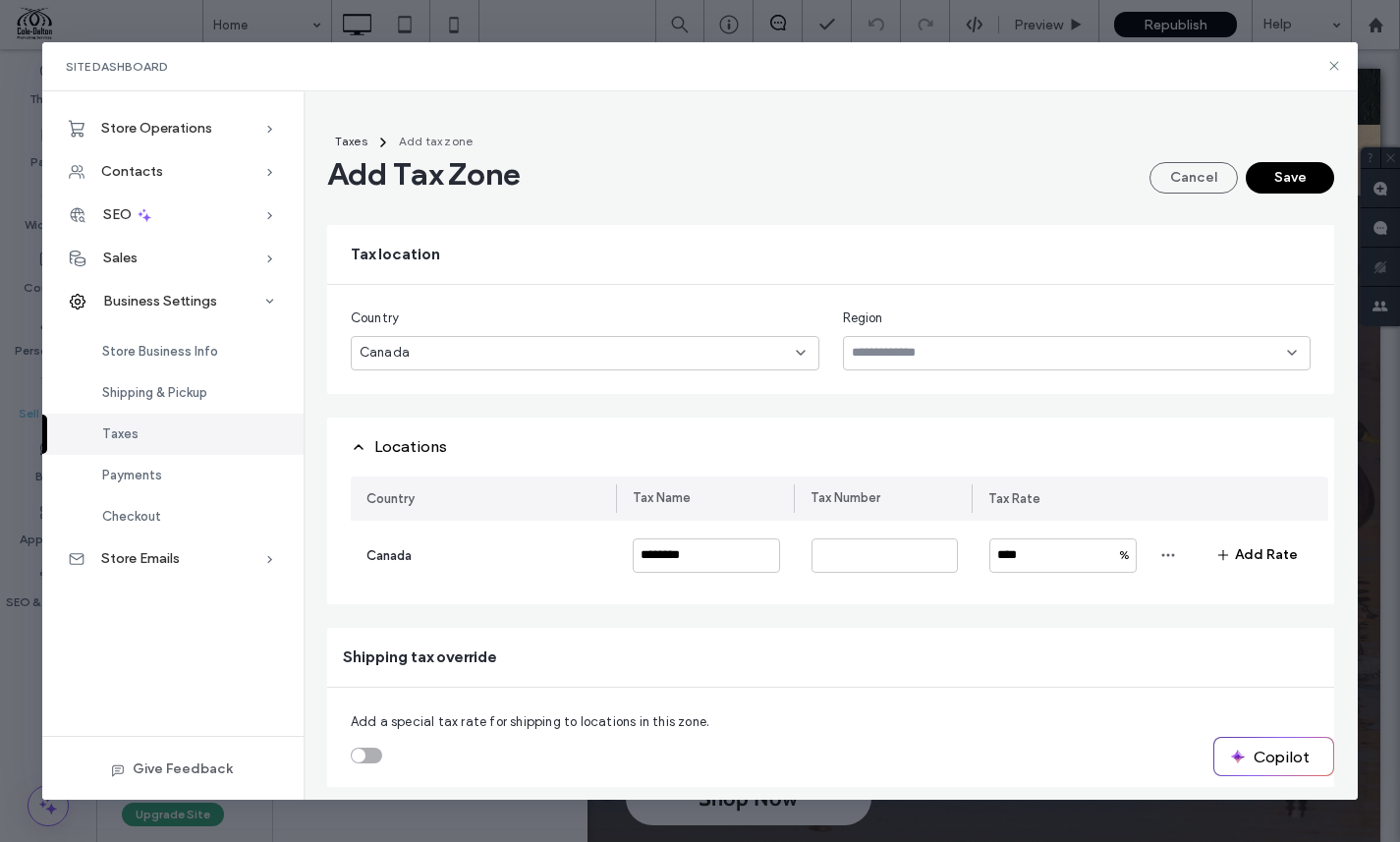 click on "Save" at bounding box center [1290, 178] 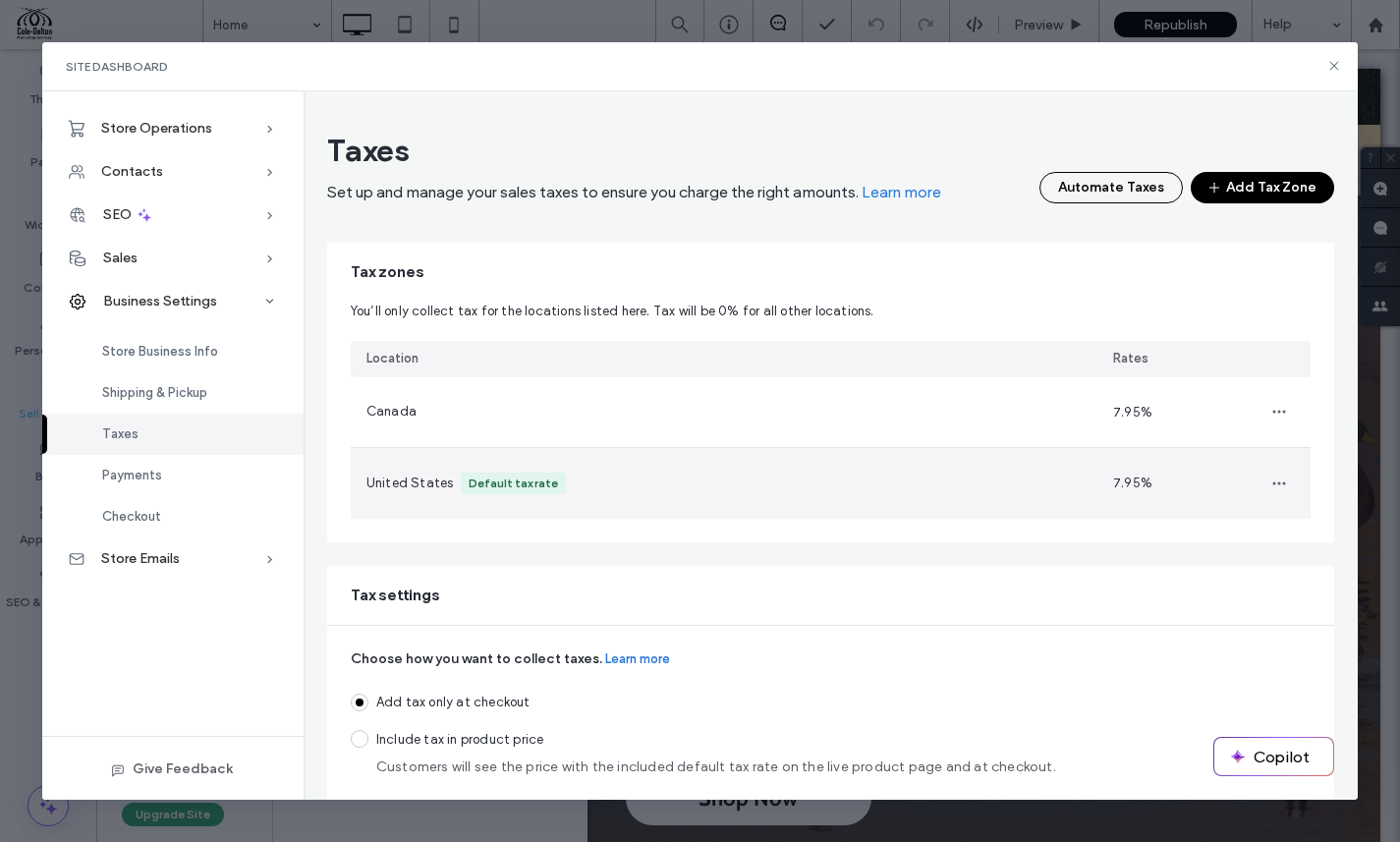 click on "Tax settings" at bounding box center [831, 595] 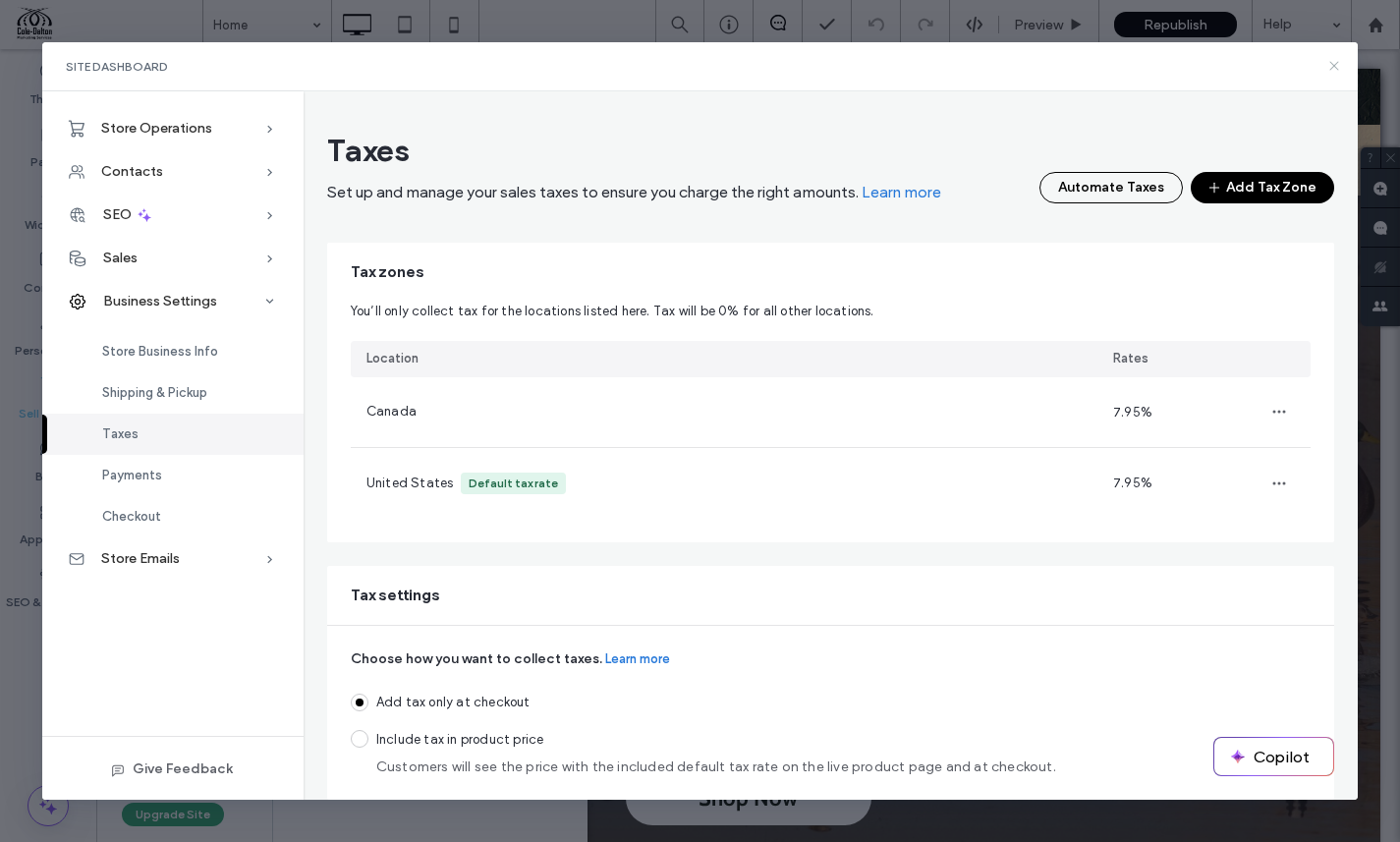 click 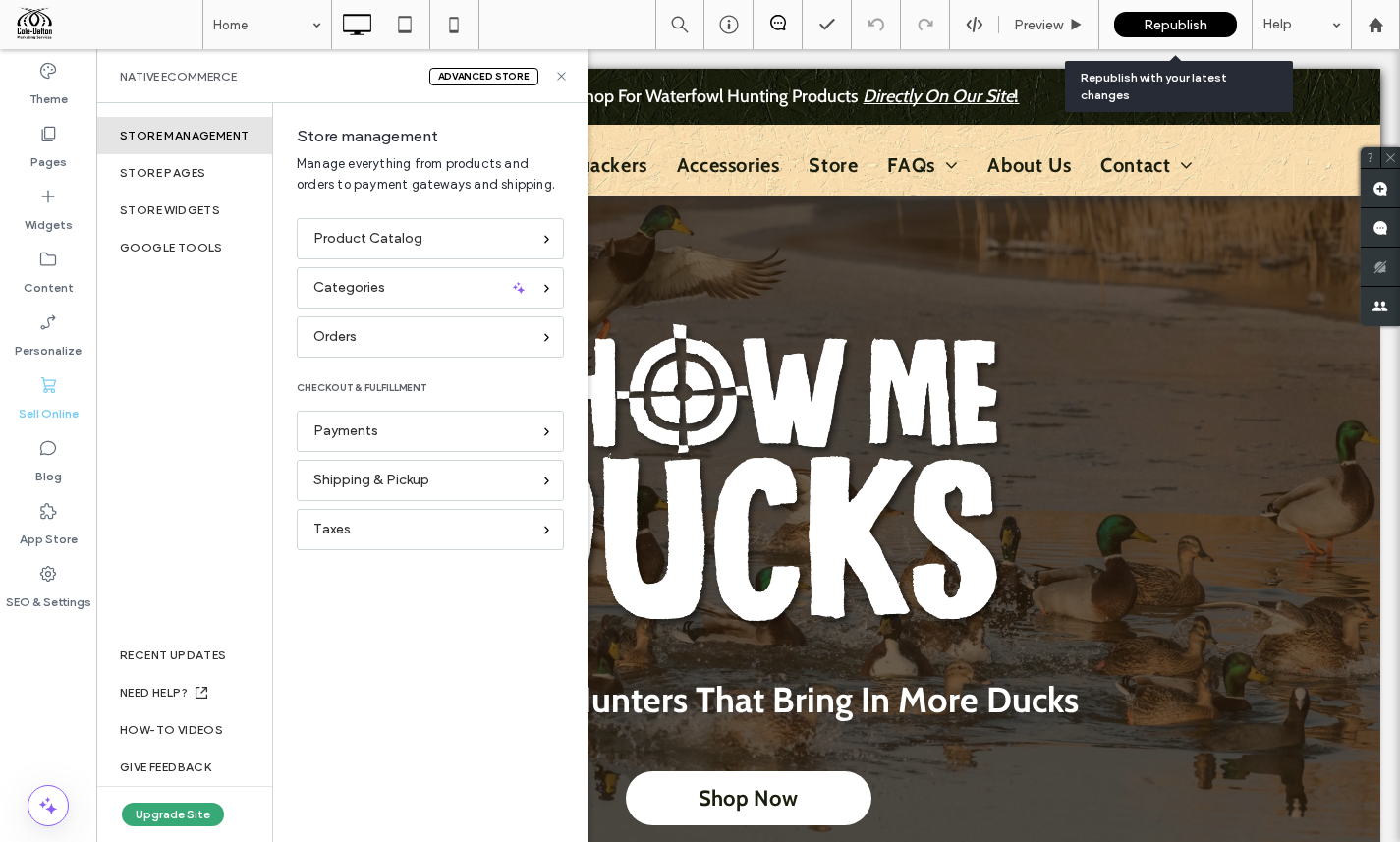 click on "Republish" at bounding box center (1175, 25) 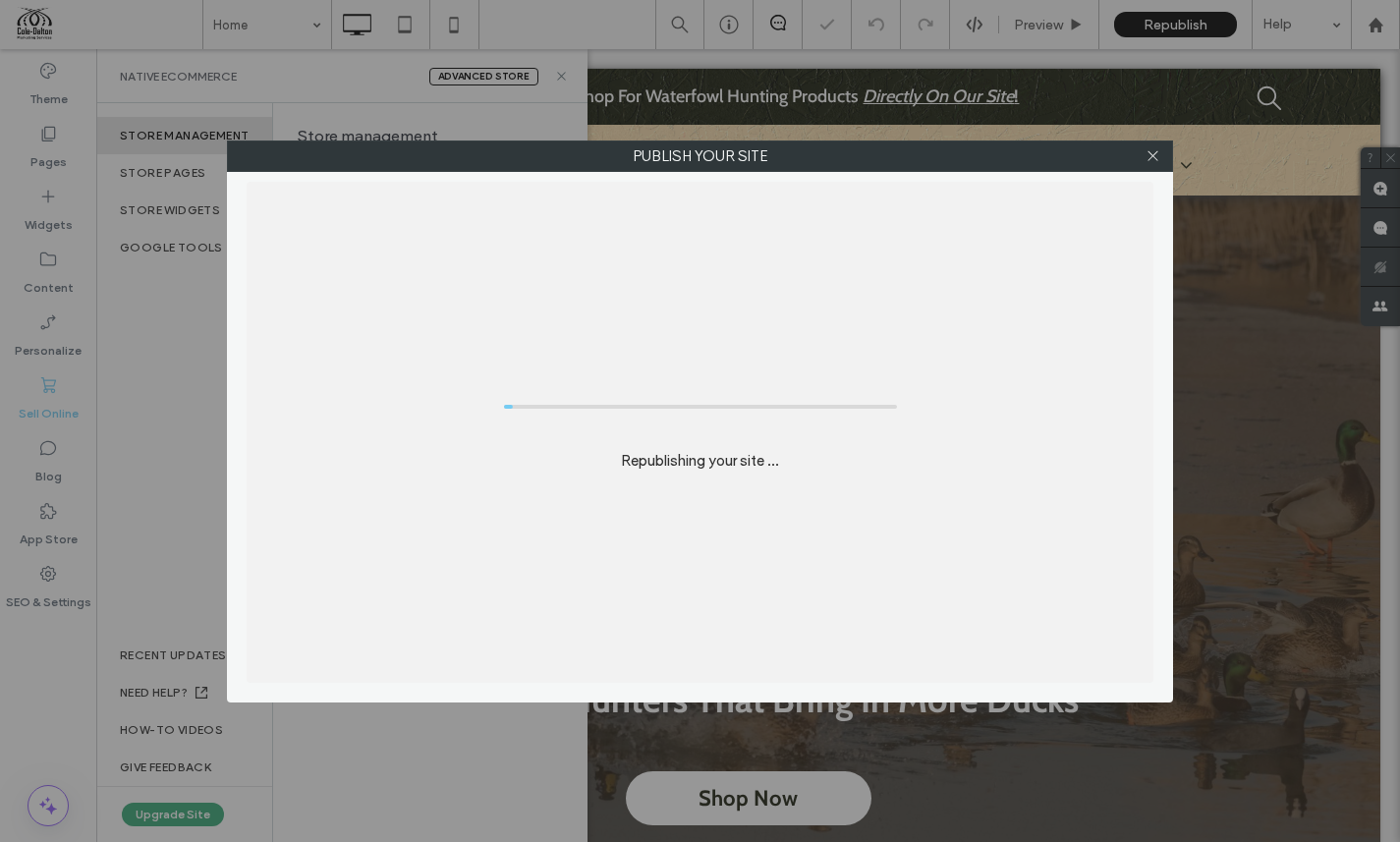 scroll, scrollTop: 0, scrollLeft: 0, axis: both 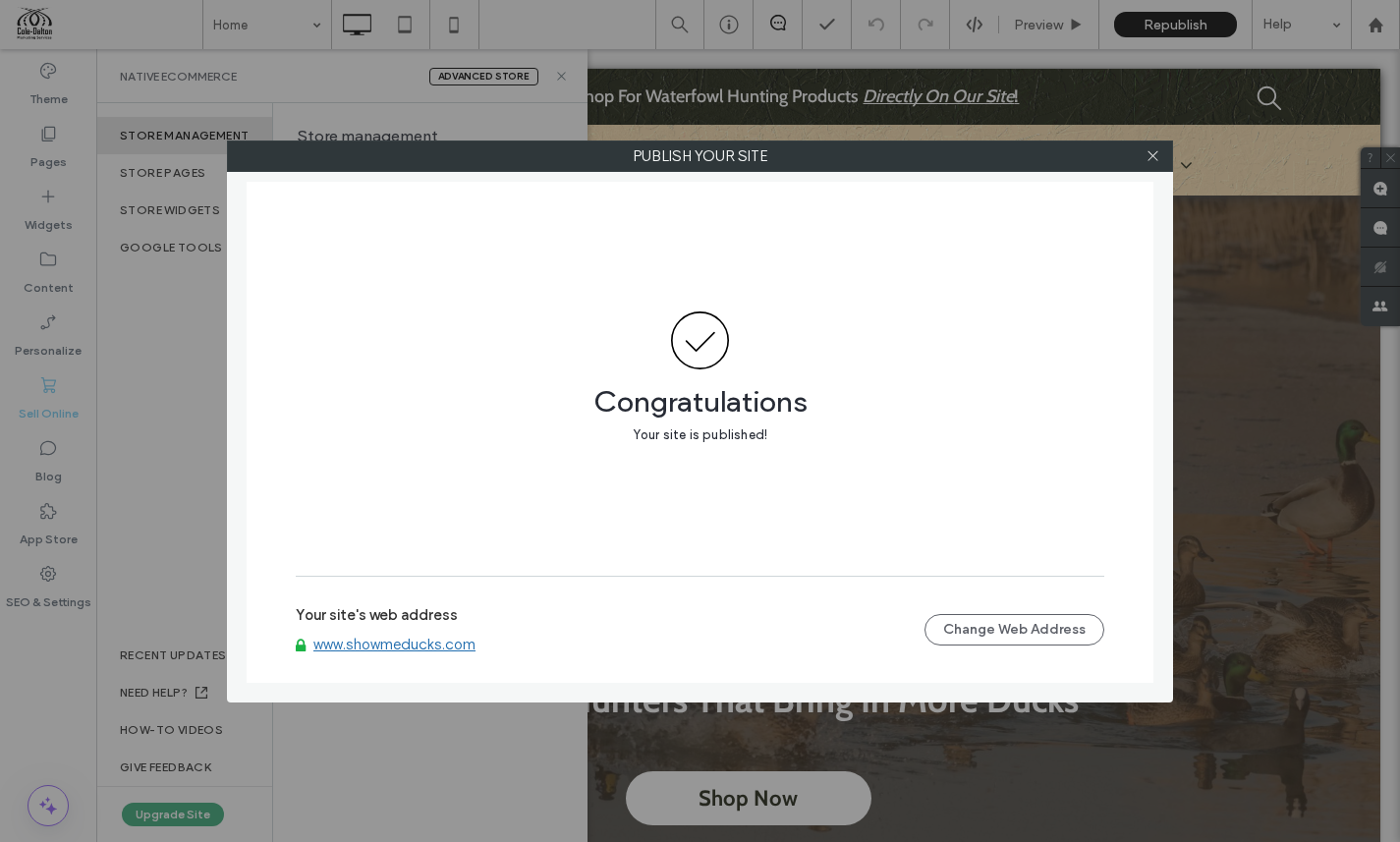 click at bounding box center (700, 340) 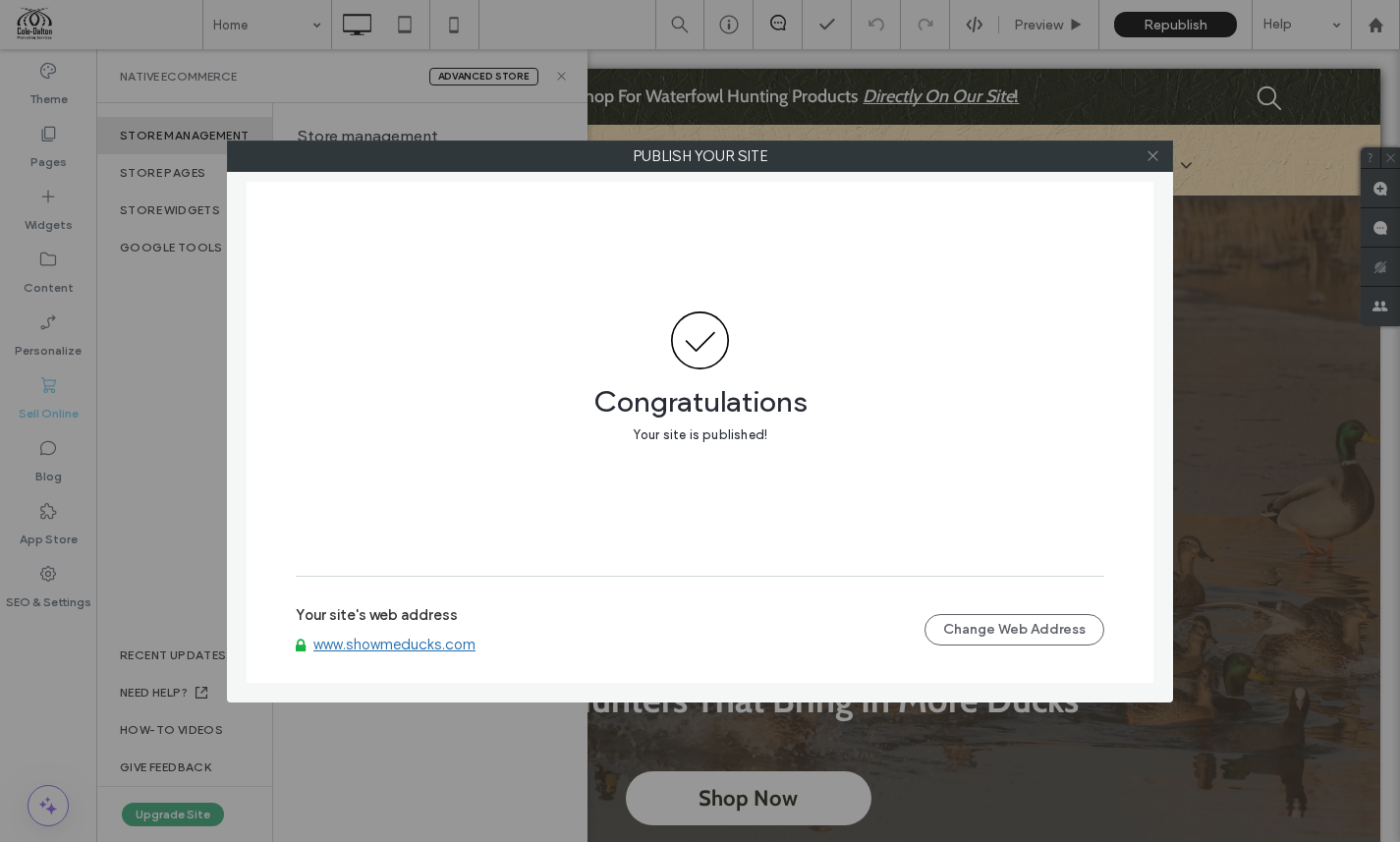 click 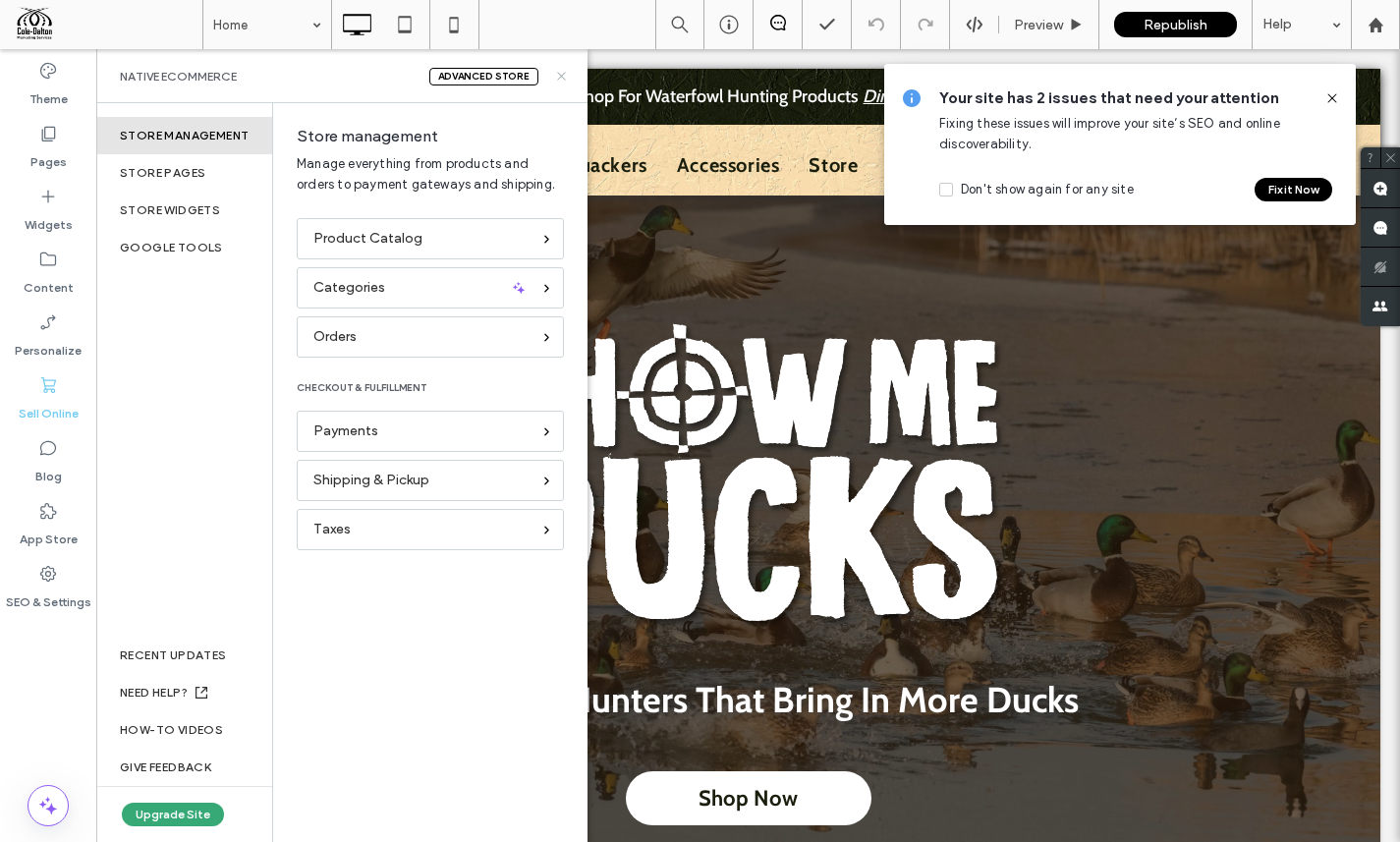 click 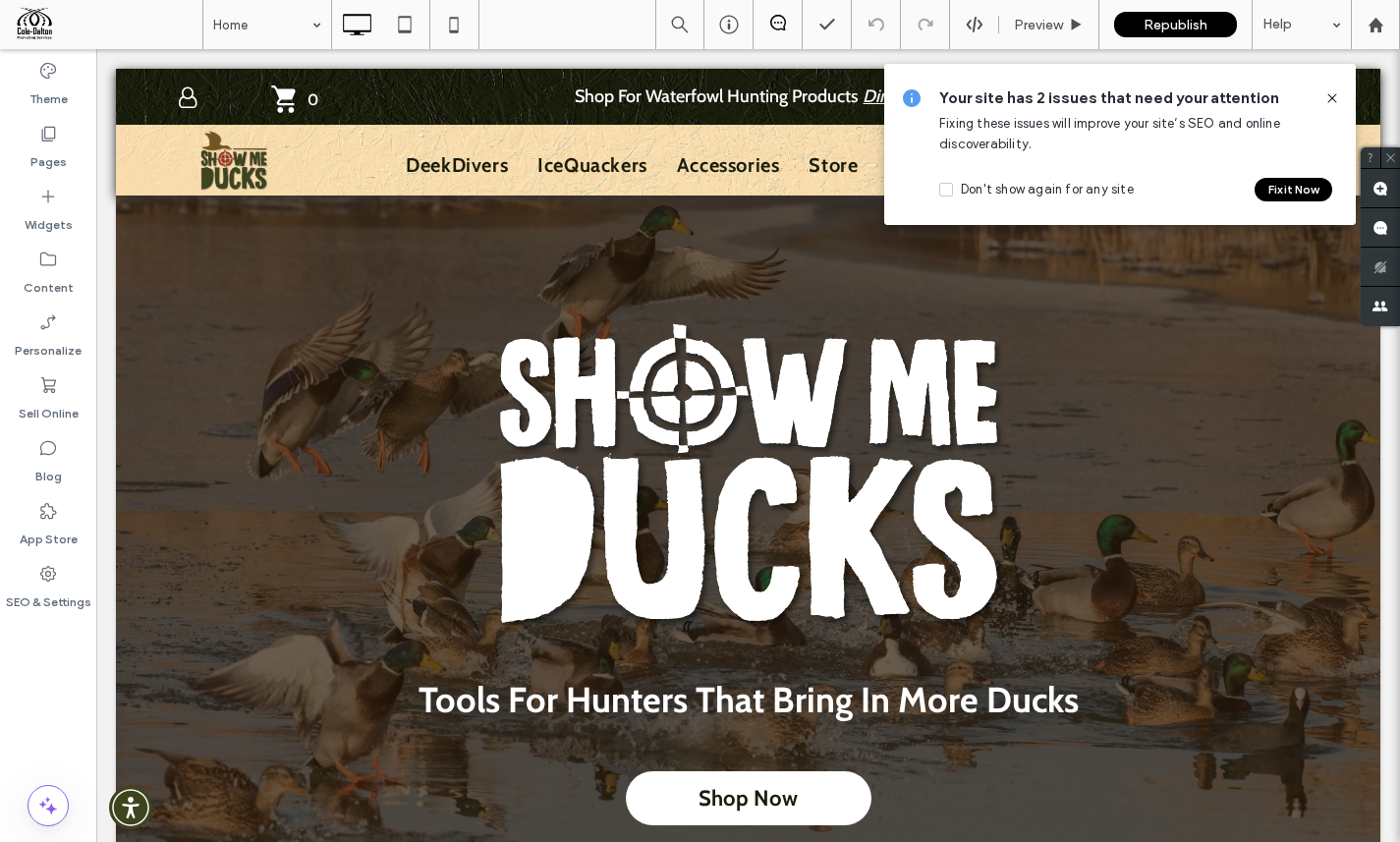 click 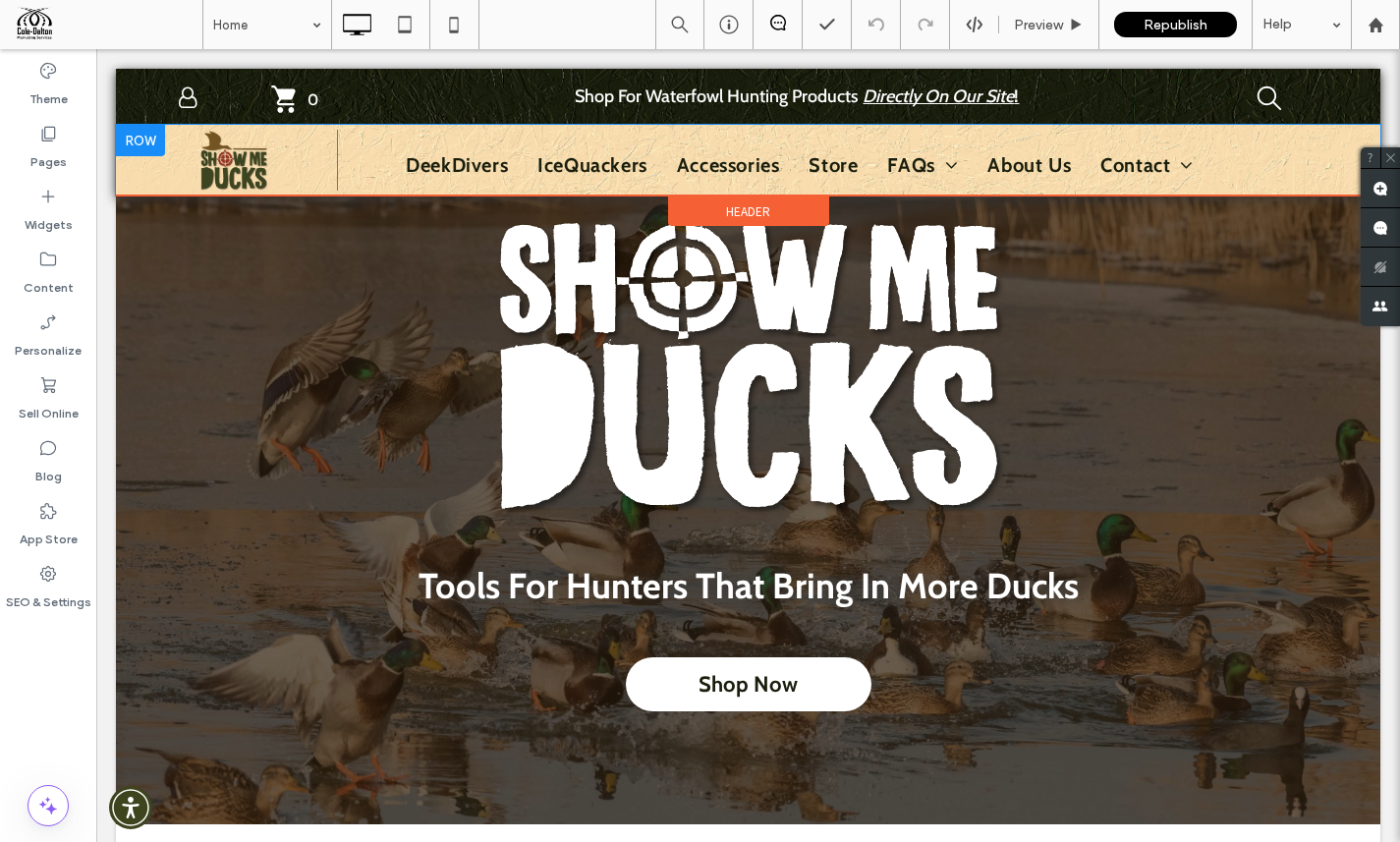 scroll, scrollTop: 0, scrollLeft: 0, axis: both 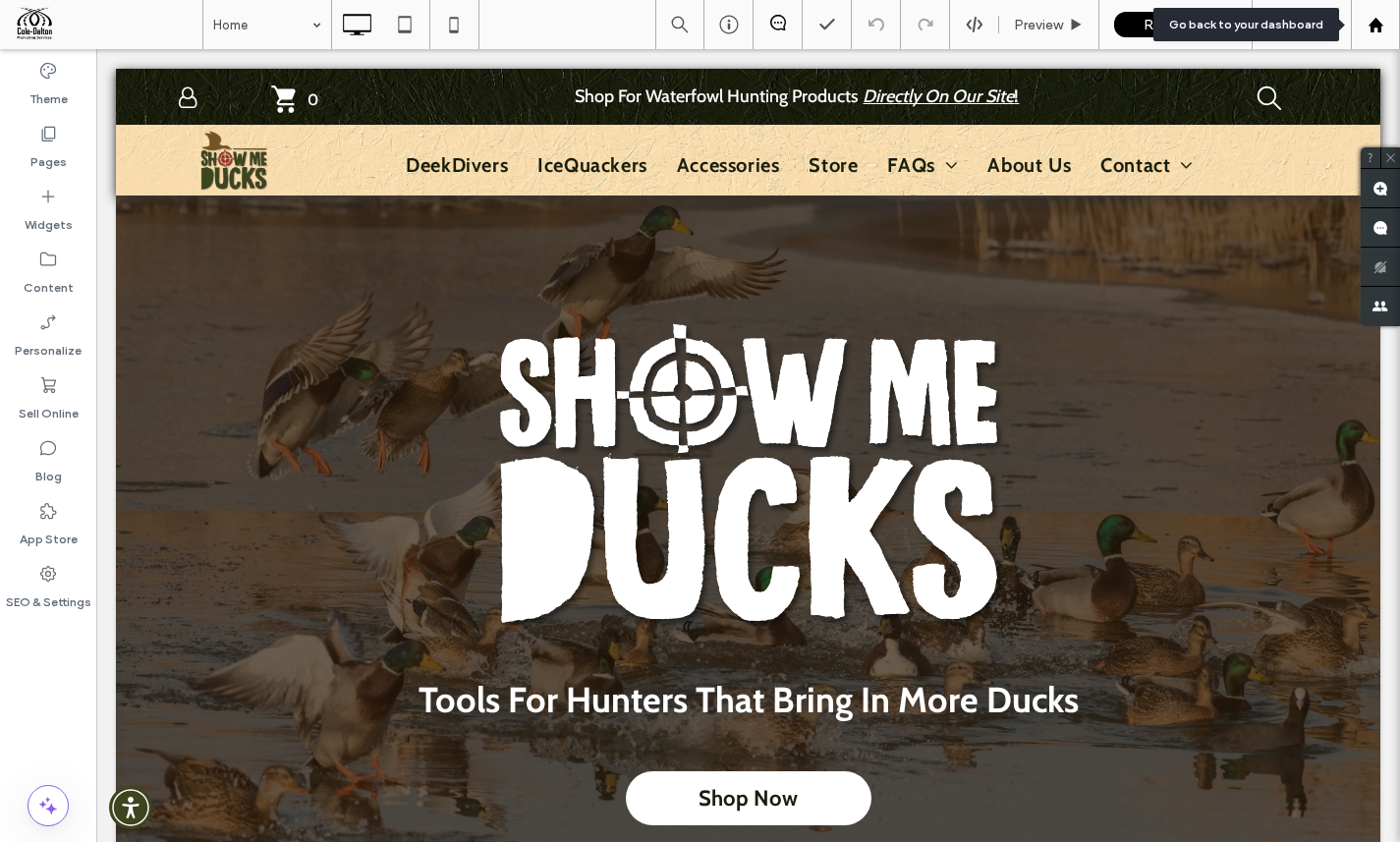 click at bounding box center [1375, 25] 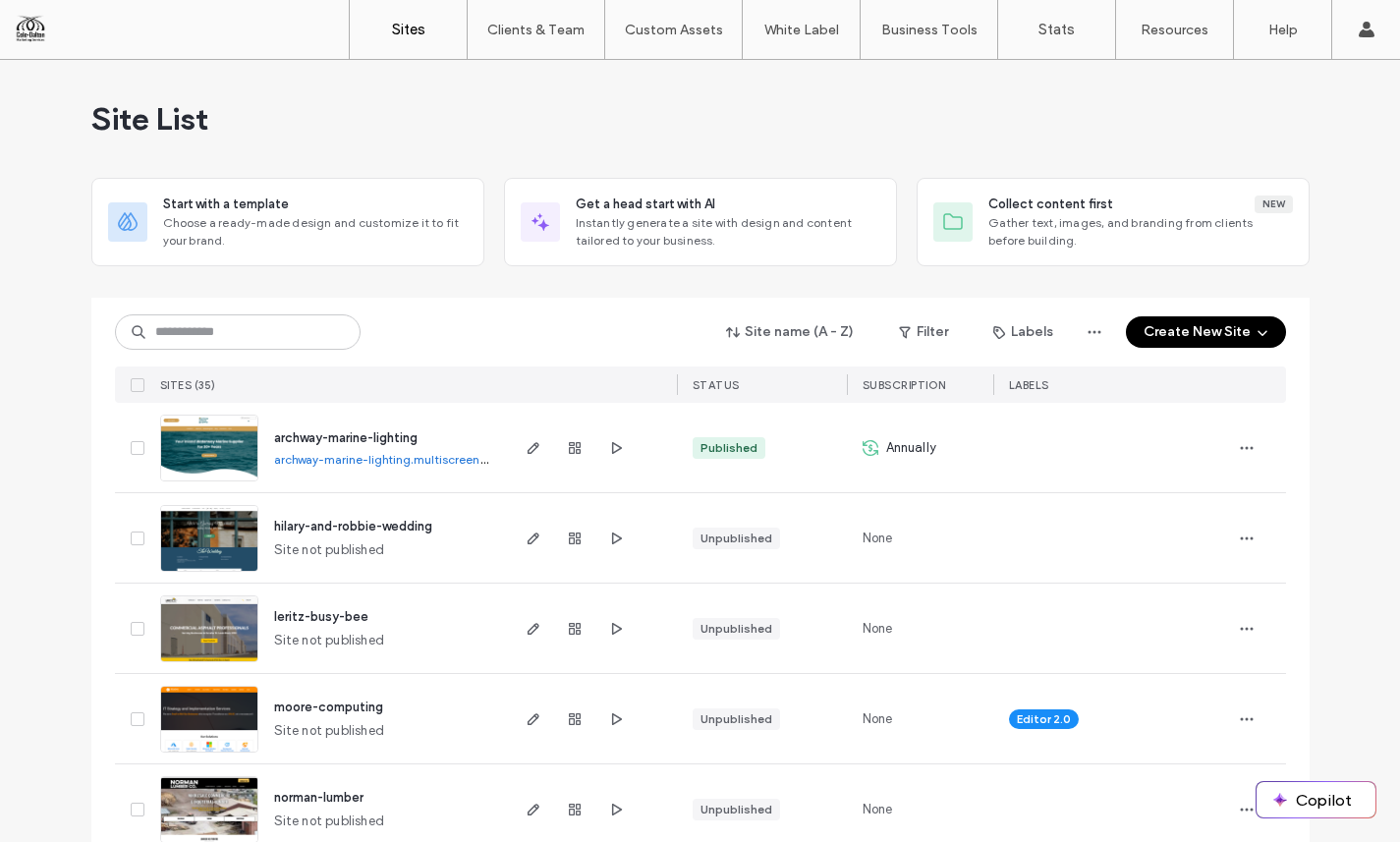 scroll, scrollTop: 0, scrollLeft: 0, axis: both 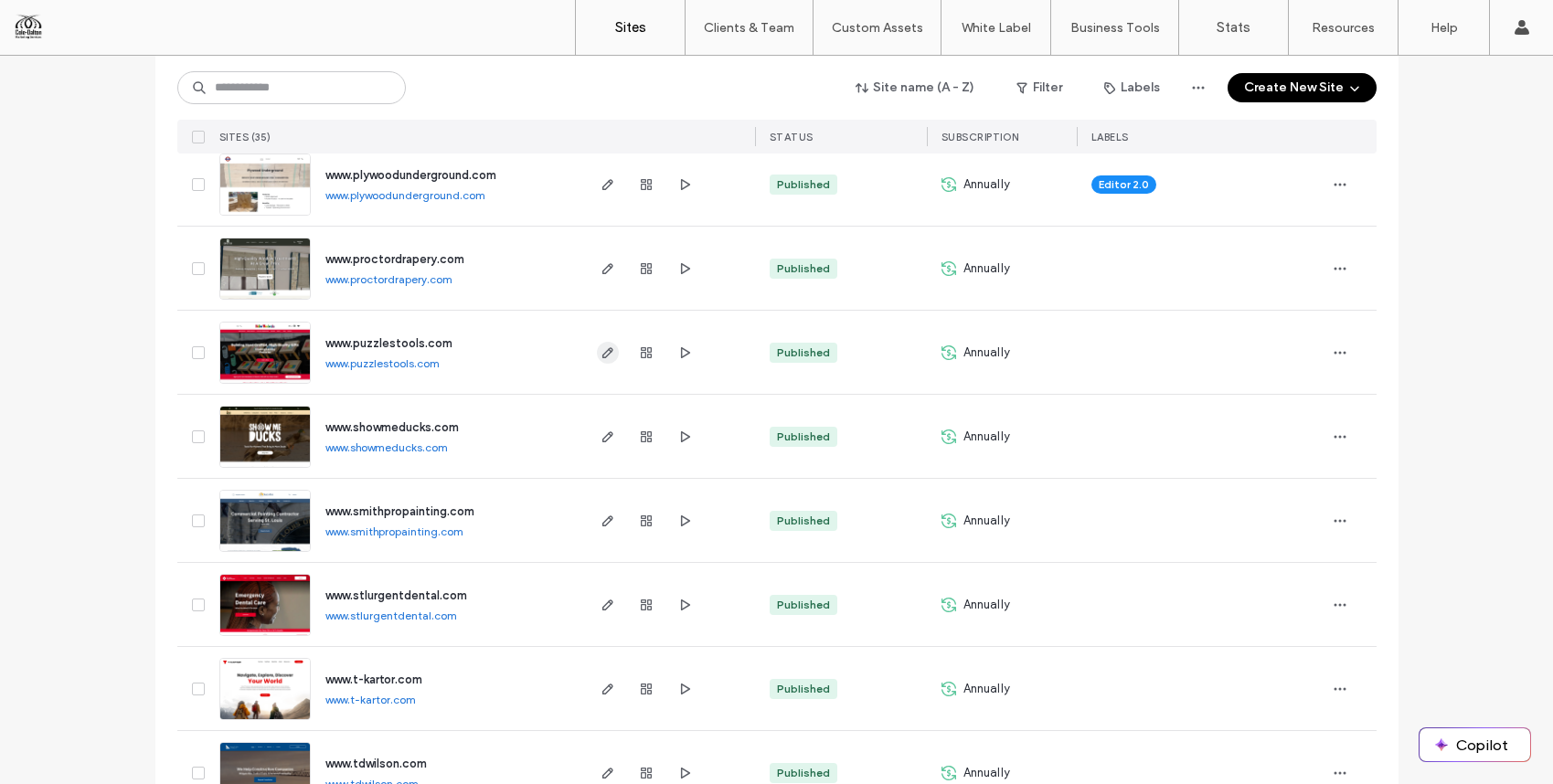 click at bounding box center (608, 353) 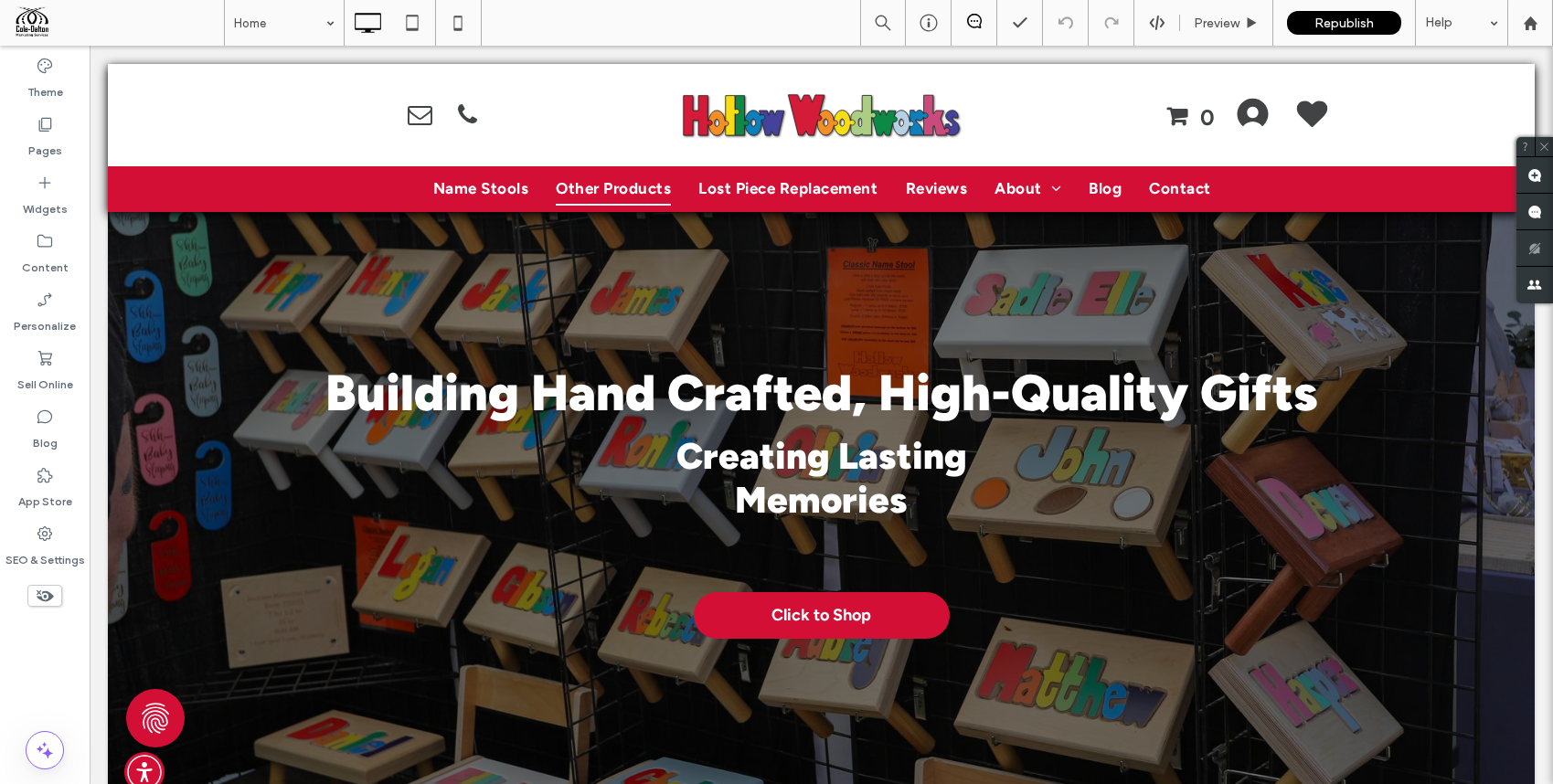 scroll, scrollTop: 1401, scrollLeft: 0, axis: vertical 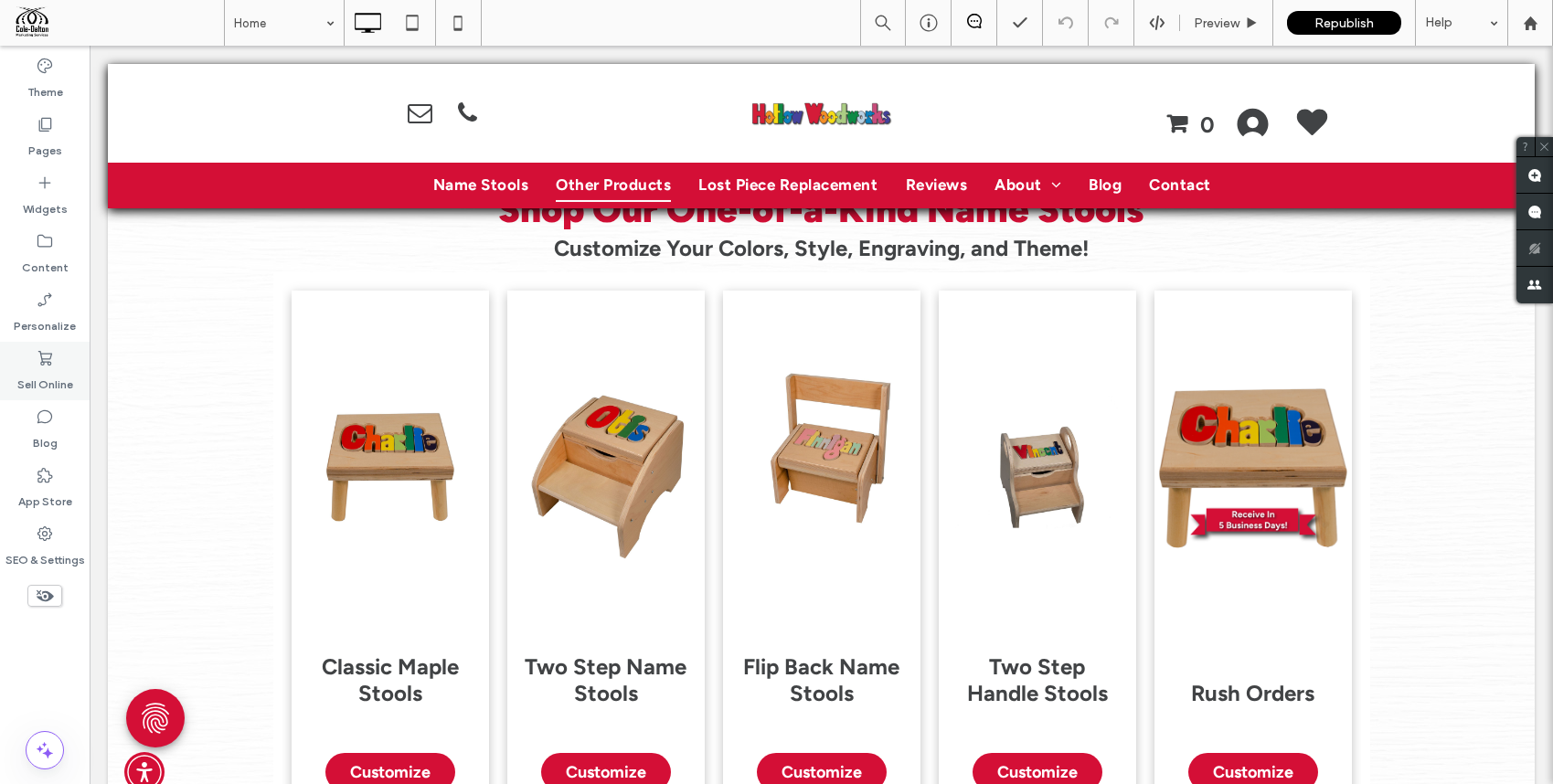 click on "Sell Online" at bounding box center [45, 380] 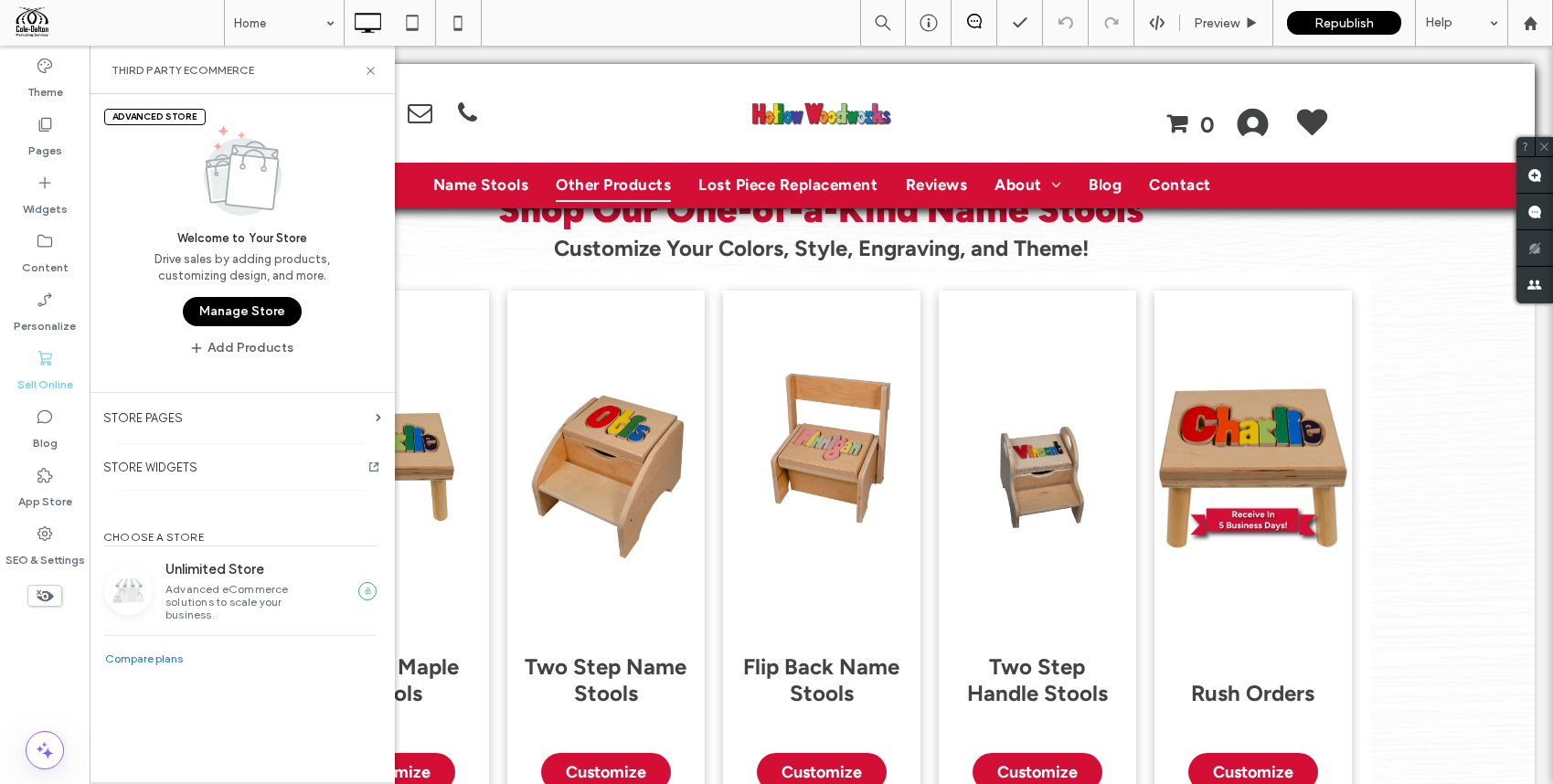 click on "Manage Store" at bounding box center (242, 312) 